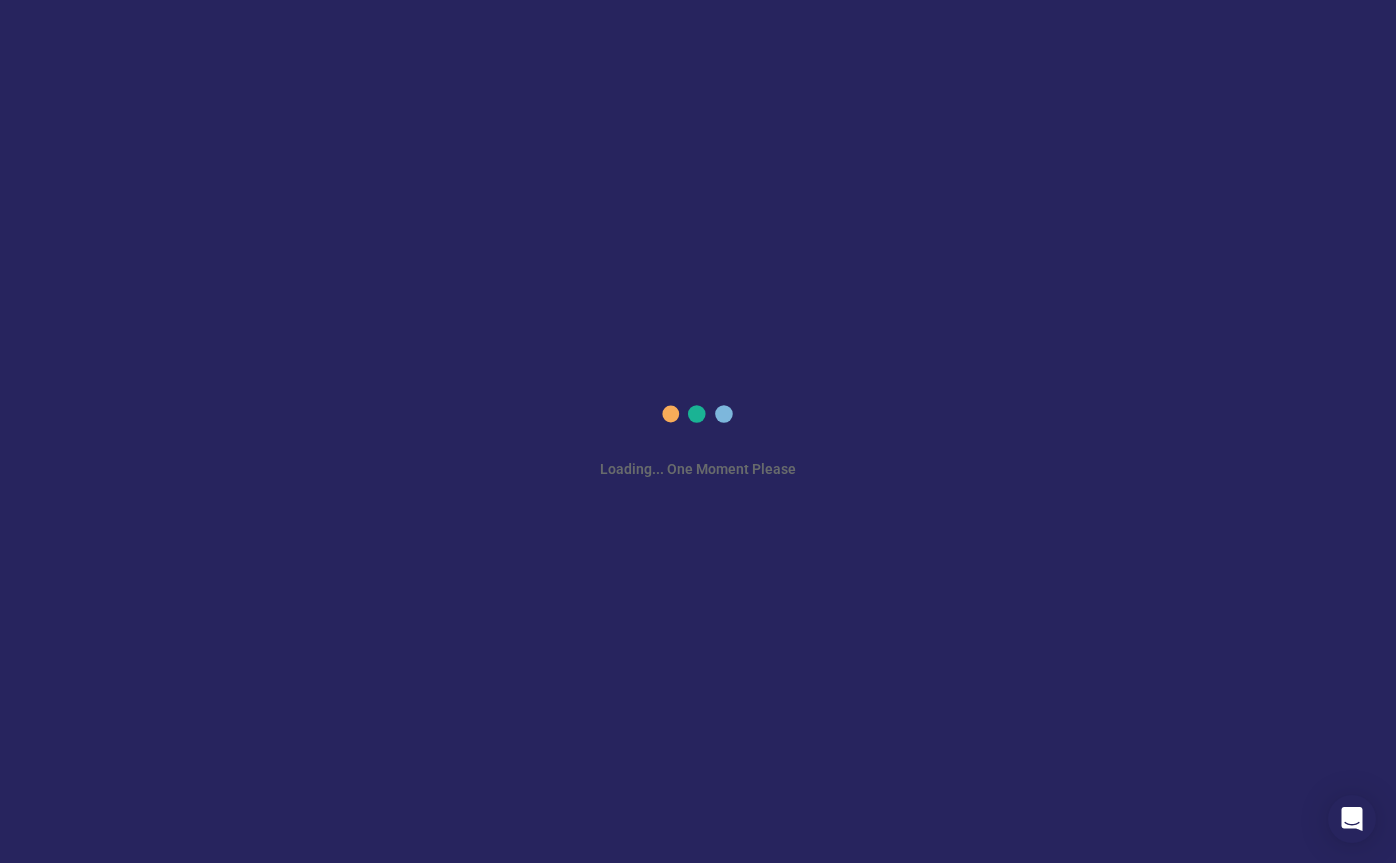 scroll, scrollTop: 0, scrollLeft: 0, axis: both 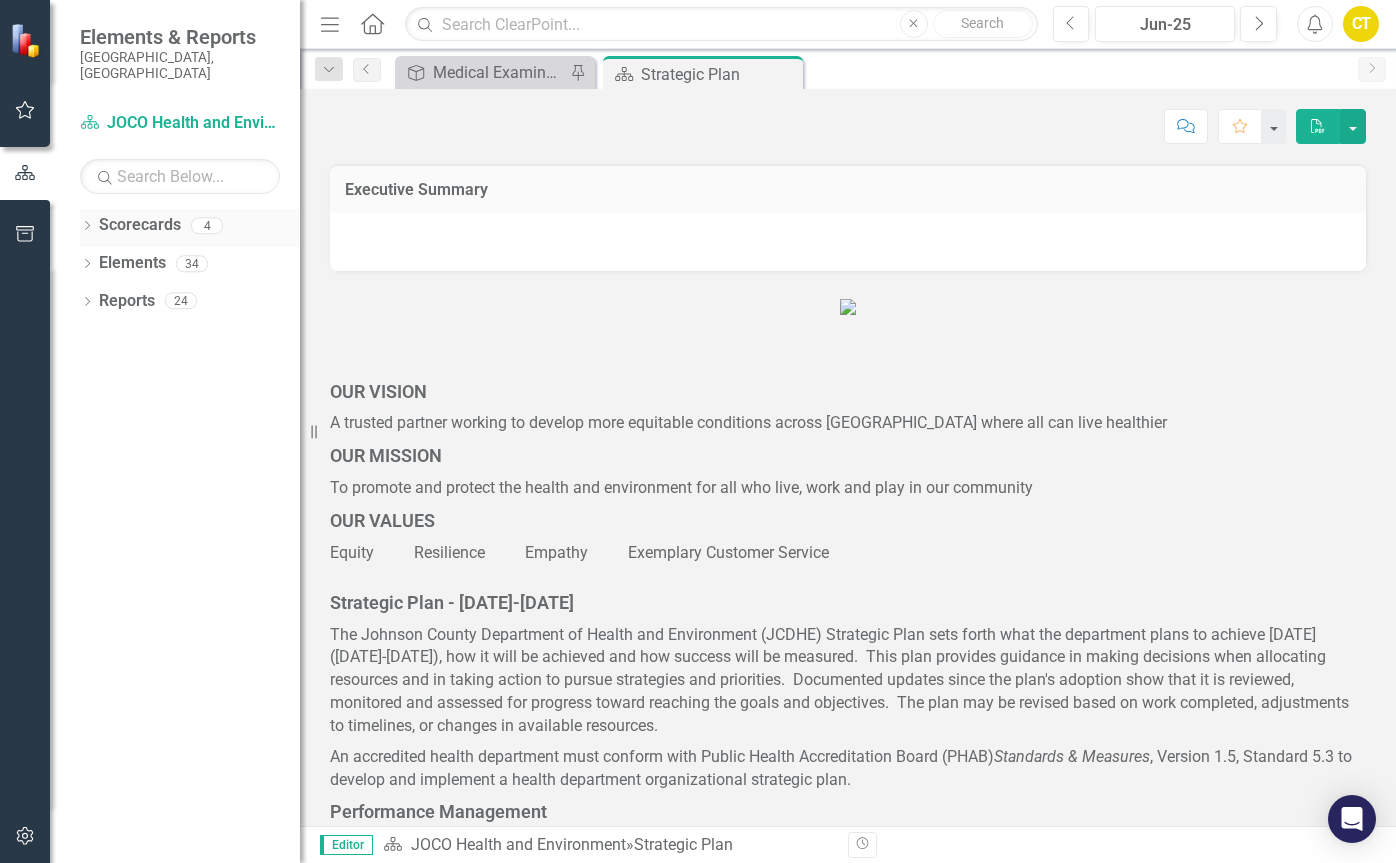 click on "Scorecards" at bounding box center (140, 225) 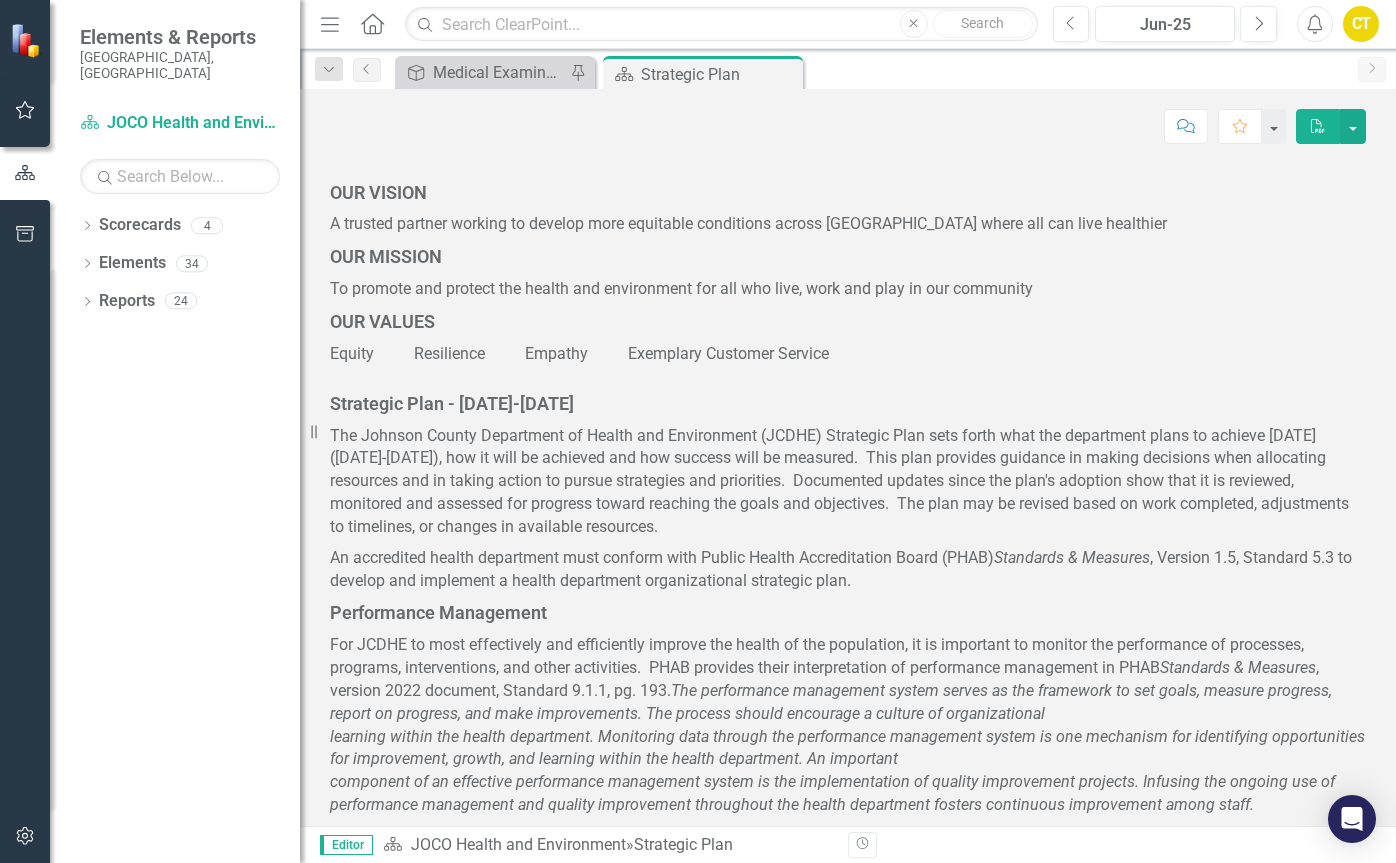 scroll, scrollTop: 0, scrollLeft: 0, axis: both 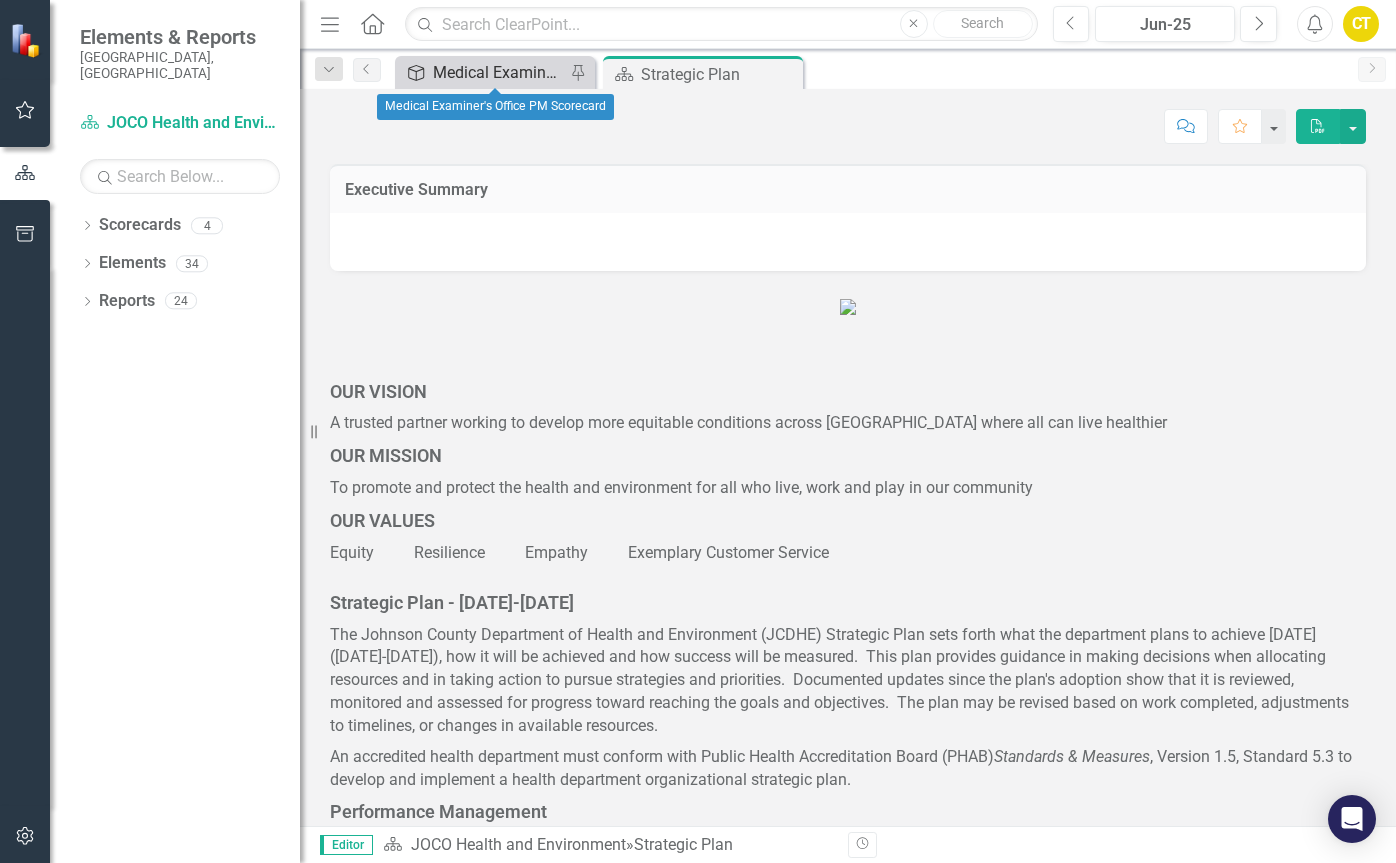 click on "Medical Examiner's Office PM Scorecard" at bounding box center (499, 72) 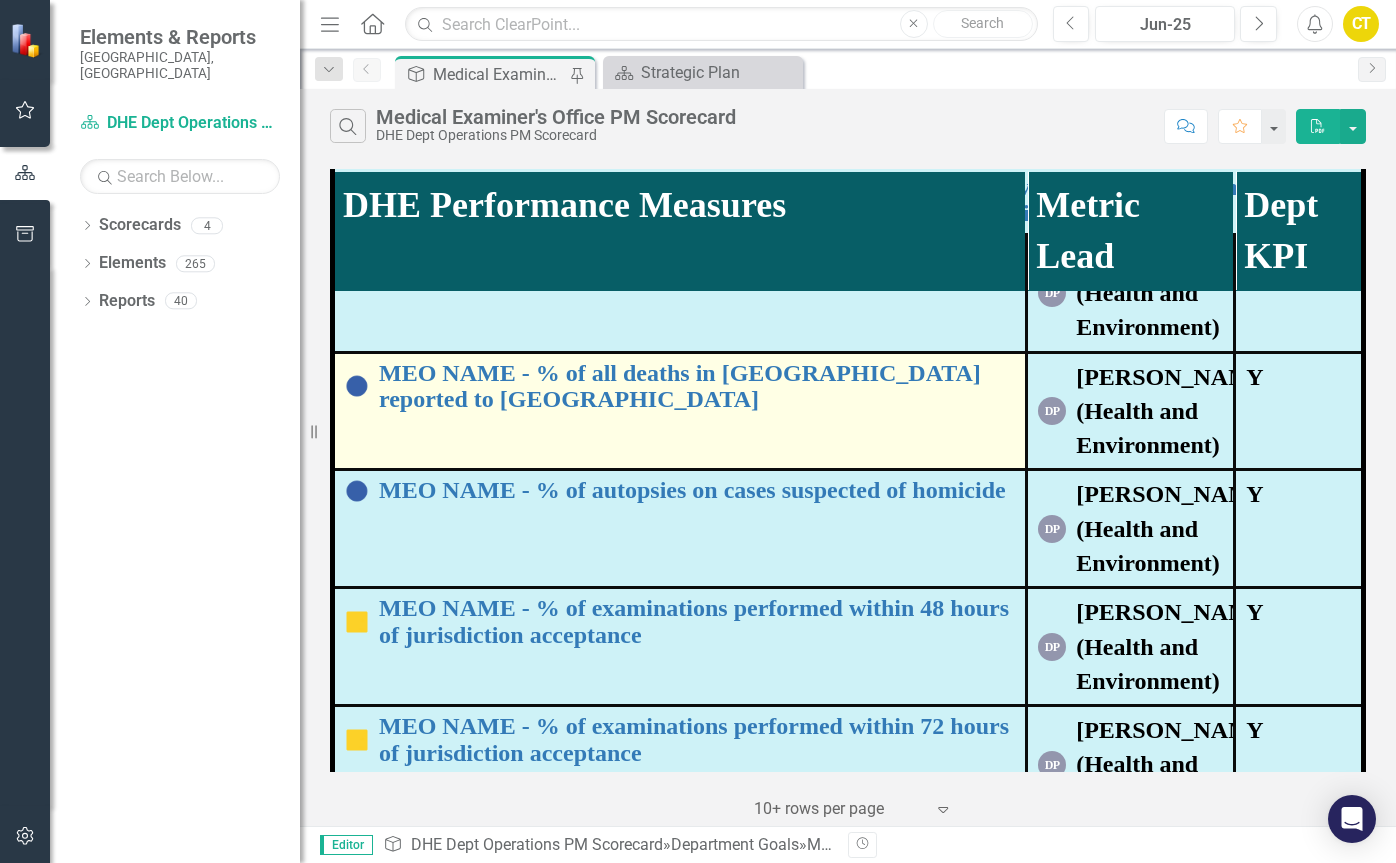 scroll, scrollTop: 200, scrollLeft: 0, axis: vertical 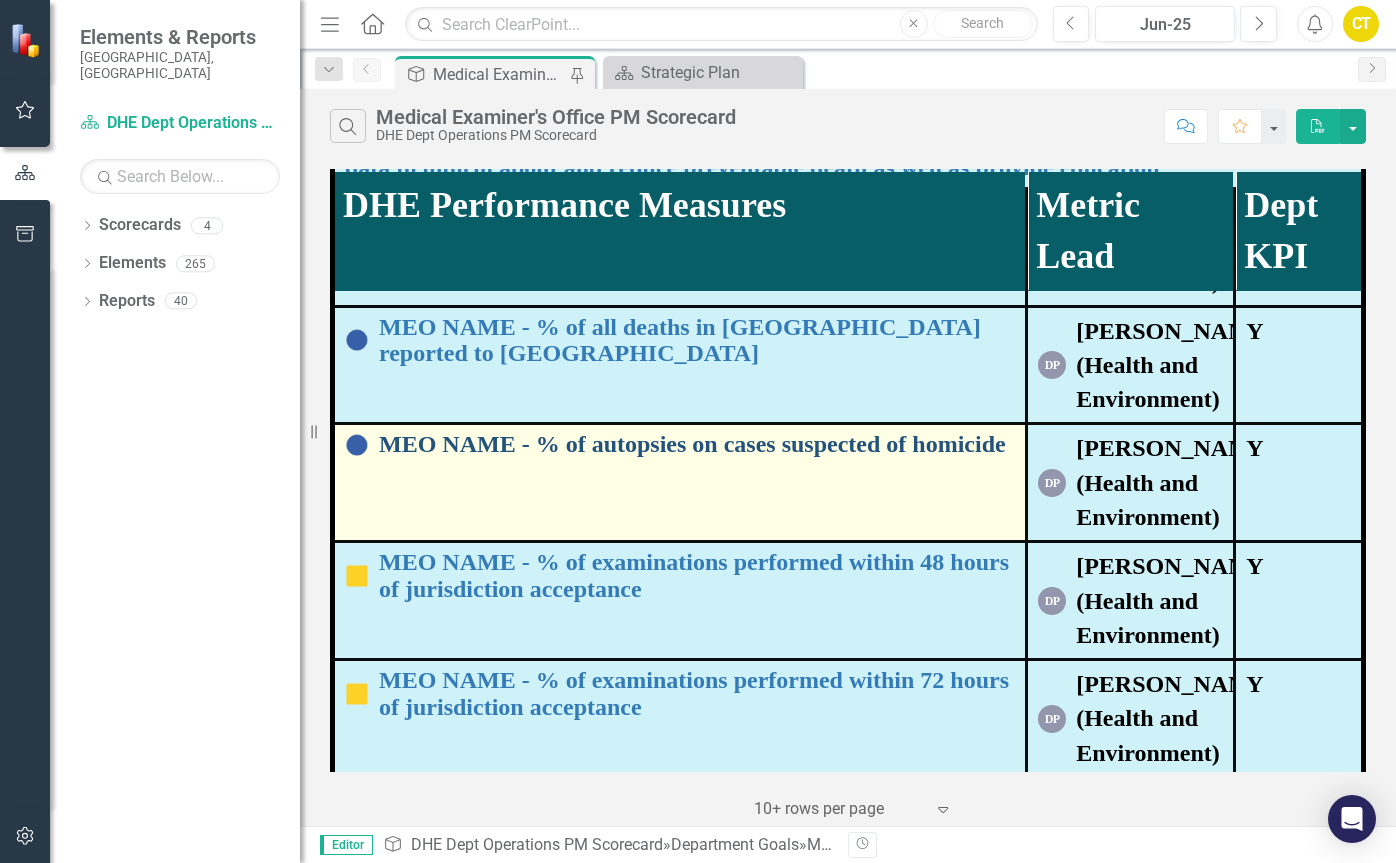 click on "MEO NAME  - % of autopsies on cases suspected of homicide" at bounding box center (697, 444) 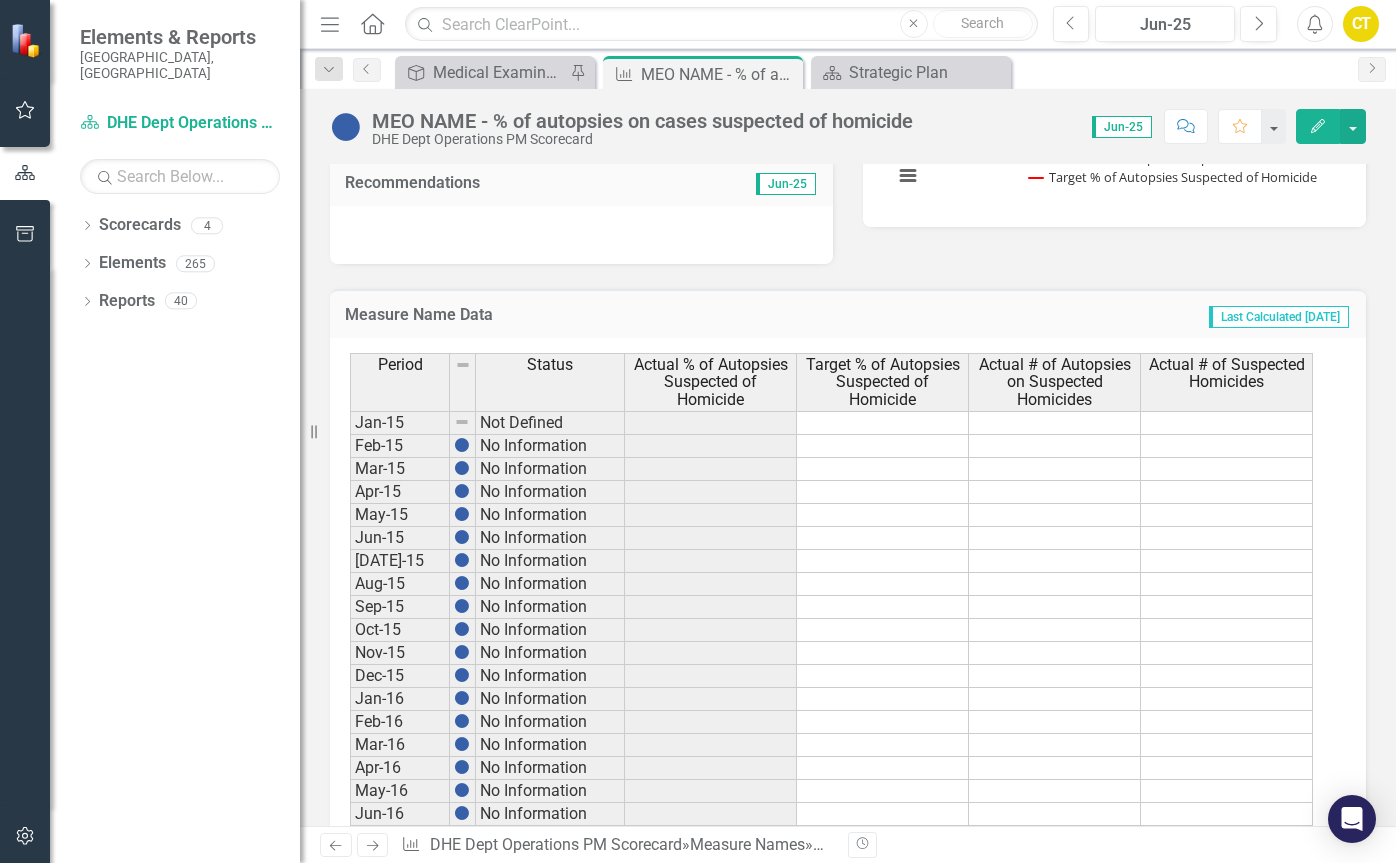 scroll, scrollTop: 600, scrollLeft: 0, axis: vertical 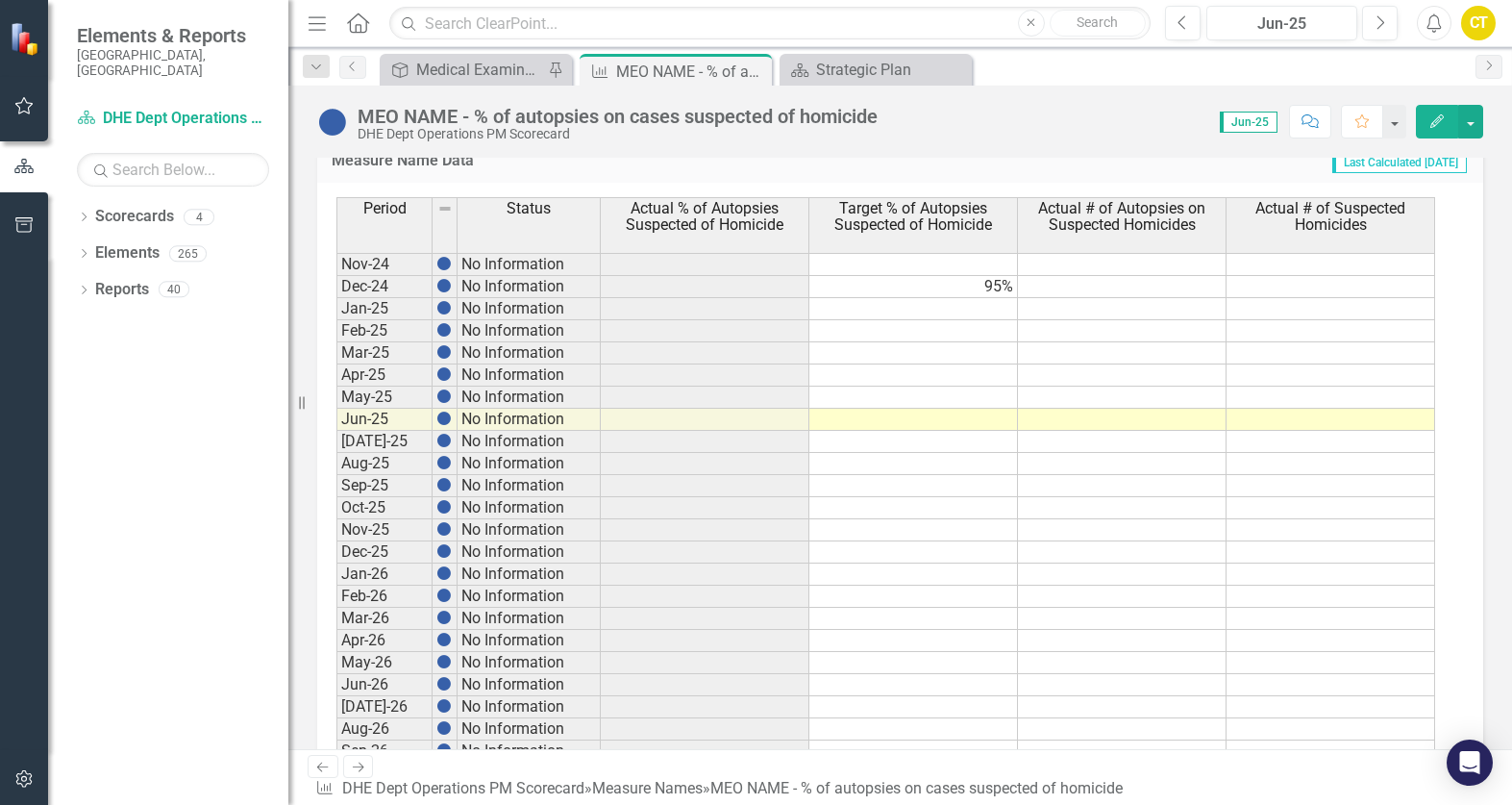 click on "Feb-23 No Information Mar-23 No Information 95% Apr-23 No Information May-23 No Information Jun-23 No Information 95% [DATE]-23 No Information Aug-23 No Information Sep-23 No Information 95% Oct-23 No Information Nov-23 No Information Dec-23 Caution 94% 95% 16 [DATE]-24 Caution 100% 2 [DATE]-24 Caution 100% 1 [DATE]-24 Below Plan 67% 95% 2 [DATE]-24 No Information 0 0 May-24 No Information 0 0 Jun-24 On Target 100% 95% 2 [DATE]-24 Caution 100% 1 [DATE]-24 No Information 0 0 Sep-24 No Information 95% 0 0 Oct-24 No Information 0 0 Nov-24 No Information Dec-24 No Information 95% Jan-25 No Information Feb-25 No Information Mar-25 No Information Apr-25 No Information May-25 No Information Jun-25 No Information [DATE]-25 No Information Aug-25 No Information Sep-25 No Information Oct-25 No Information Nov-25 No Information Dec-25 No Information Jan-26 No Information Feb-26 No Information Mar-26 No Information Apr-26 No Information May-26 No Information Jun-26 No Information [DATE]-26 No Information Aug-26 No Information Sep-26" at bounding box center (885, 309) 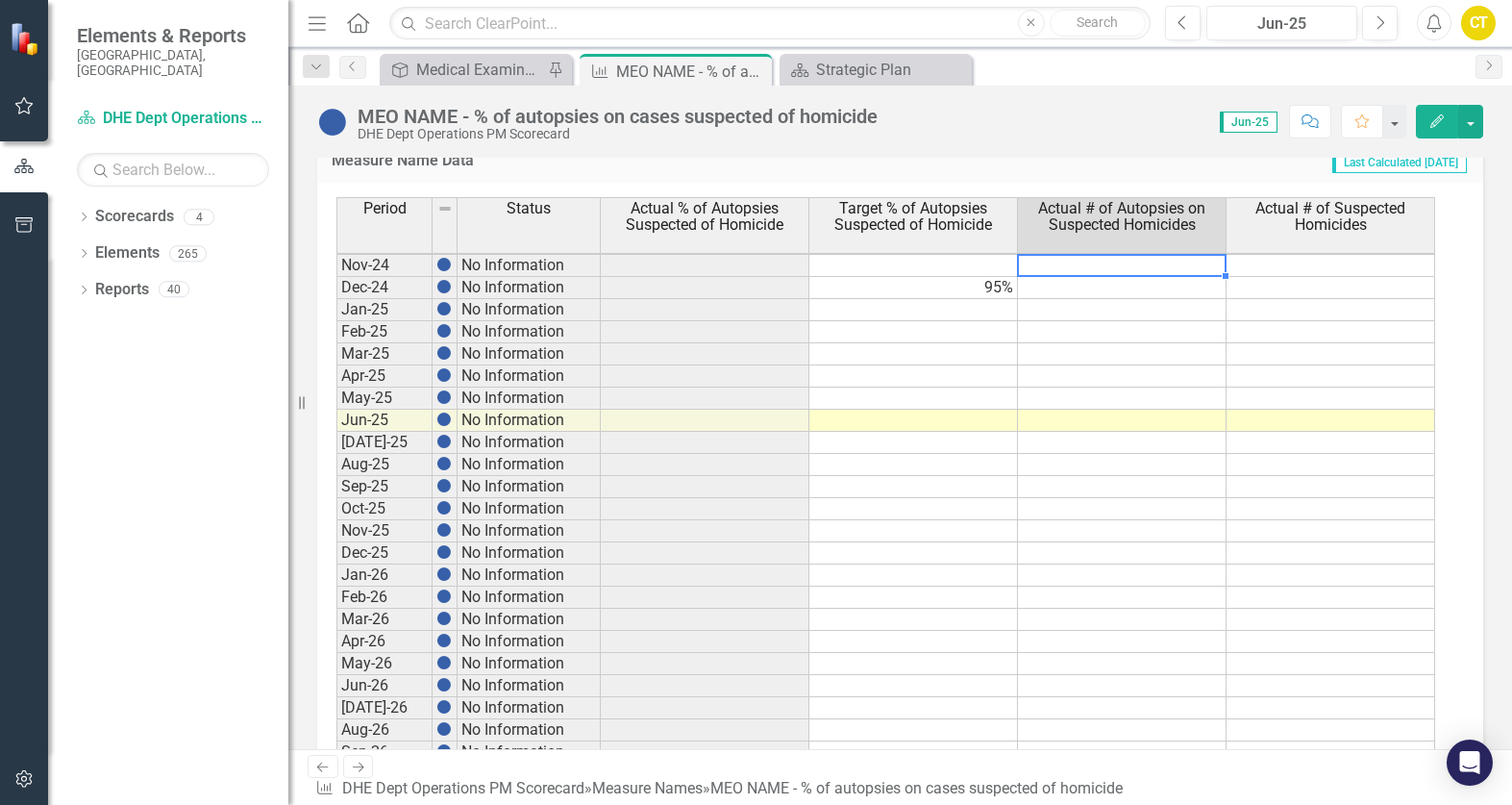 click at bounding box center (1122, 265) 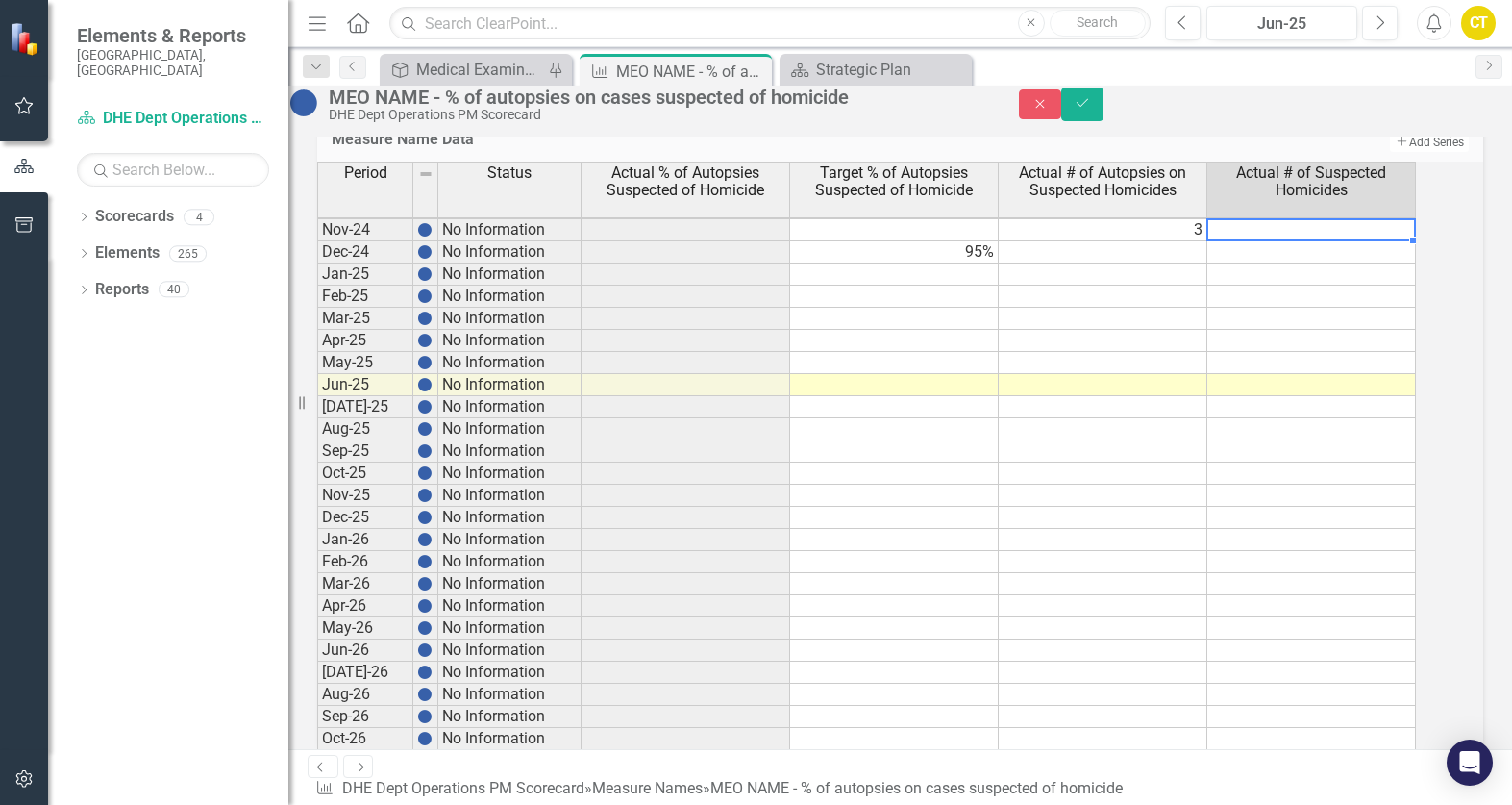 type on "3" 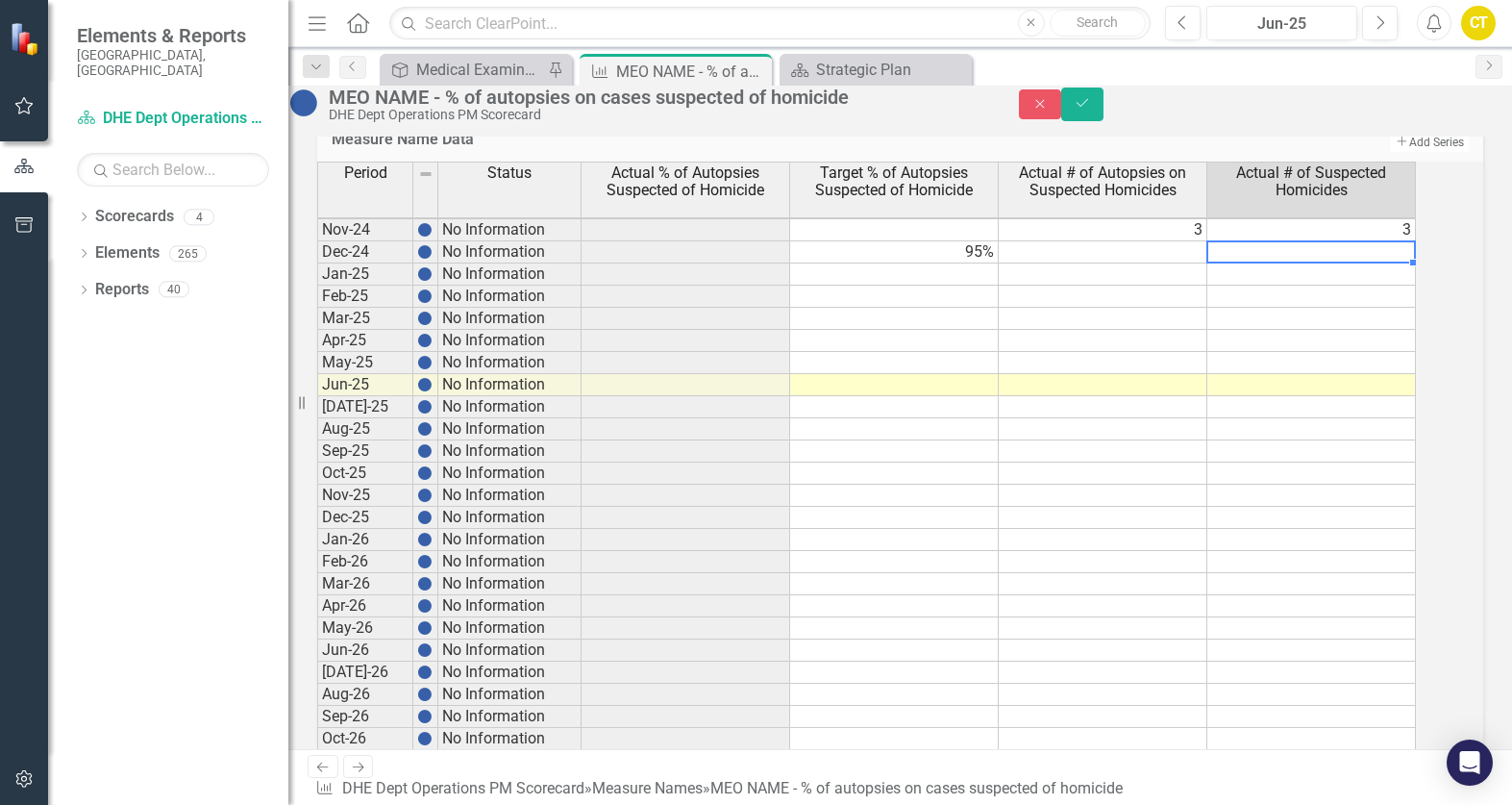 click at bounding box center [1103, 252] 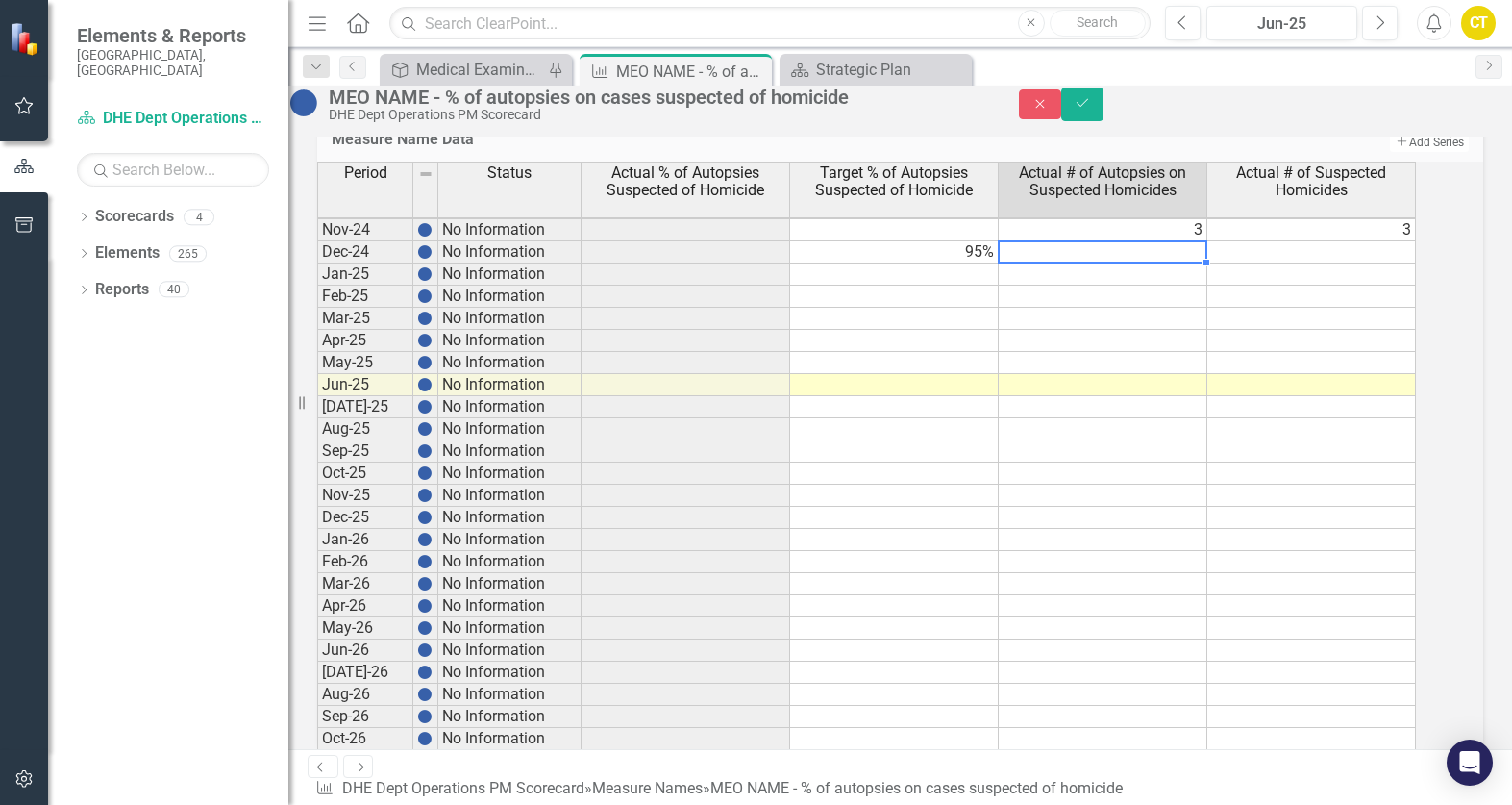 type on "0" 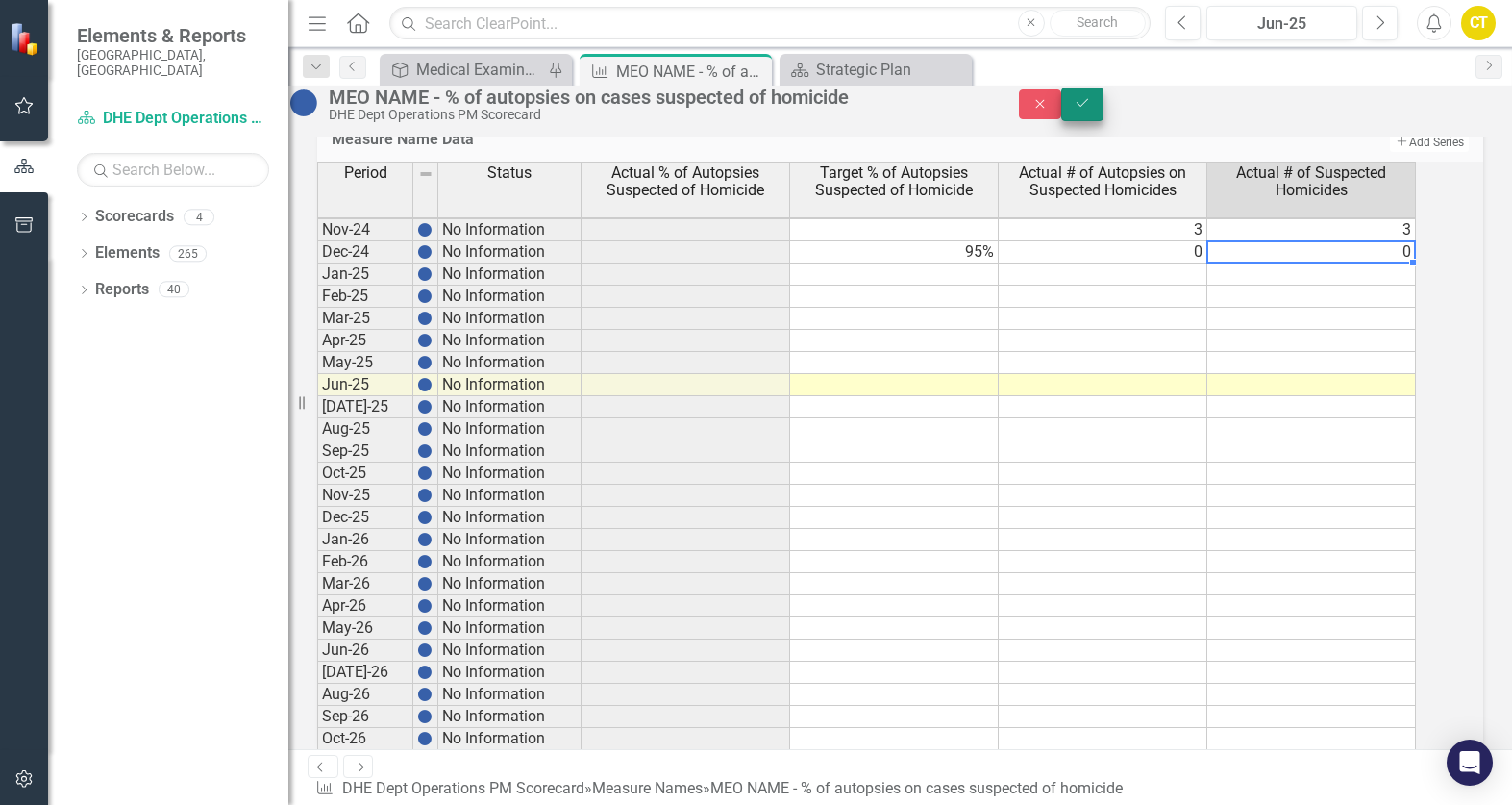 type on "0" 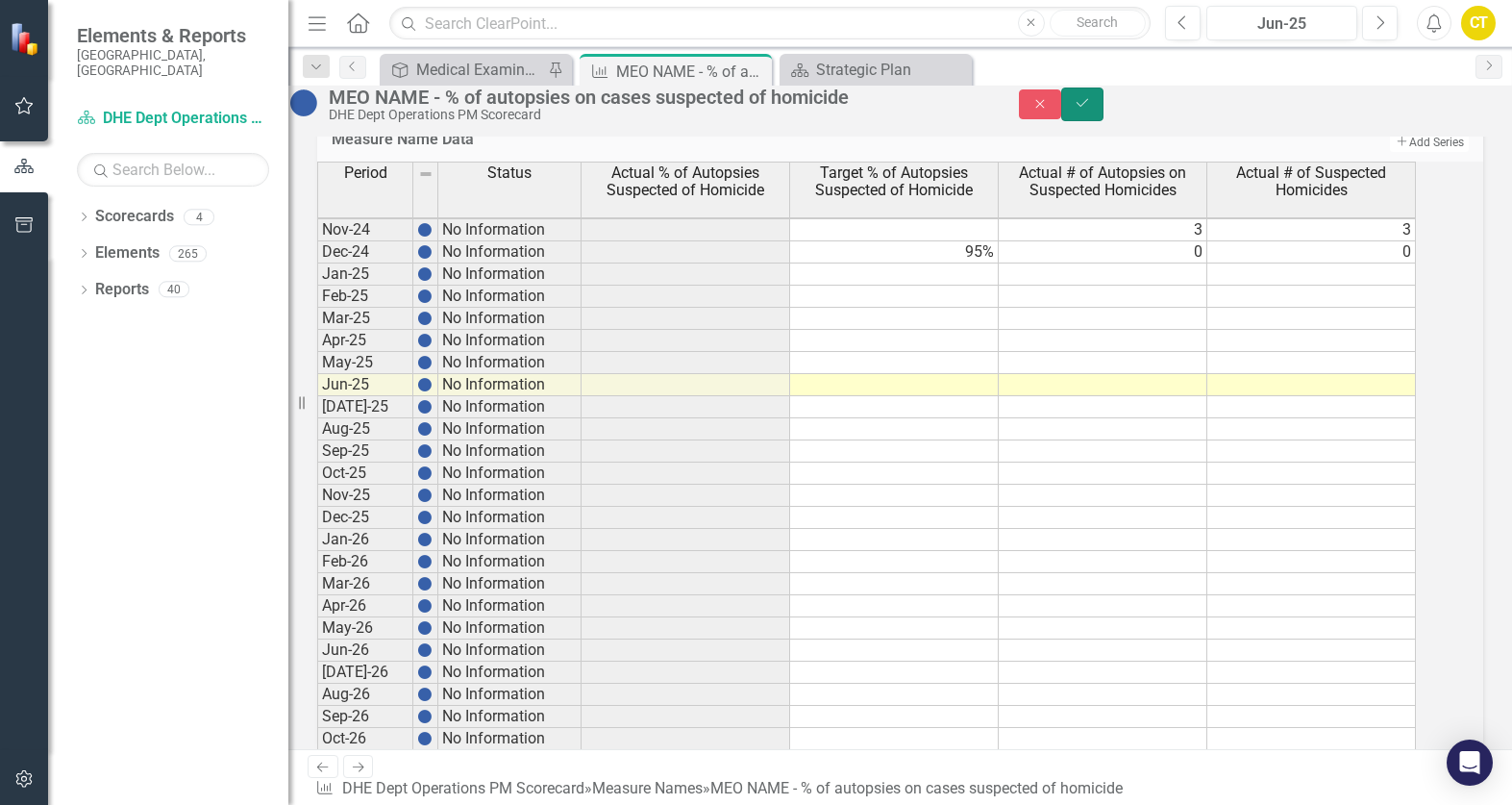 click on "Save" 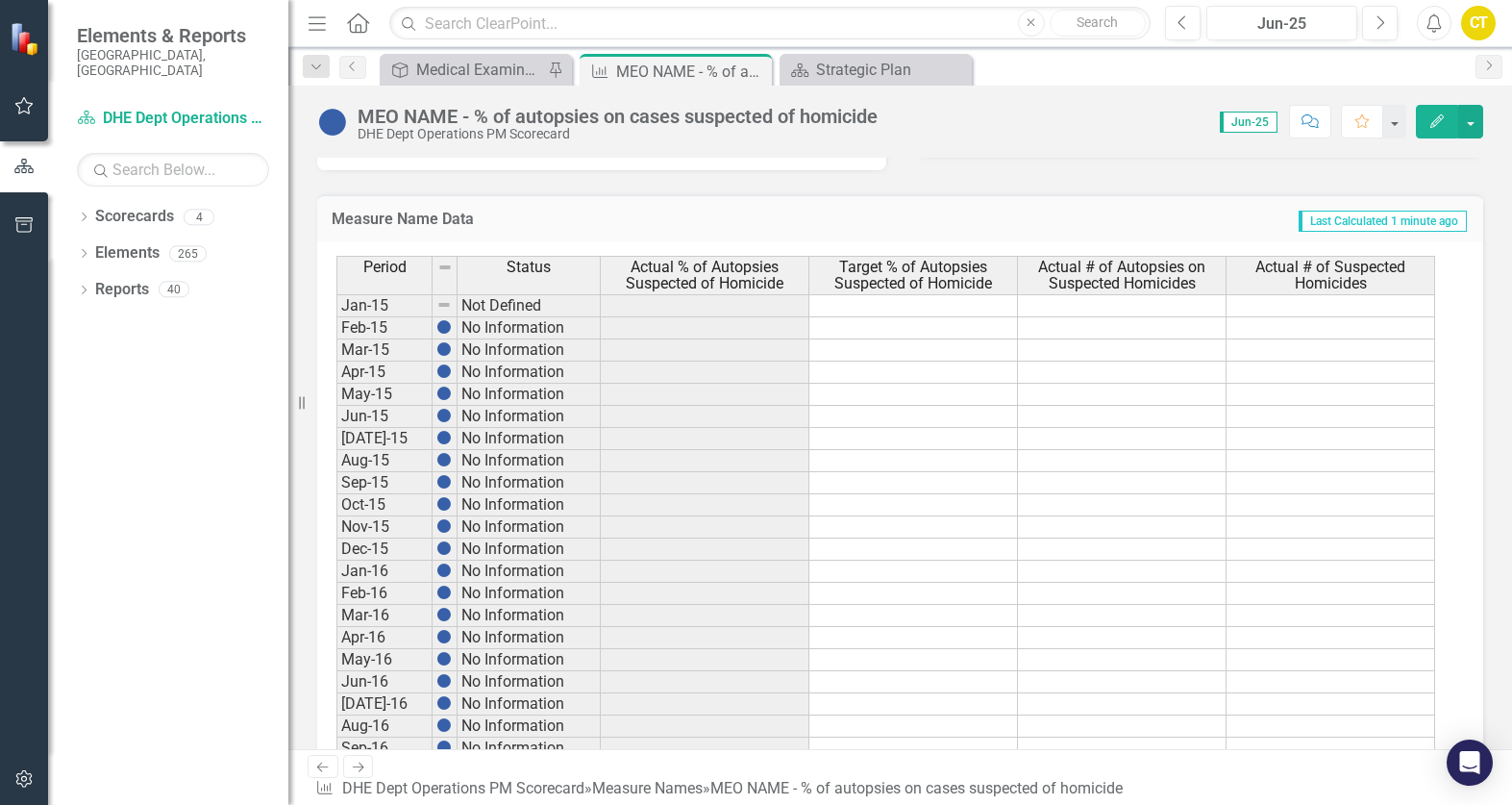 scroll, scrollTop: 577, scrollLeft: 0, axis: vertical 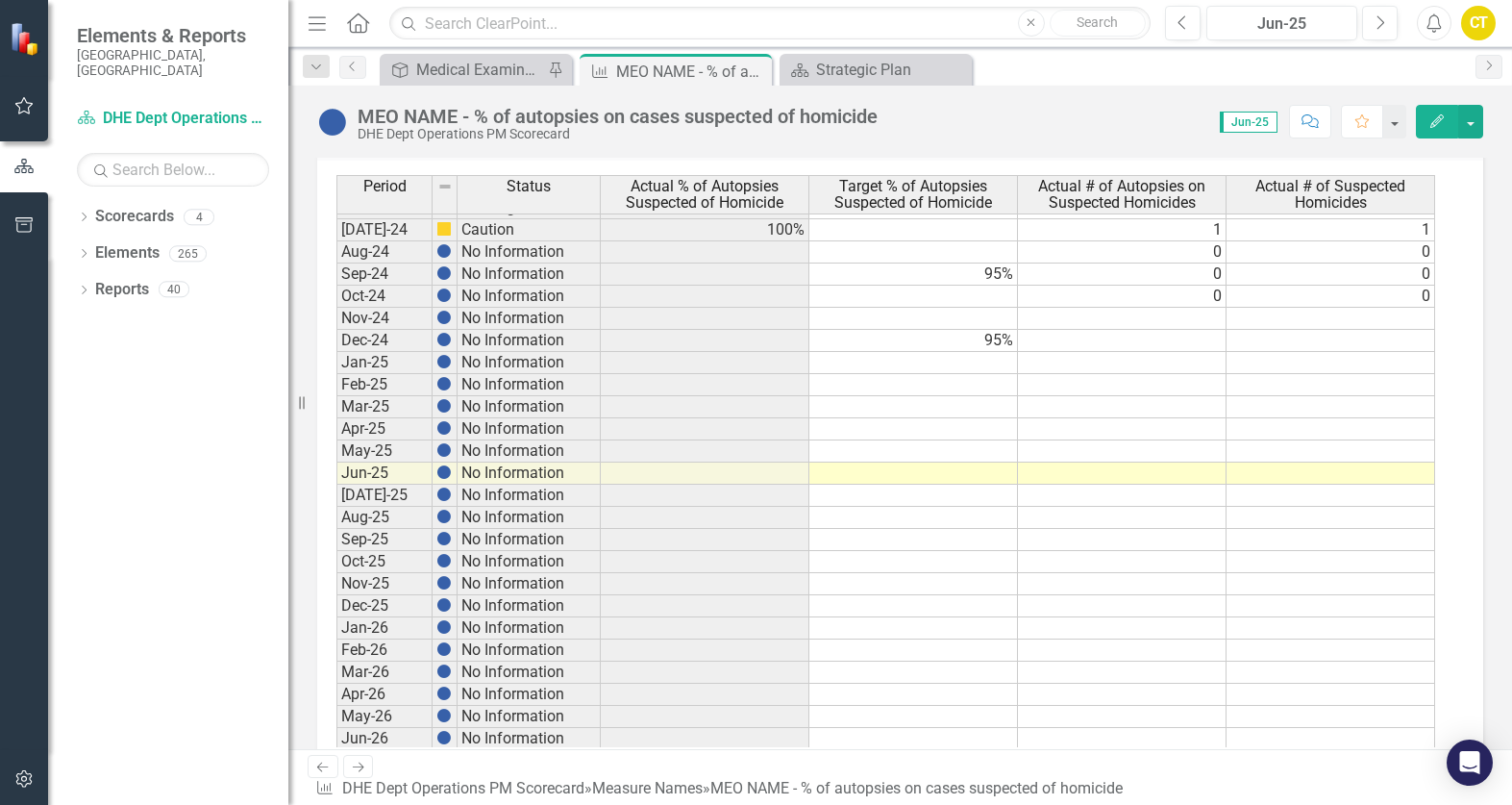 click on "Period Status Actual % of Autopsies Suspected of Homicide Target % of Autopsies Suspected of Homicide Actual # of Autopsies on Suspected Homicides Actual # of Suspected Homicides Dec-23 Caution 94% 95% 16 [DATE]-24 Caution 100% 2 [DATE]-24 Caution 100% 1 [DATE]-24 Below Plan 67% 95% 2 [DATE]-24 No Information 0 0 May-24 No Information 0 0 Jun-24 On Target 100% 95% 2 [DATE]-24 Caution 100% 1 [DATE]-24 No Information 0 0 Sep-24 No Information 95% 0 0 Oct-24 No Information 0 0 Nov-24 No Information Dec-24 No Information 95% Jan-25 No Information Feb-25 No Information Mar-25 No Information Apr-25 No Information May-25 No Information Jun-25 No Information [DATE]-25 No Information Aug-25 No Information Sep-25 No Information Oct-25 No Information Nov-25 No Information Dec-25 No Information Jan-26 No Information Feb-26 No Information Mar-26 No Information Apr-26 No Information May-26 No Information Jun-26 No Information [DATE]-26 No Information Aug-26 No Information Sep-26 No Information Oct-26 No Information Nov-26 Dec-26" at bounding box center [336, 453] 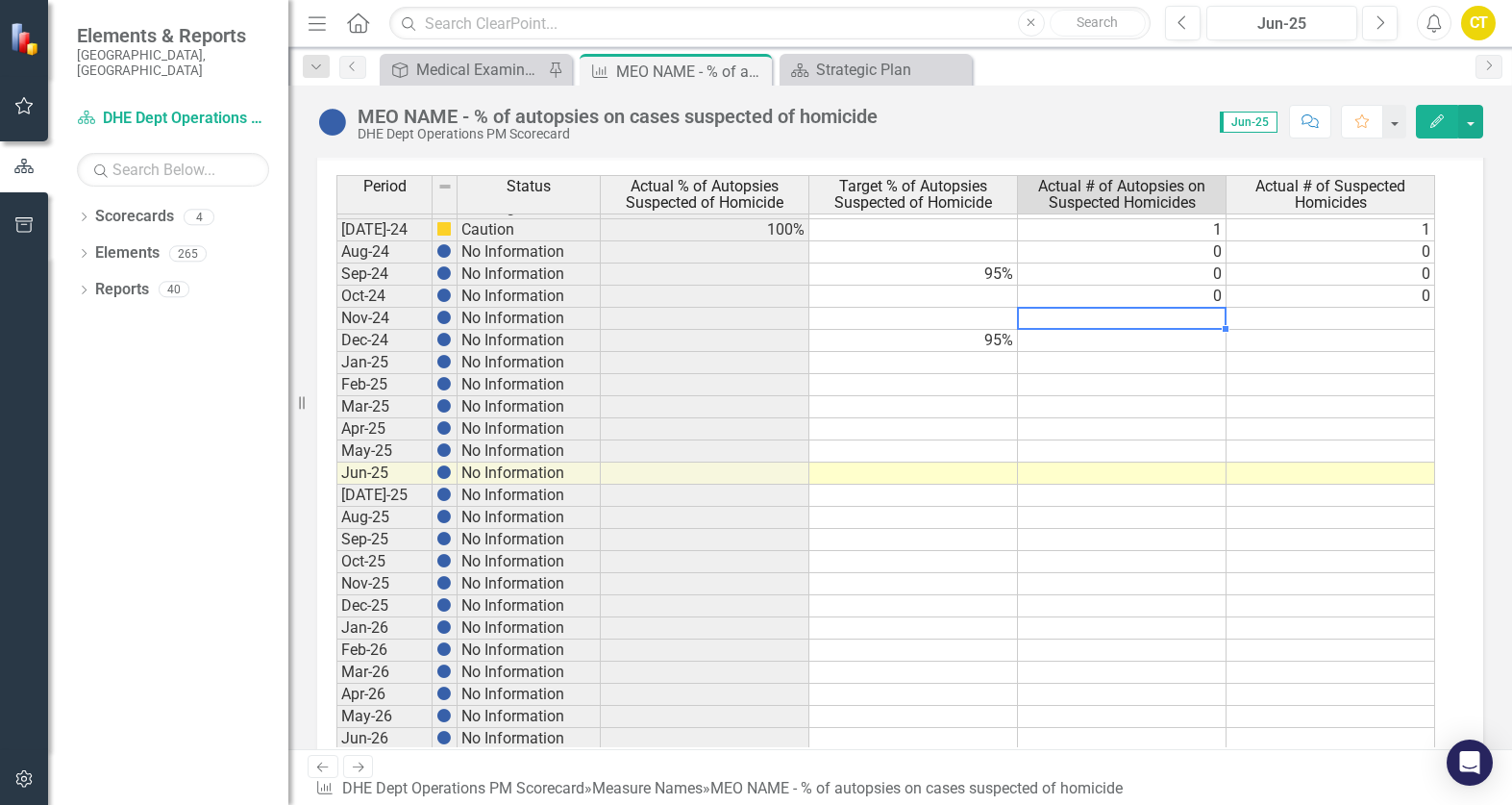 click at bounding box center (1122, 318) 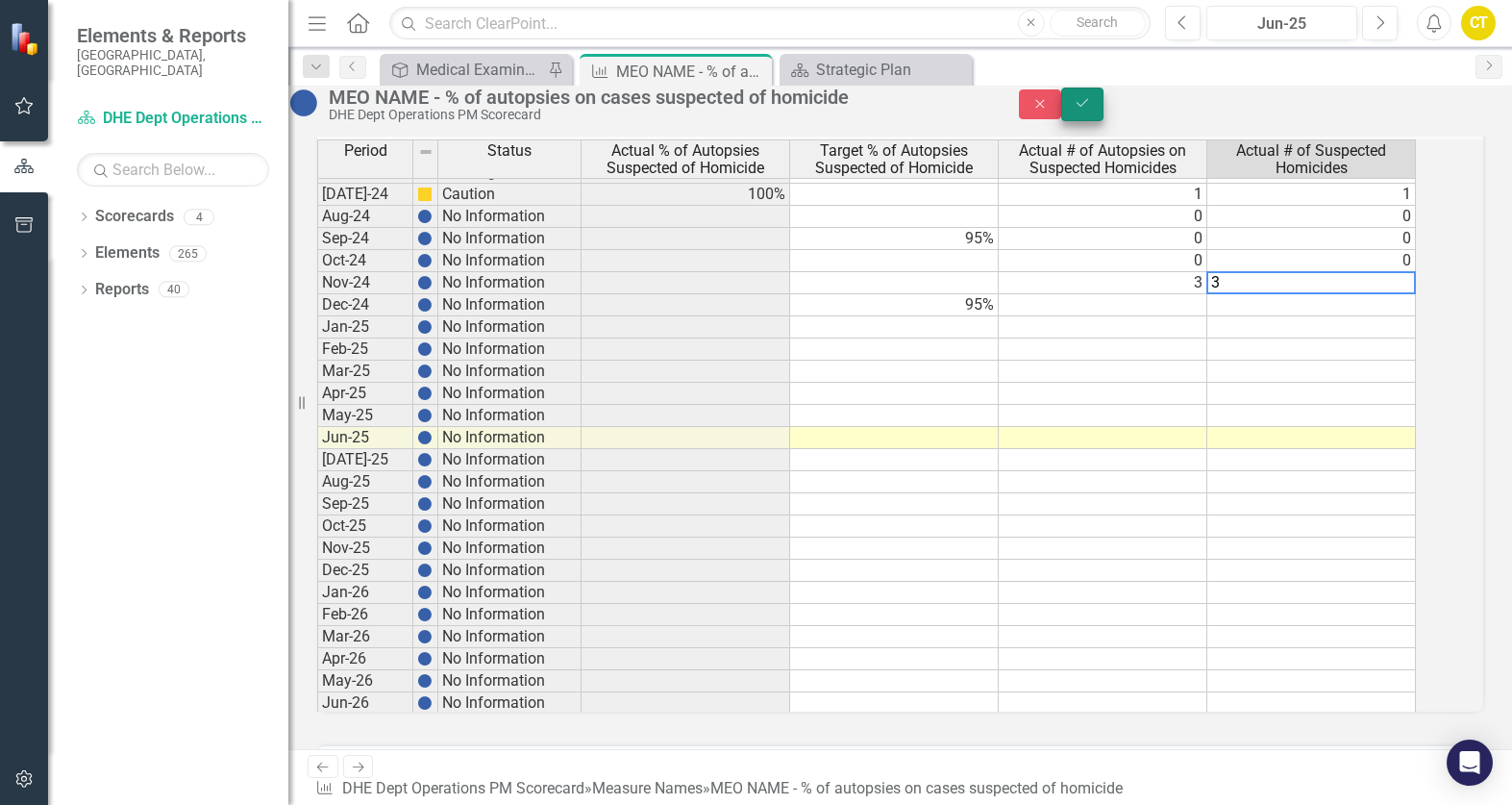 type on "3" 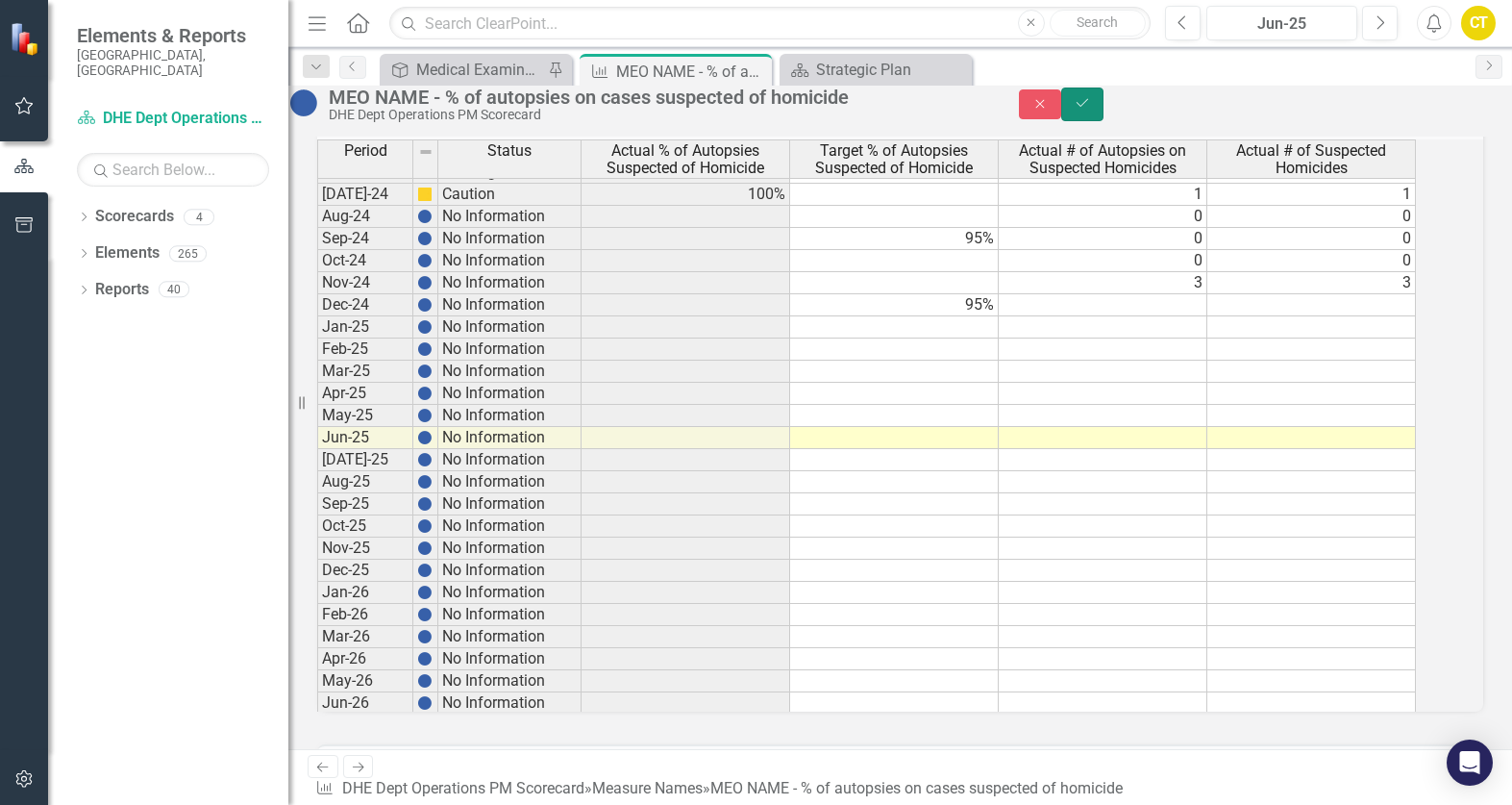click on "Save" at bounding box center [1082, 104] 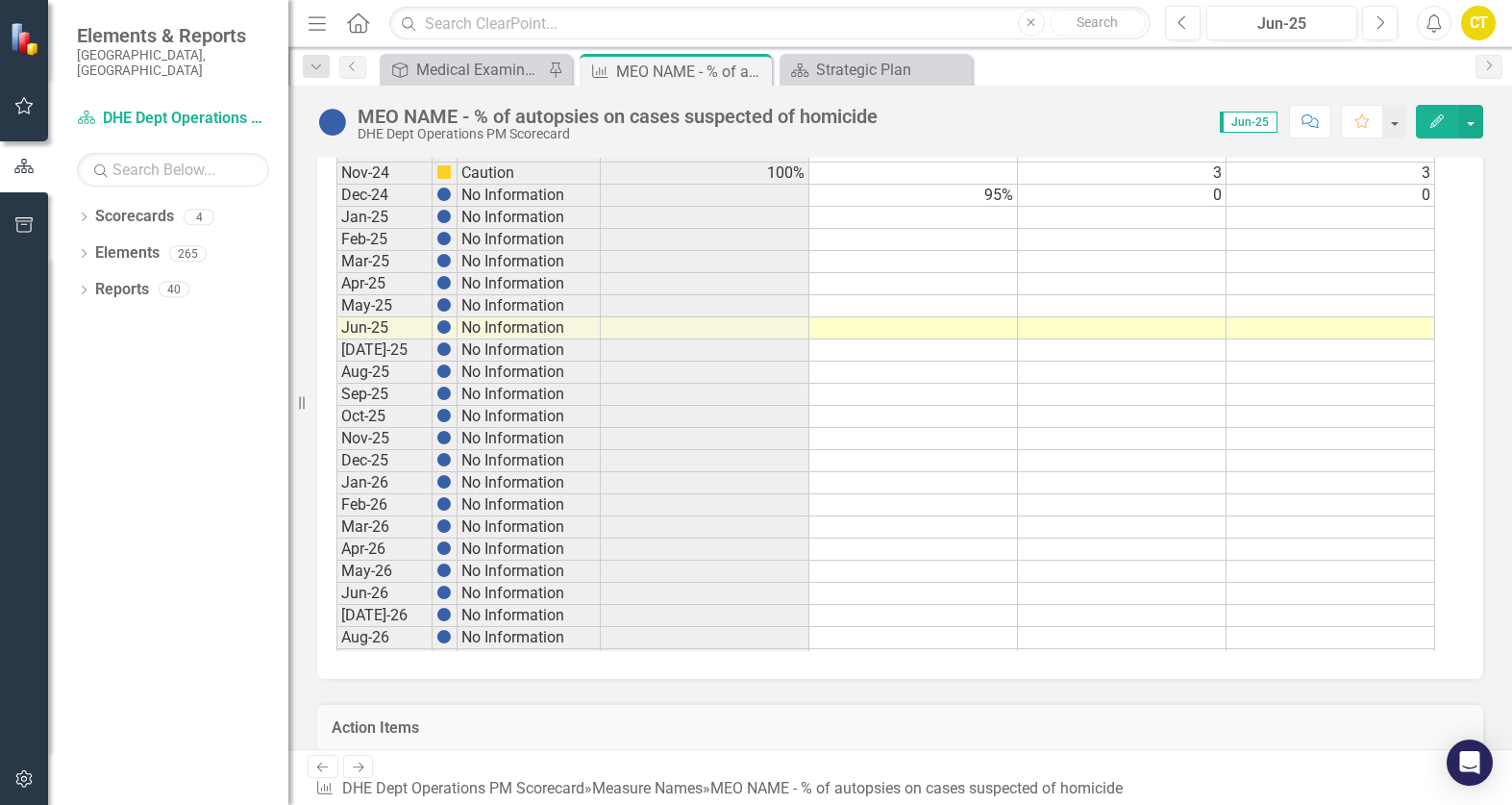 scroll, scrollTop: 2573, scrollLeft: 0, axis: vertical 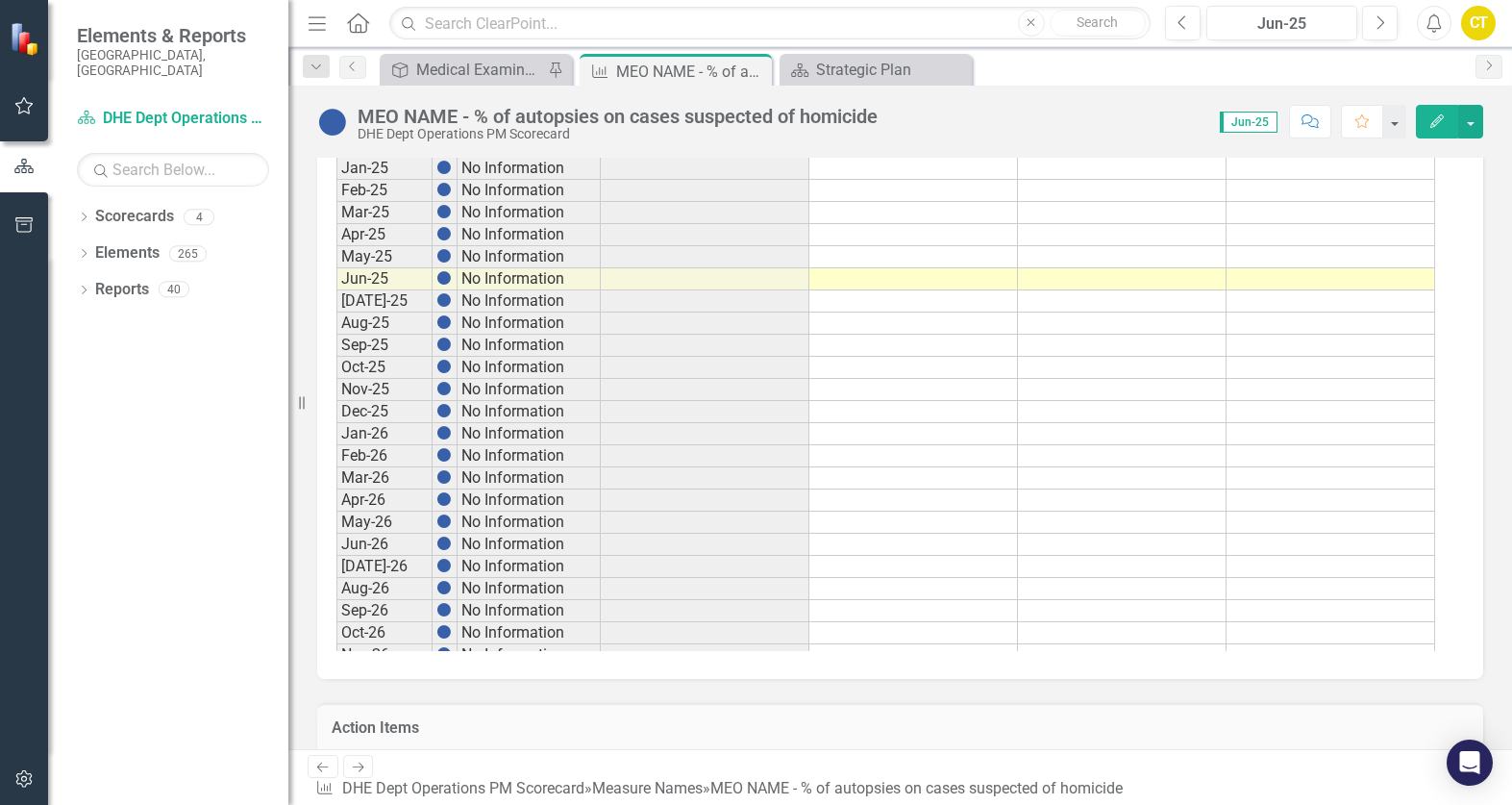 click at bounding box center (1122, 168) 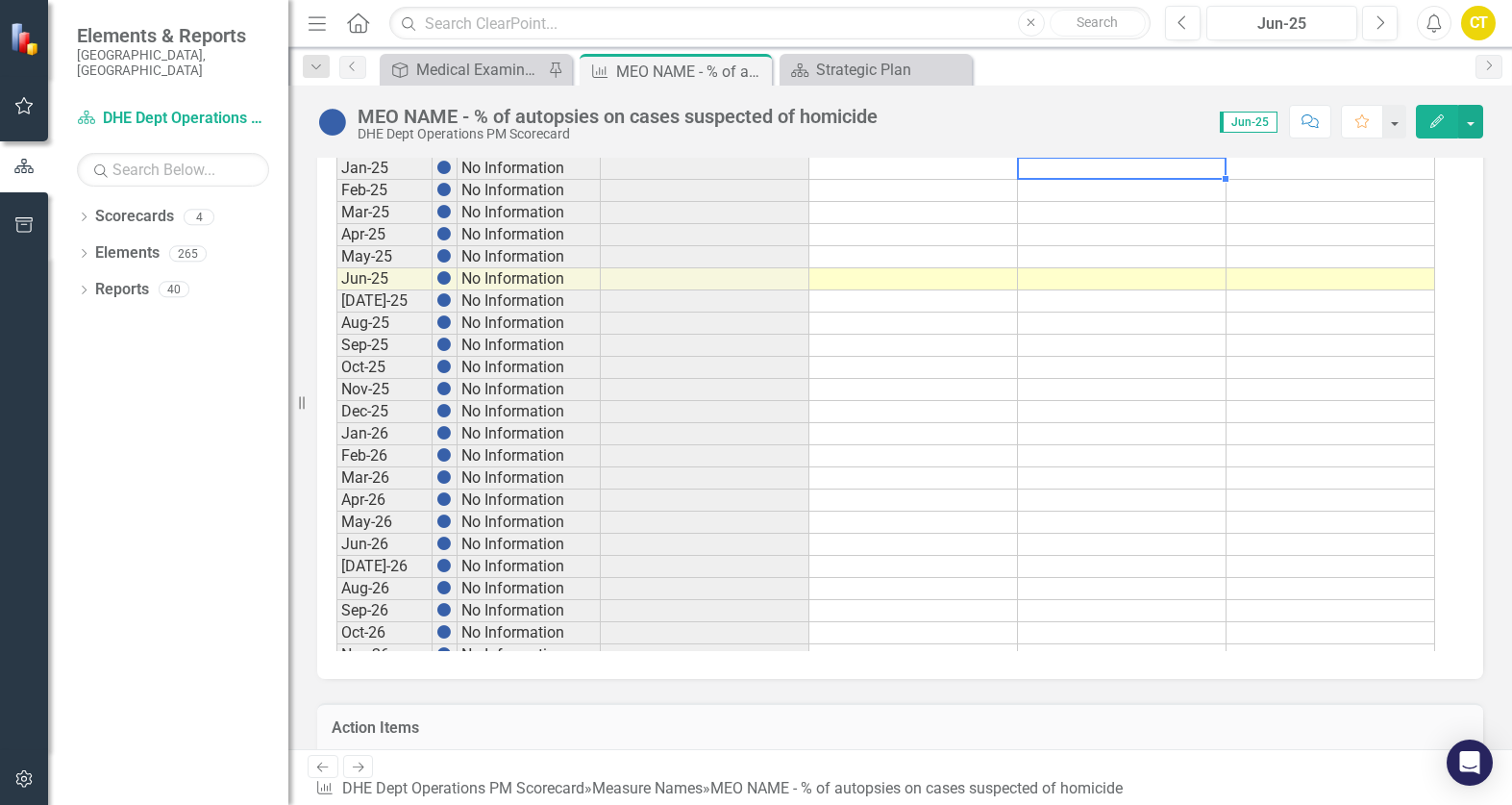 type on "0" 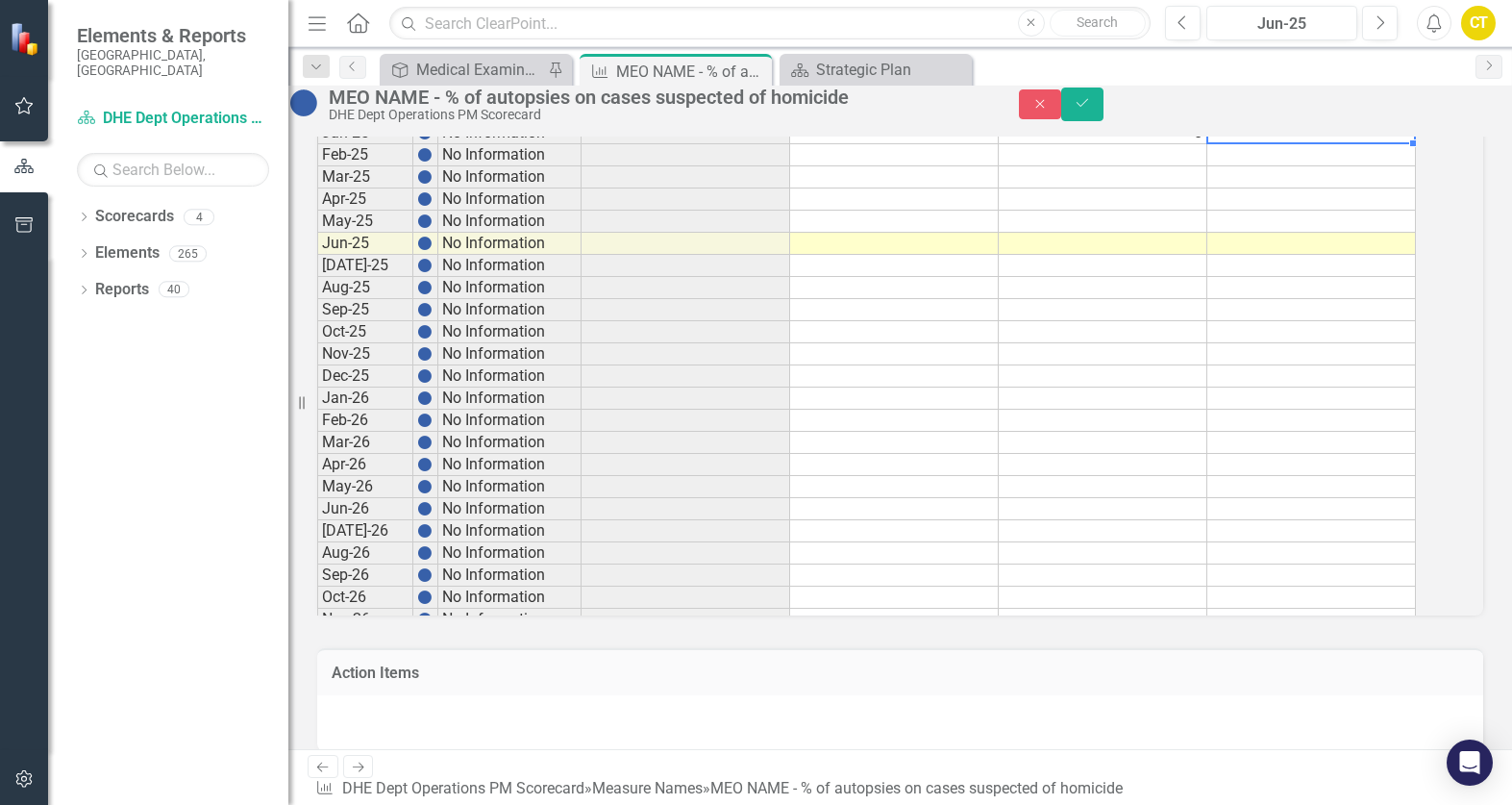 type on "0" 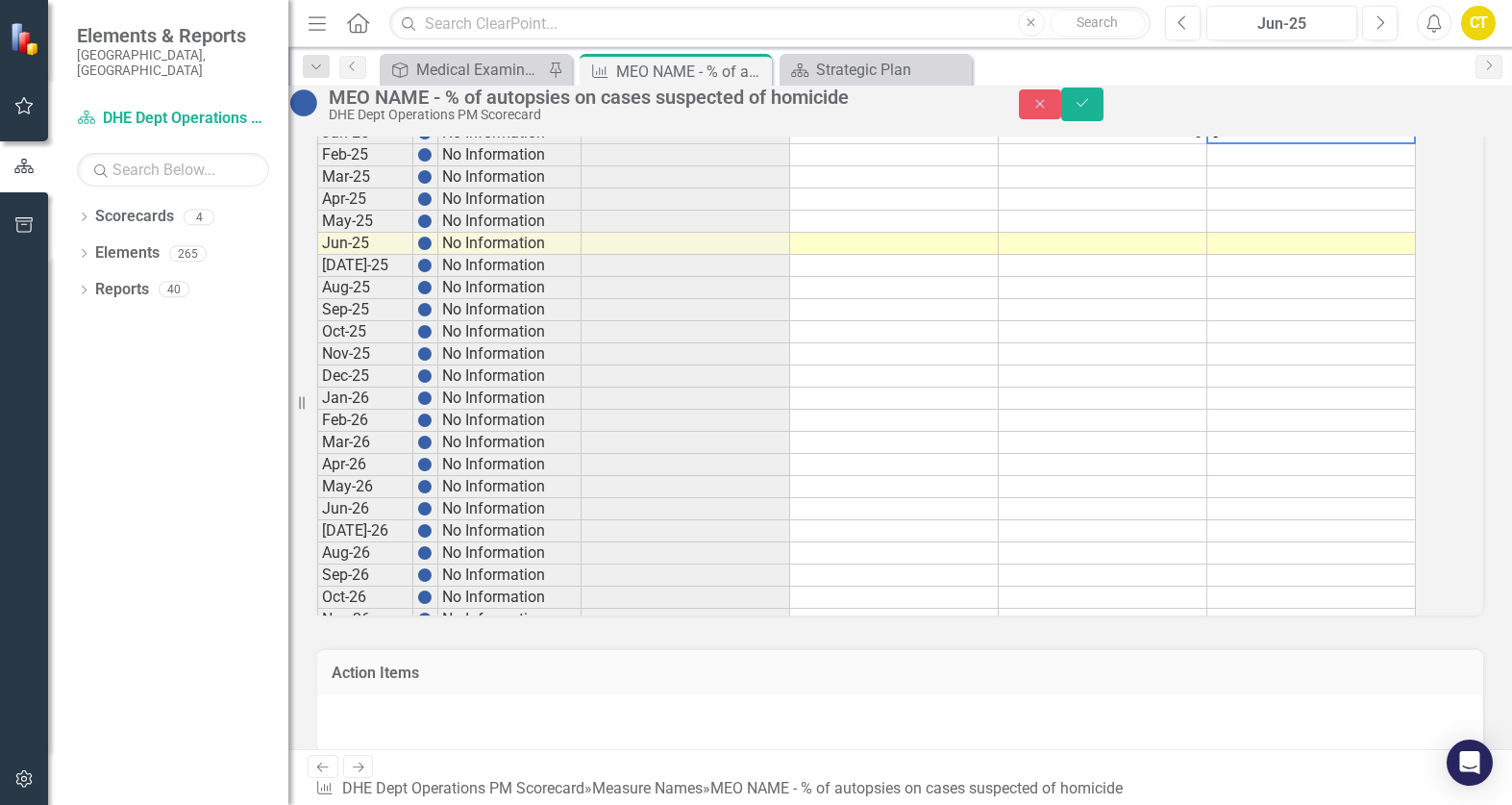 type 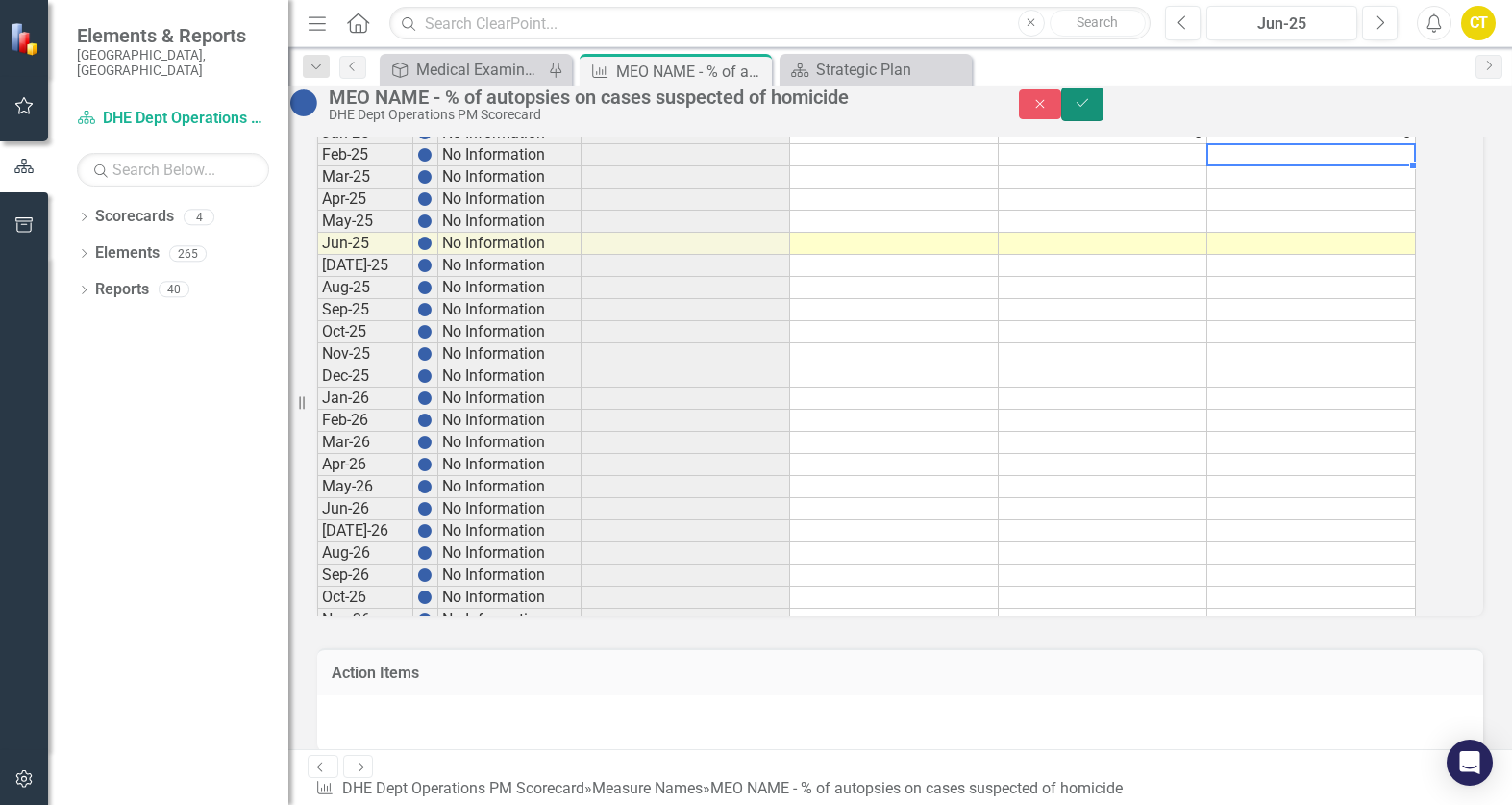 click on "Save" at bounding box center [1082, 104] 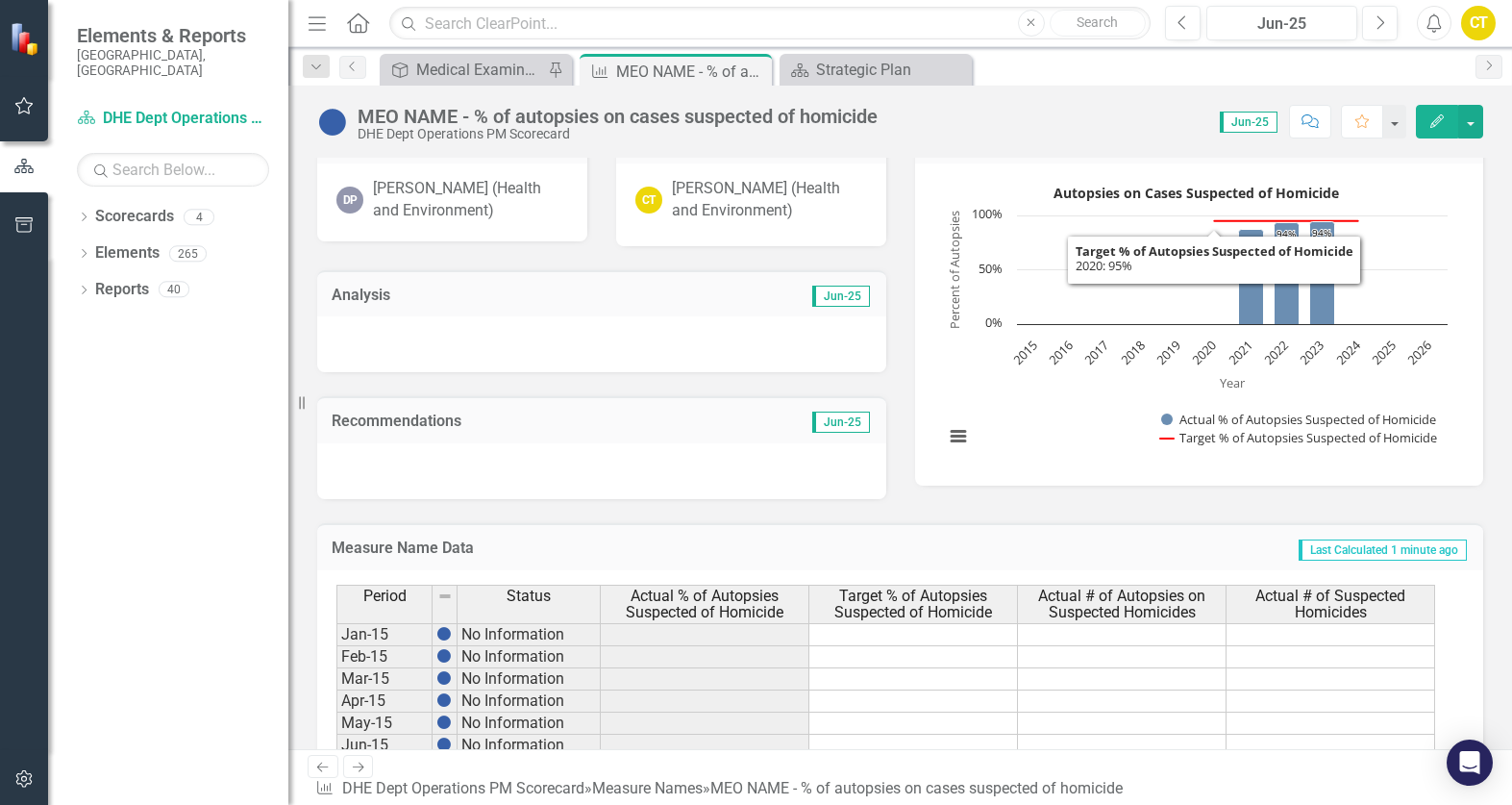 scroll, scrollTop: 385, scrollLeft: 0, axis: vertical 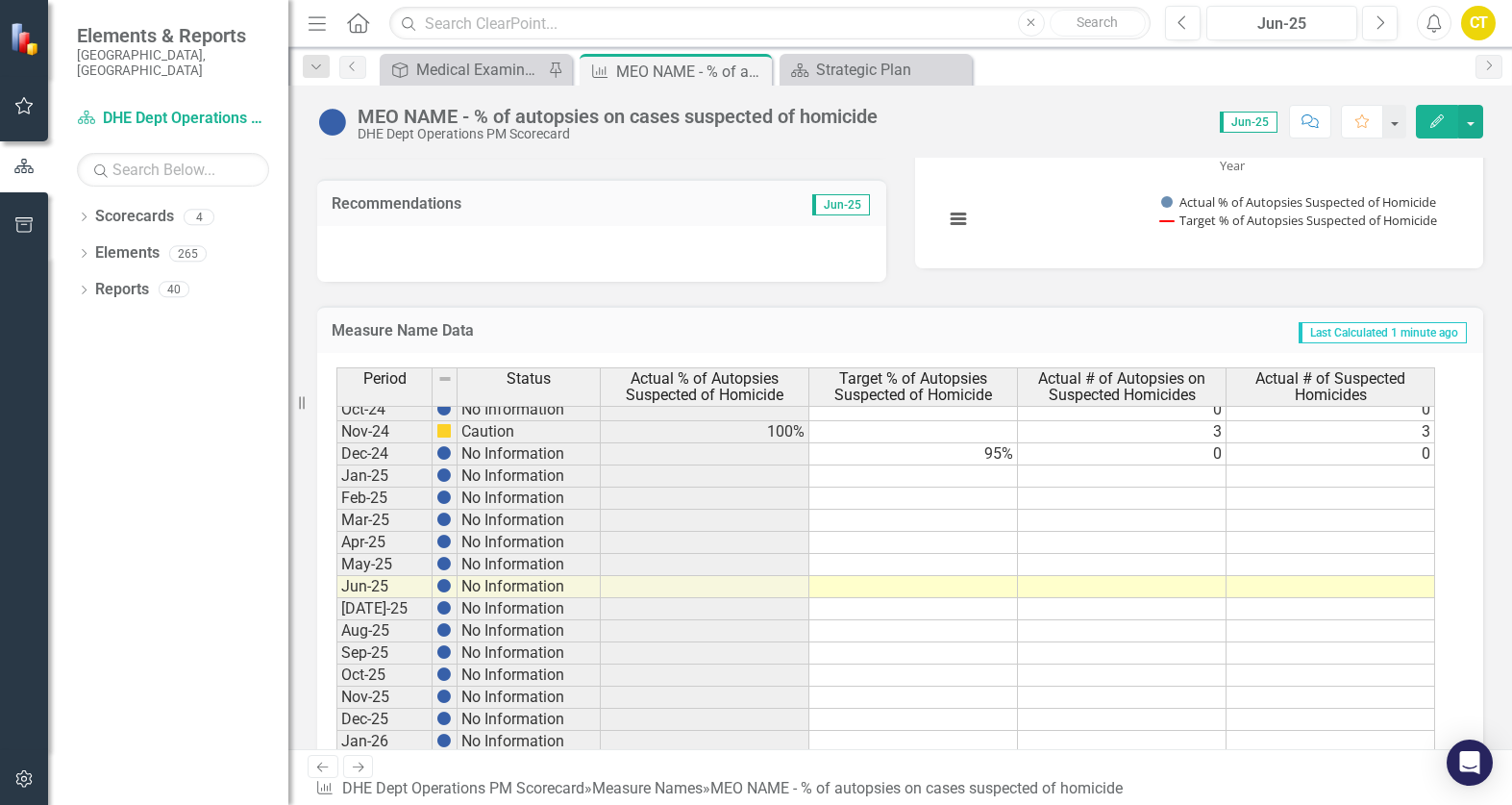 click on "[DATE]-23 No Information Aug-23 No Information Sep-23 No Information 95% Oct-23 No Information Nov-23 No Information Dec-23 Caution 94% 95% 16 [DATE]-24 Caution 100% 2 [DATE]-24 Caution 100% 1 [DATE]-24 Below Plan 67% 95% 2 [DATE]-24 No Information 0 0 May-24 No Information 0 0 Jun-24 On Target 100% 95% 2 [DATE]-24 Caution 100% 1 [DATE]-24 No Information 0 0 Sep-24 No Information 95% 0 0 Oct-24 No Information 0 0 Nov-24 Caution 100% 3 [DATE]-24 No Information 95% 0 0 Jan-25 No Information Feb-25 No Information Mar-25 No Information Apr-25 No Information May-25 No Information Jun-25 No Information [DATE]-25 No Information Aug-25 No Information Sep-25 No Information Oct-25 No Information Nov-25 No Information Dec-25 No Information Jan-26 No Information Feb-26 No Information Mar-26 No Information Apr-26 No Information May-26 No Information Jun-26 No Information [DATE]-26 No Information Aug-26 No Information Sep-26 No Information Oct-26 No Information Nov-26 No Information Dec-26 No Information" at bounding box center (885, 531) 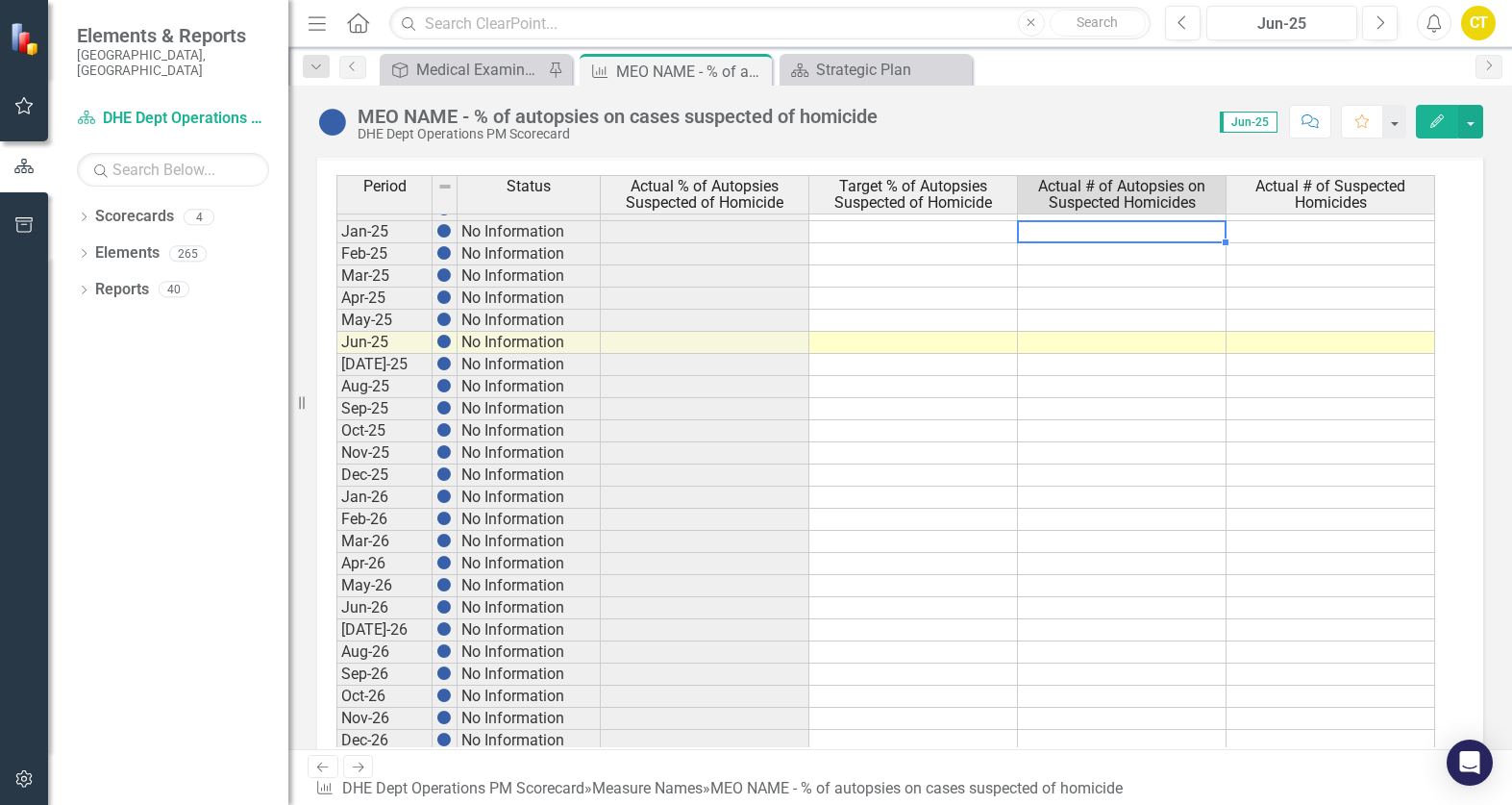 click at bounding box center [1122, 232] 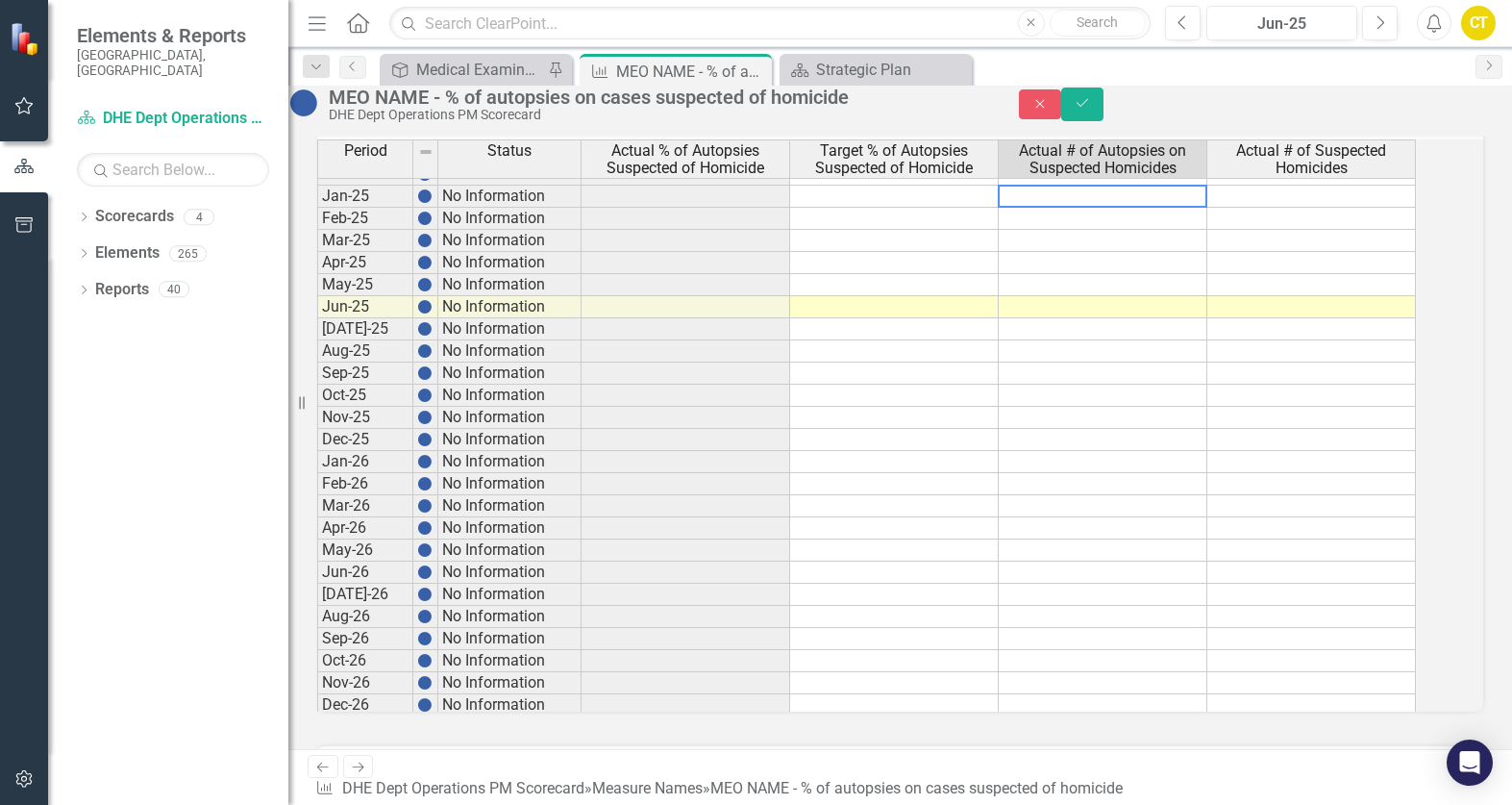 type on "0" 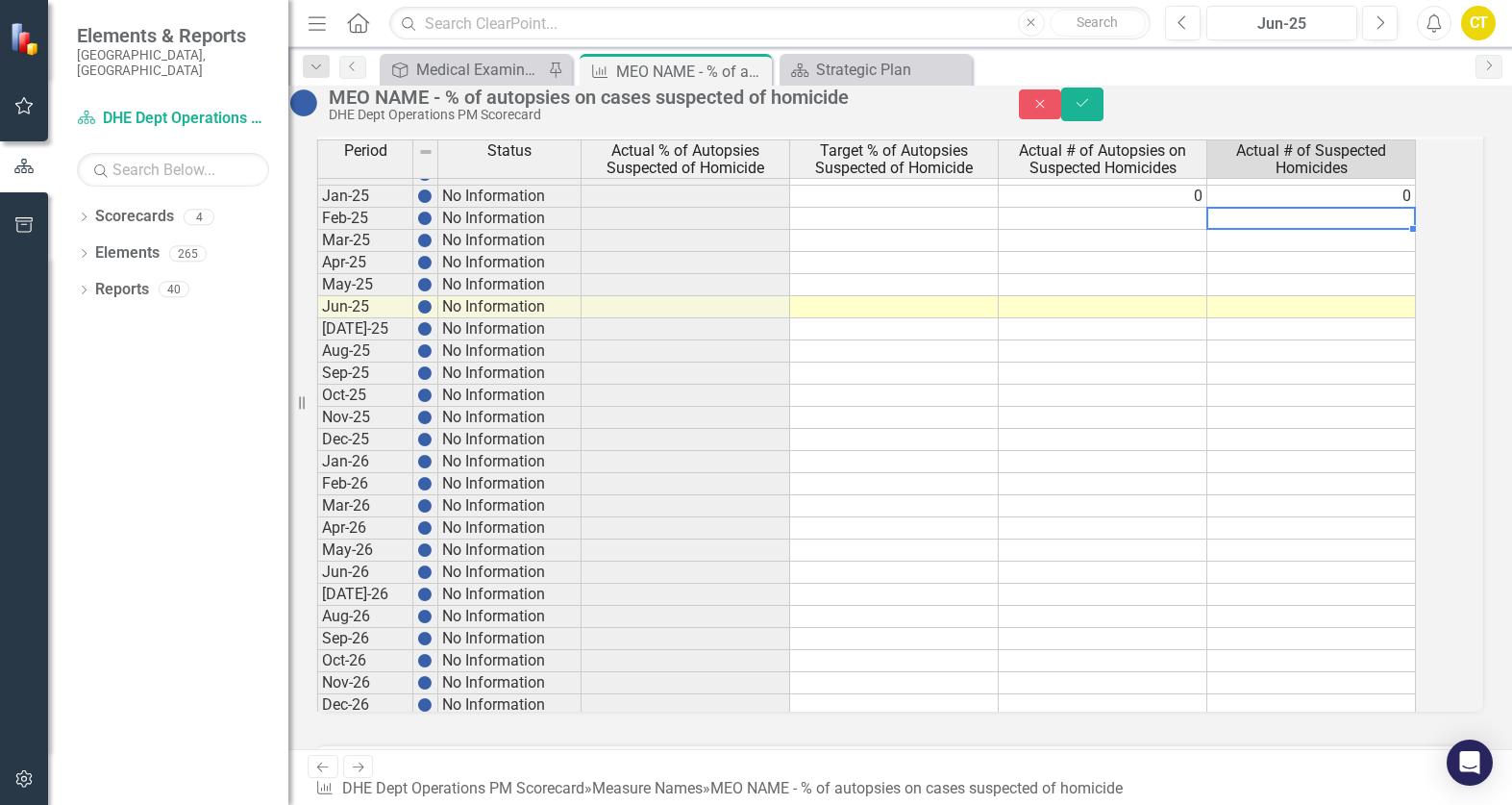 type on "4" 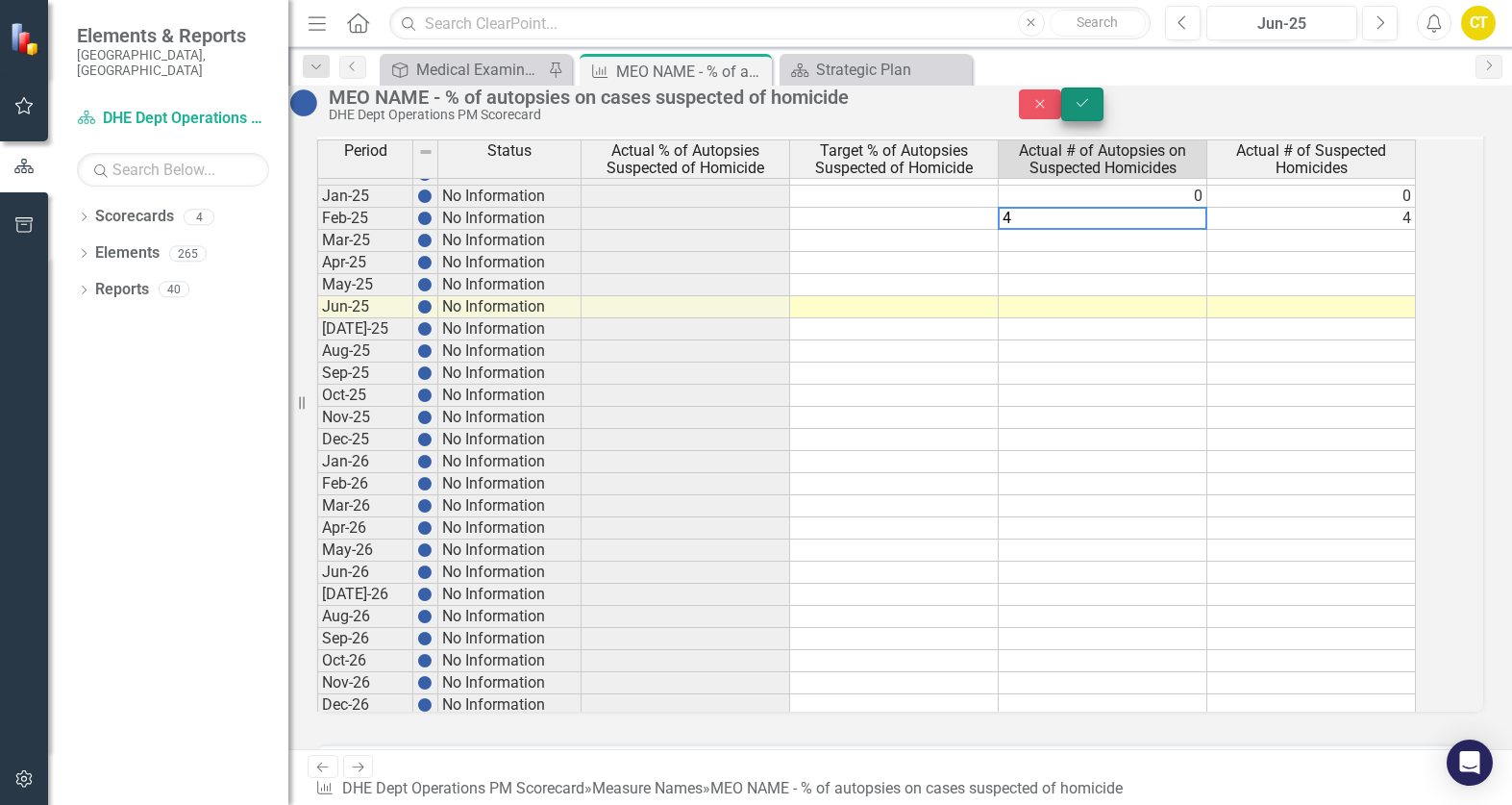 type on "4" 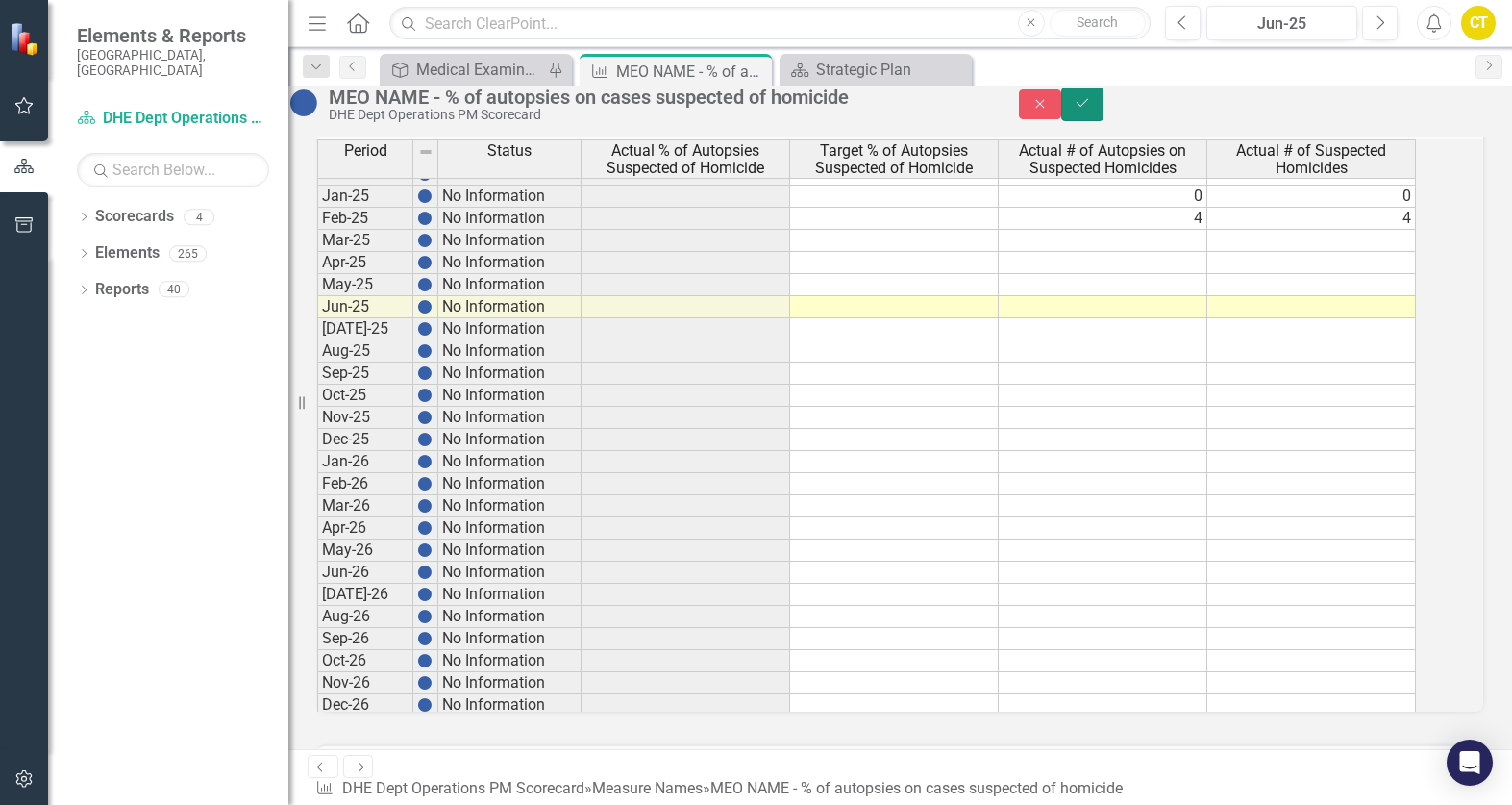 click on "Save" 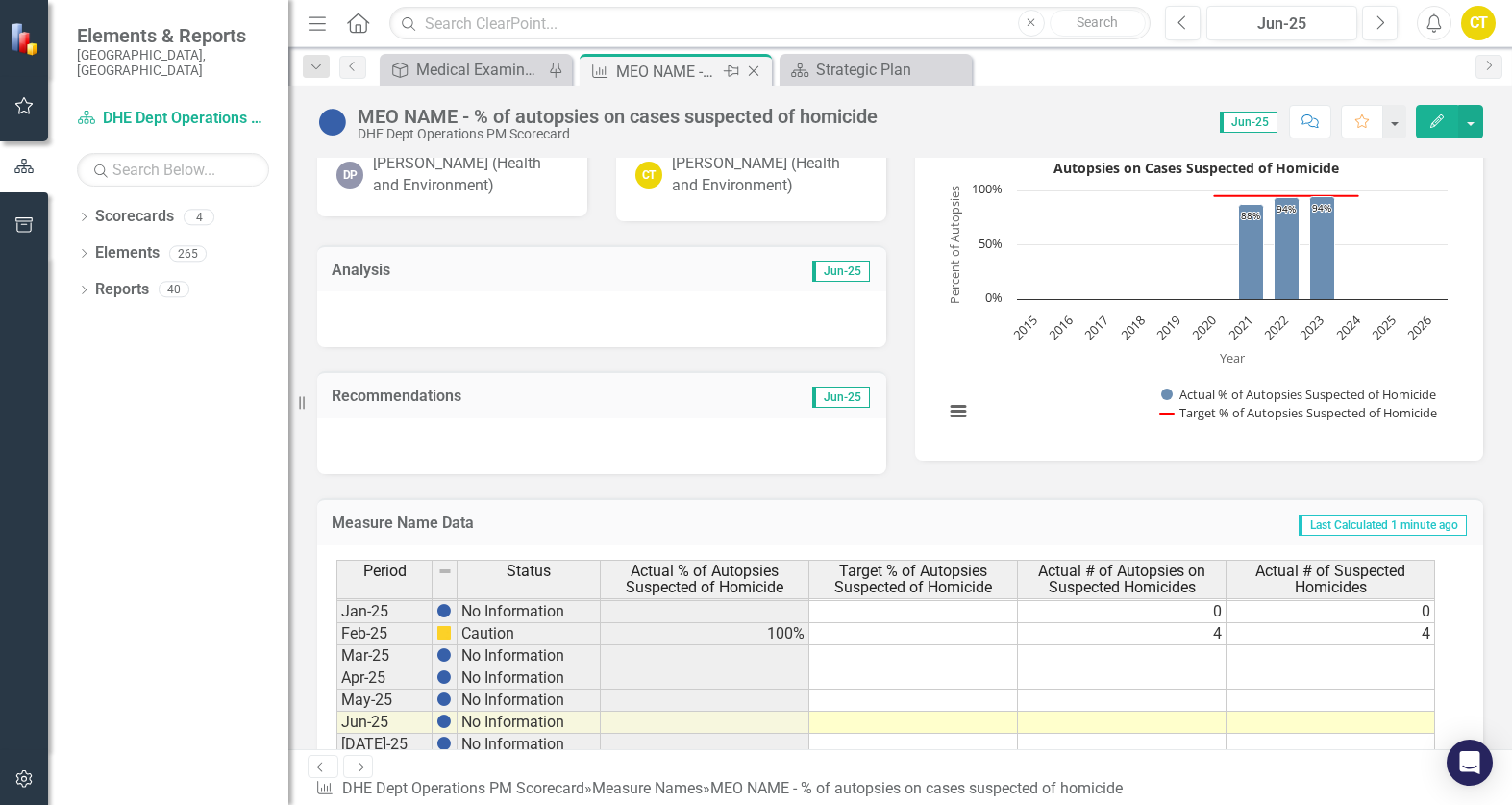 click on "Close" 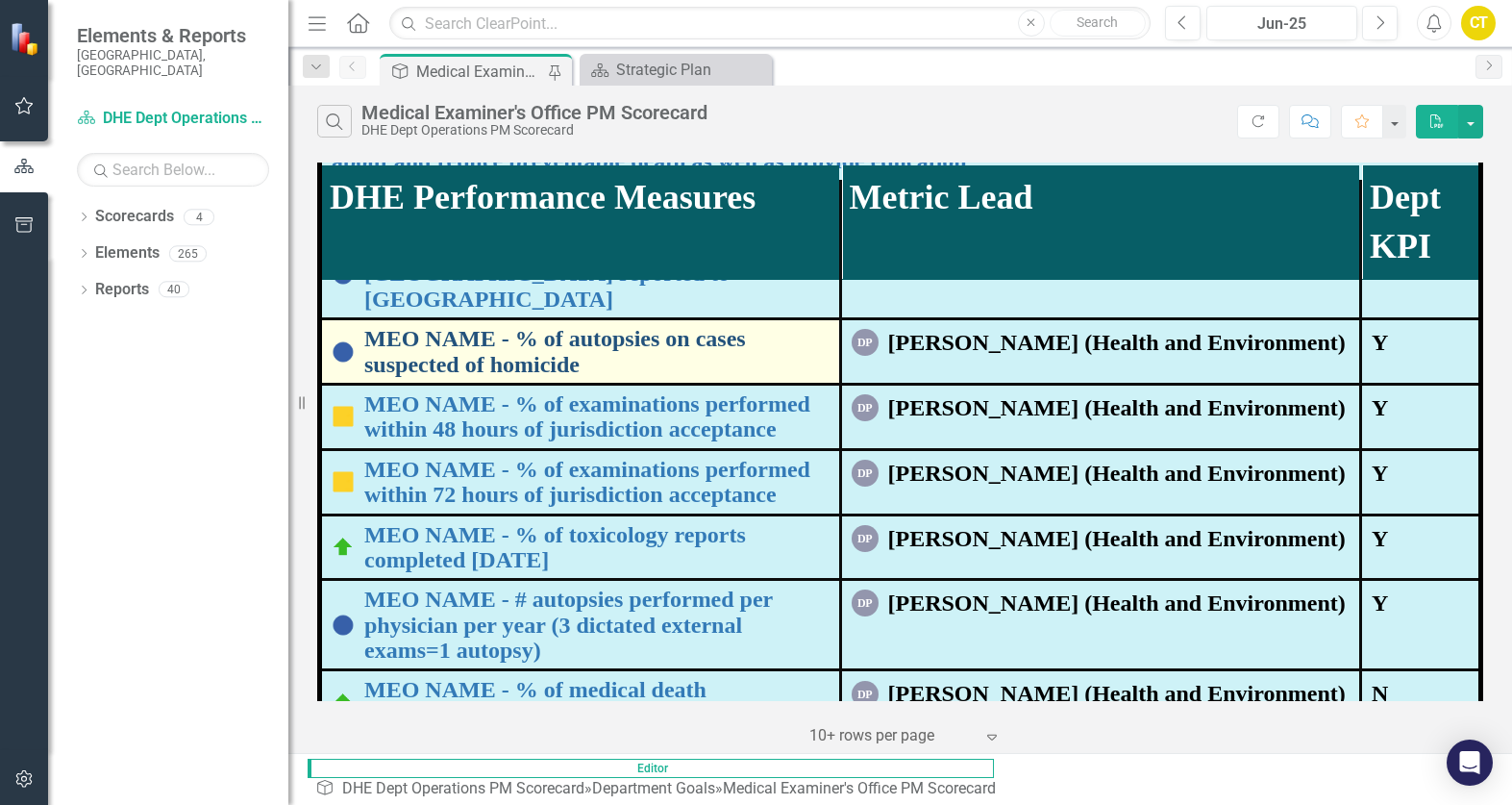 click on "MEO NAME  - % of autopsies on cases suspected of homicide" at bounding box center (597, 351) 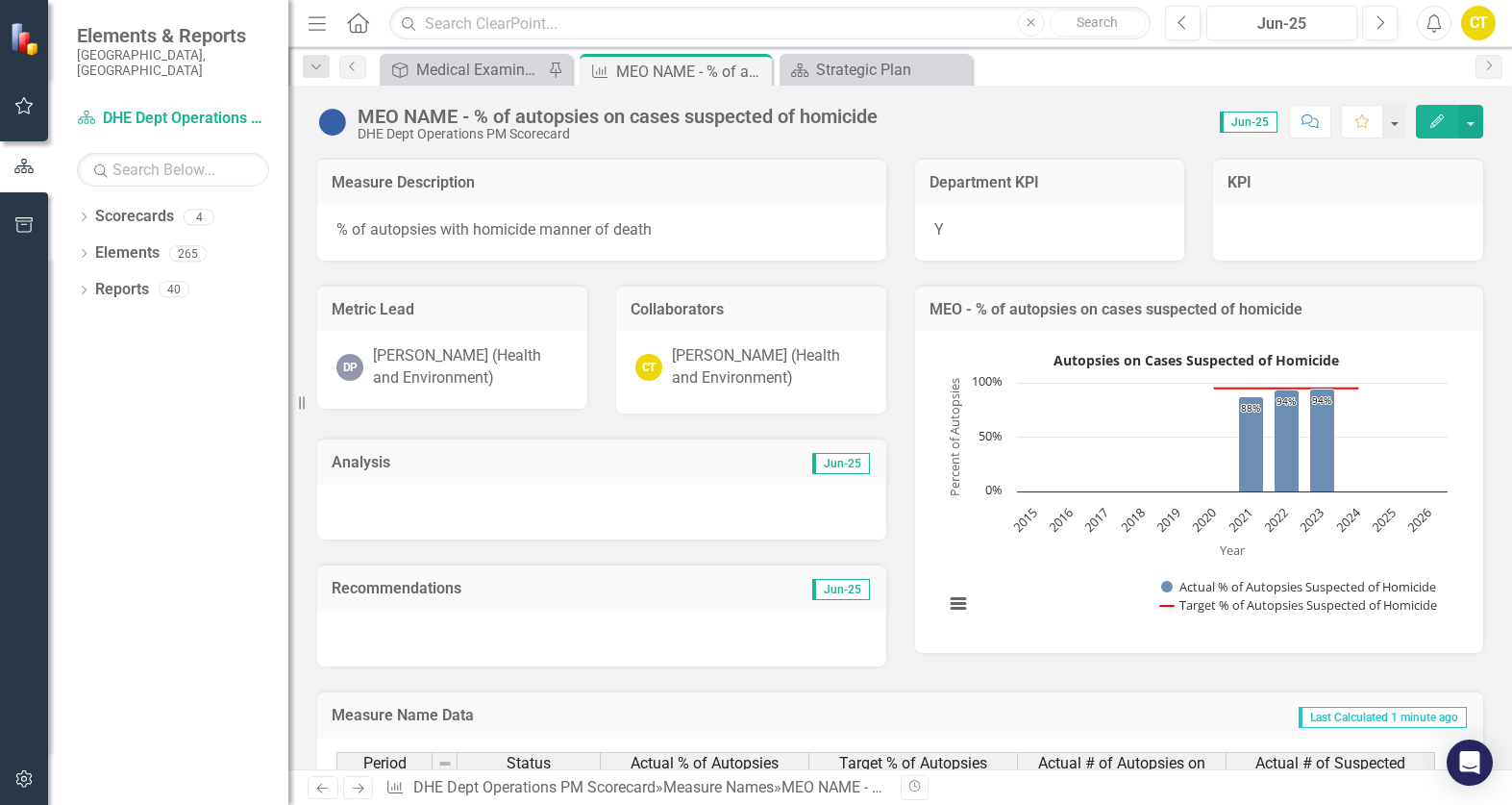 scroll, scrollTop: 0, scrollLeft: 0, axis: both 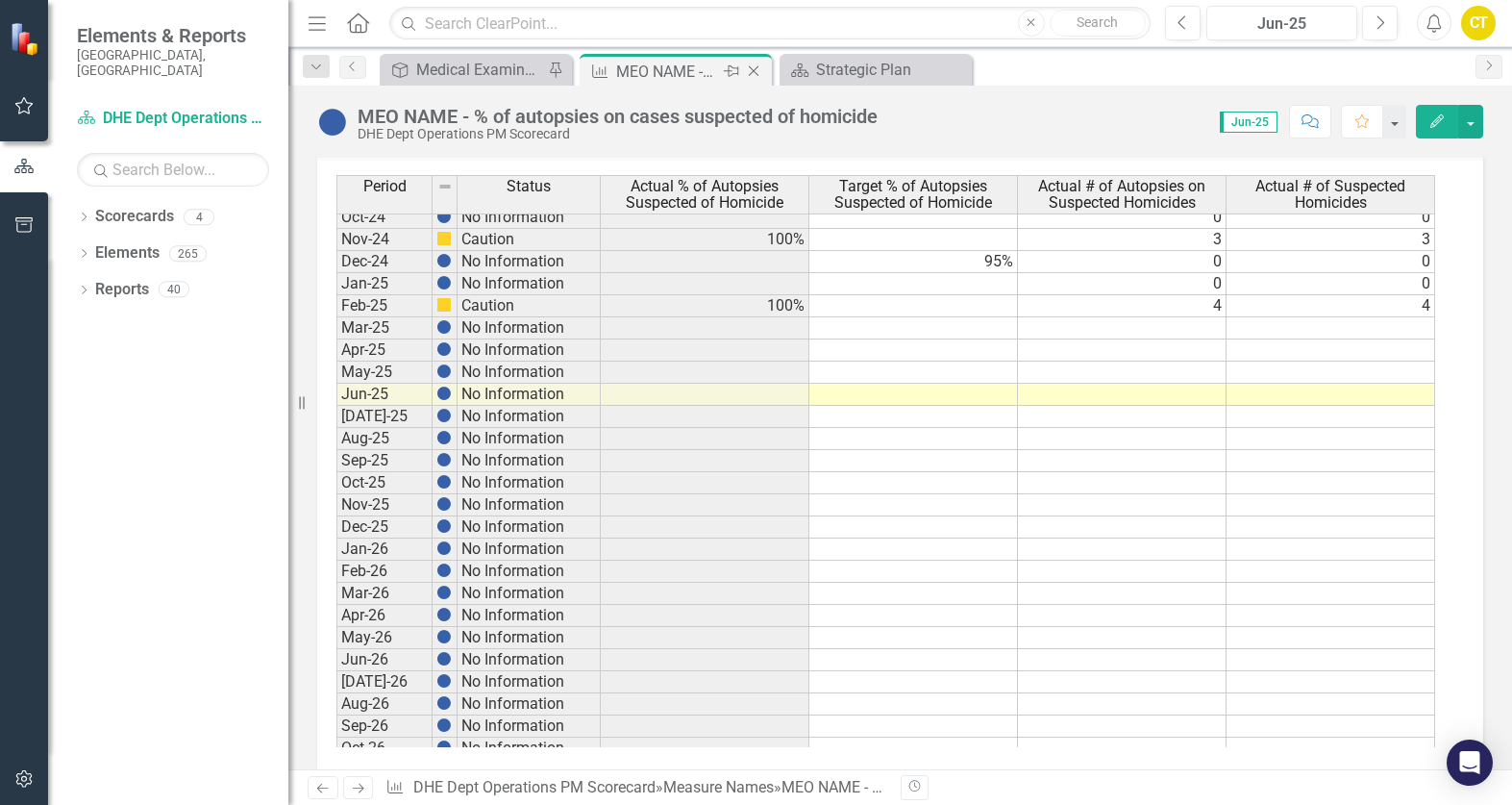 click on "Close" 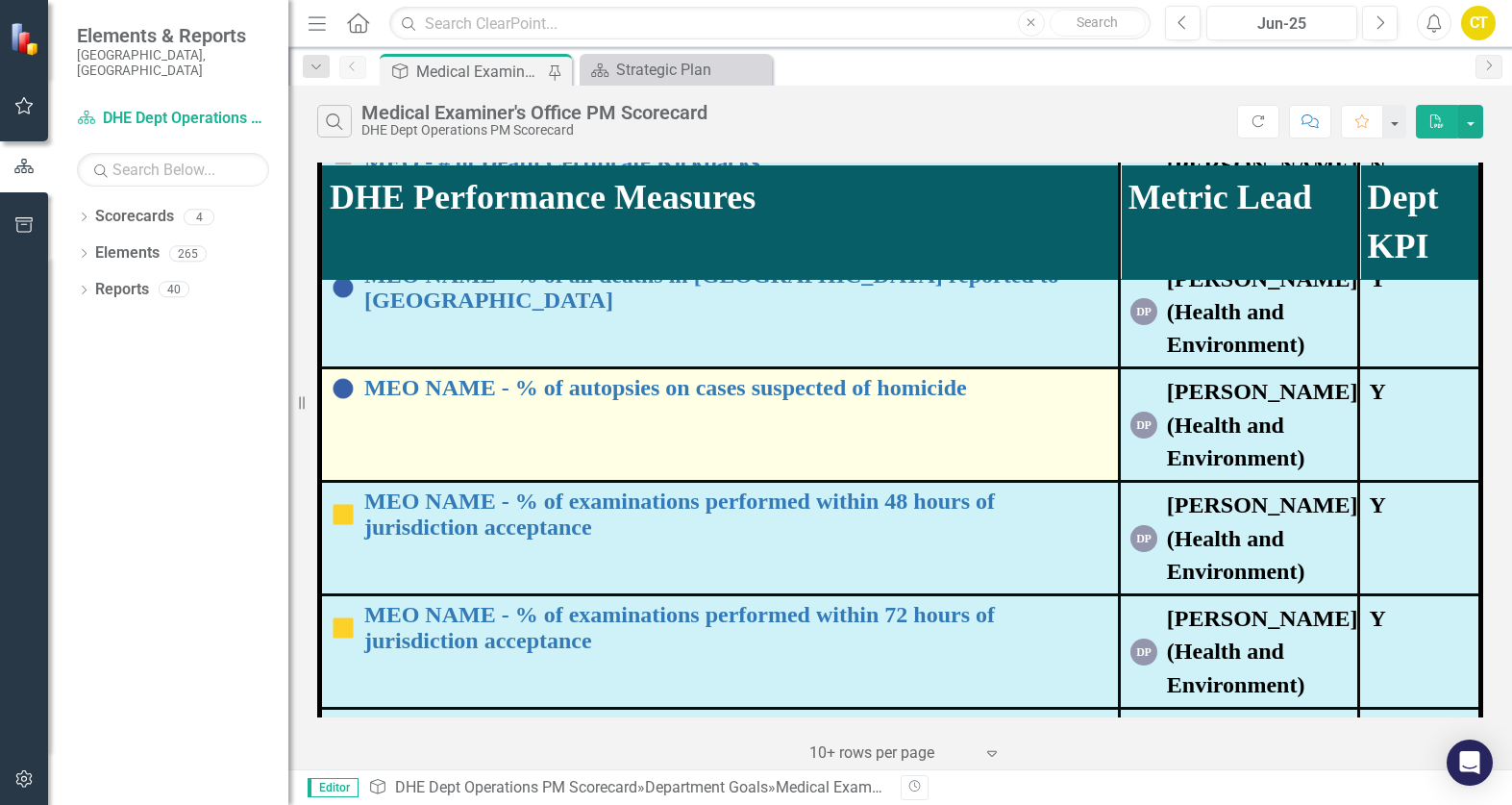 scroll, scrollTop: 289, scrollLeft: 0, axis: vertical 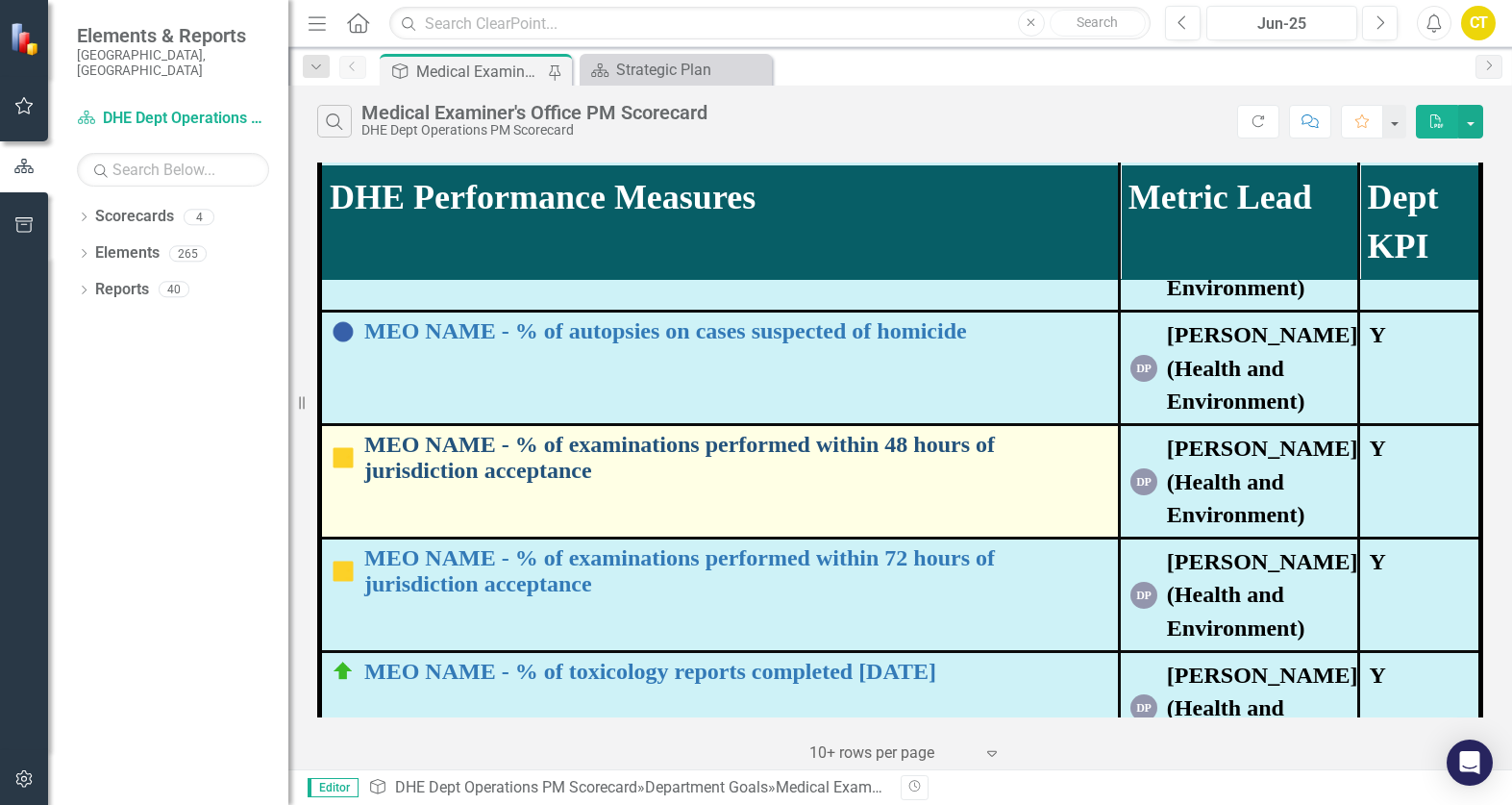 click on "MEO NAME  - % of examinations performed within 48 hours of jurisdiction acceptance" at bounding box center [736, 457] 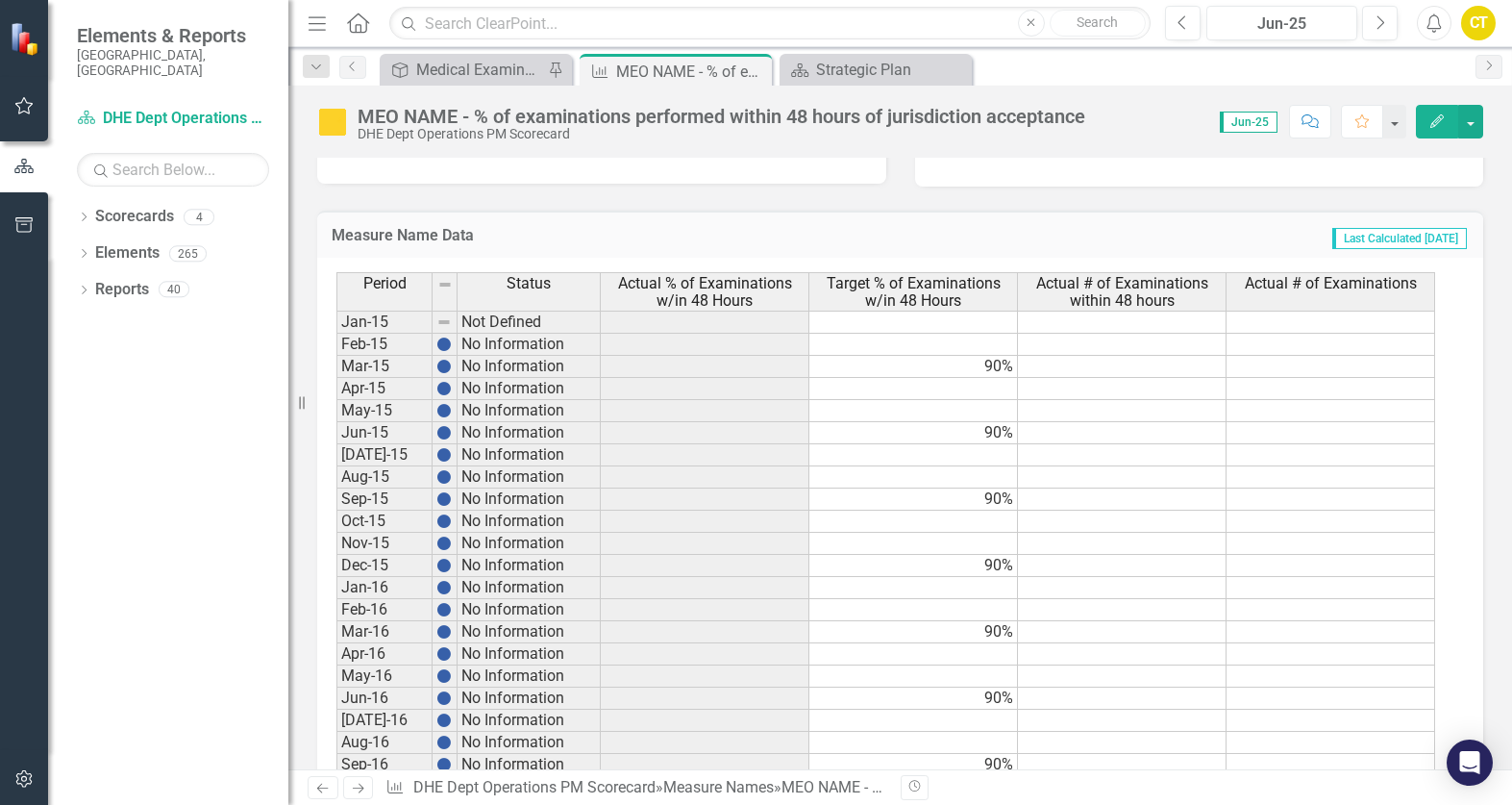 scroll, scrollTop: 577, scrollLeft: 0, axis: vertical 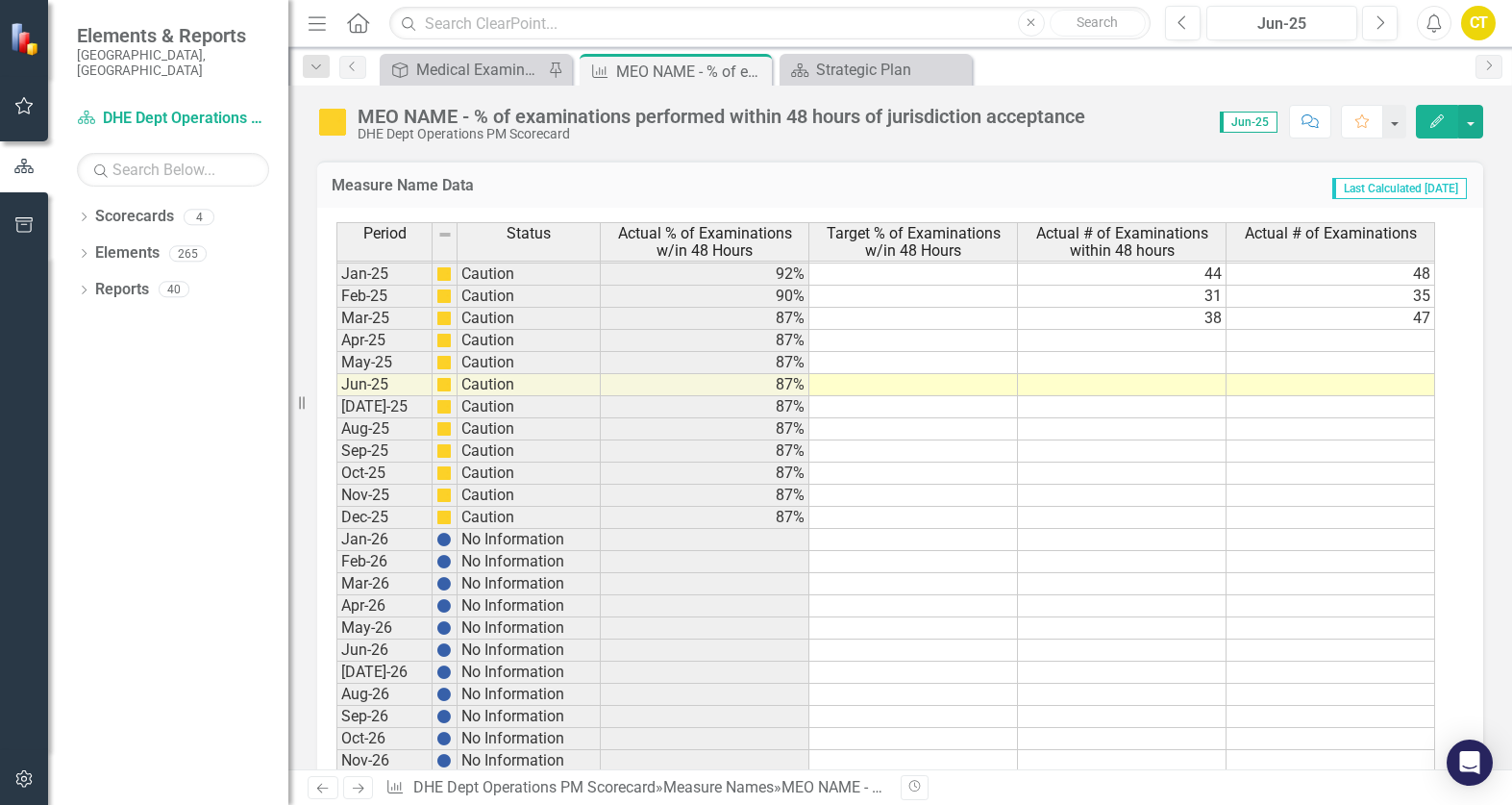 click on "Sep-23 Caution 85% 90% 29 38 Oct-23 Caution 86% 35 37 Nov-23 Caution 86% 25 32 Dec-23 Caution 86% 90% 38 42 Jan-24 Caution 74% 29 39 Feb-24 Caution 82% 30 33 Mar-24 Caution 82% 41 50 Apr-24 Caution 81% 30 39 May-24 Caution 81% 28 33 Jun-24 Caution 81% 24 30 Jul-24 Caution 83% 33 36 Aug-24 Caution 83% 22 26 Sep-24 Caution 83% 25 30 Oct-24 Caution 84% 24 25 Nov-24 Caution 83% 21 31 Dec-24 Caution 83% 31 36 Jan-25 Caution 92% 44 48 Feb-25 Caution 90% 31 35 Mar-25 Caution 87% 38 47 Apr-25 Caution 87% May-25 Caution 87% Jun-25 Caution 87% Jul-25 Caution 87% Aug-25 Caution 87% Sep-25 Caution 87% Oct-25 Caution 87% Nov-25 Caution 87% Dec-25 Caution 87% Jan-26 No Information Feb-26 No Information Mar-26 No Information Apr-26 No Information May-26 No Information Jun-26 No Information Jul-26 No Information Aug-26 No Information Sep-26 No Information Oct-26 No Information Nov-26 No Information Dec-26 No Information" at bounding box center [885, 351] 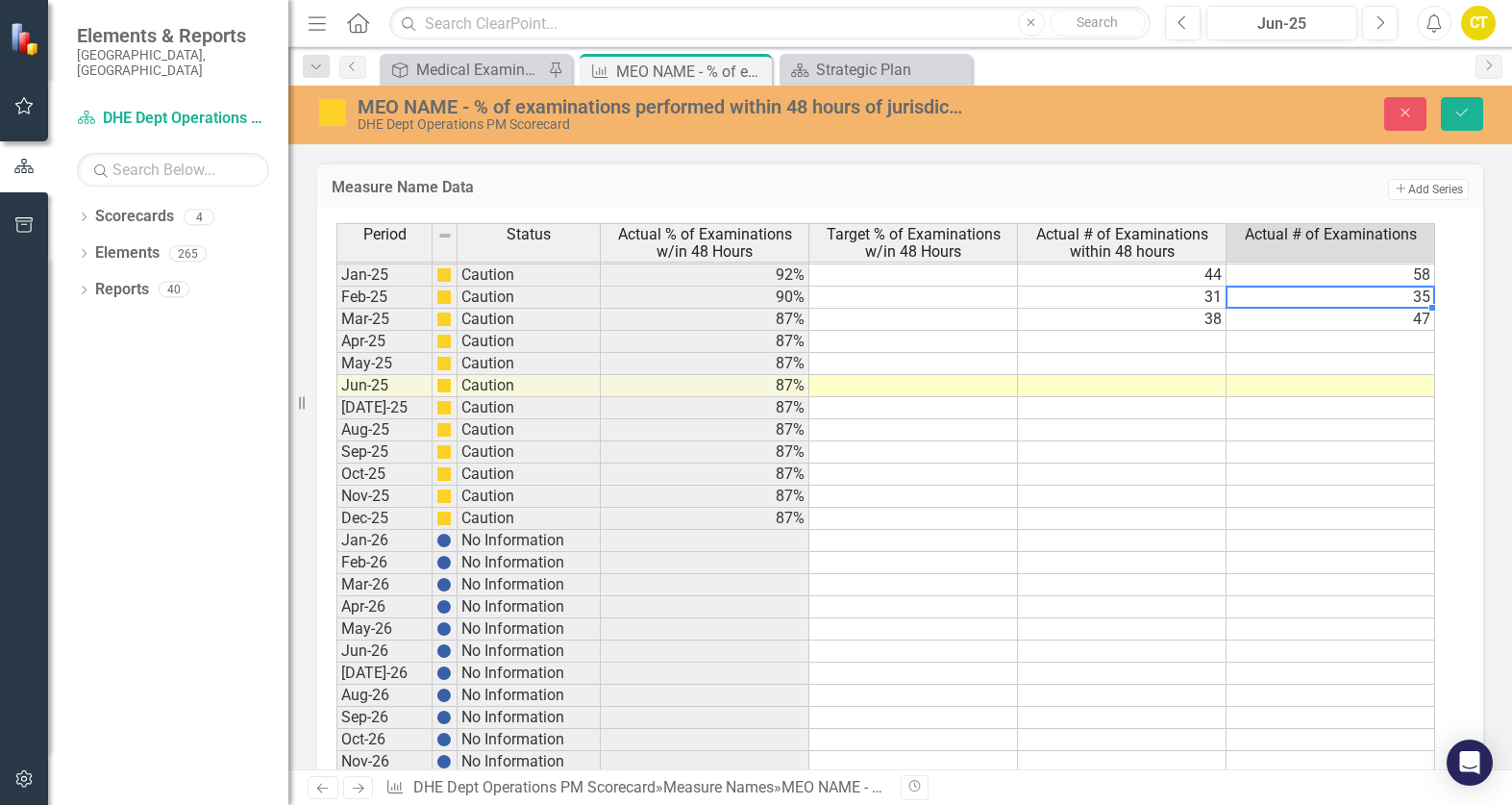 type on "35" 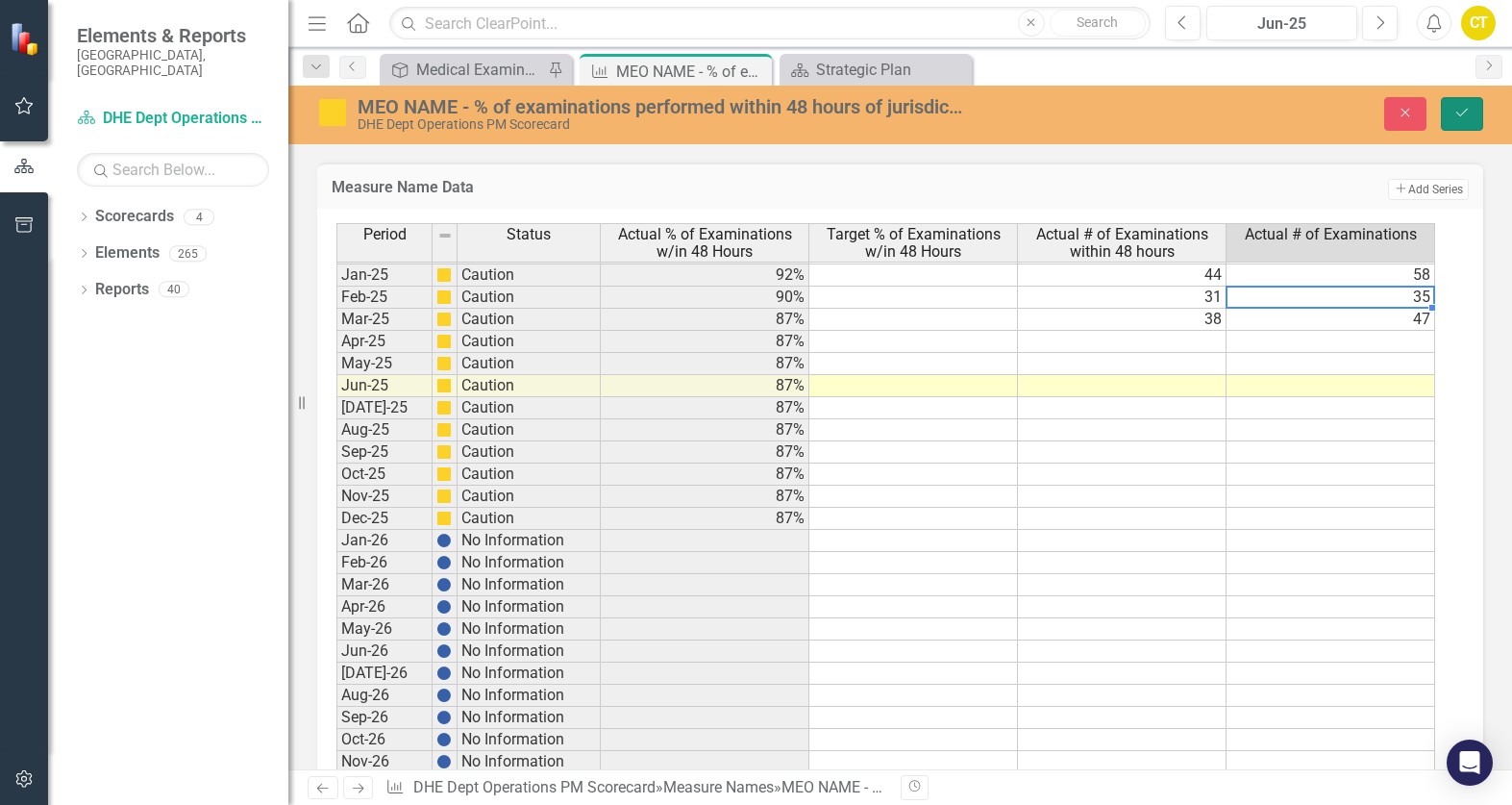 drag, startPoint x: 1468, startPoint y: 111, endPoint x: 1430, endPoint y: 132, distance: 43.416587 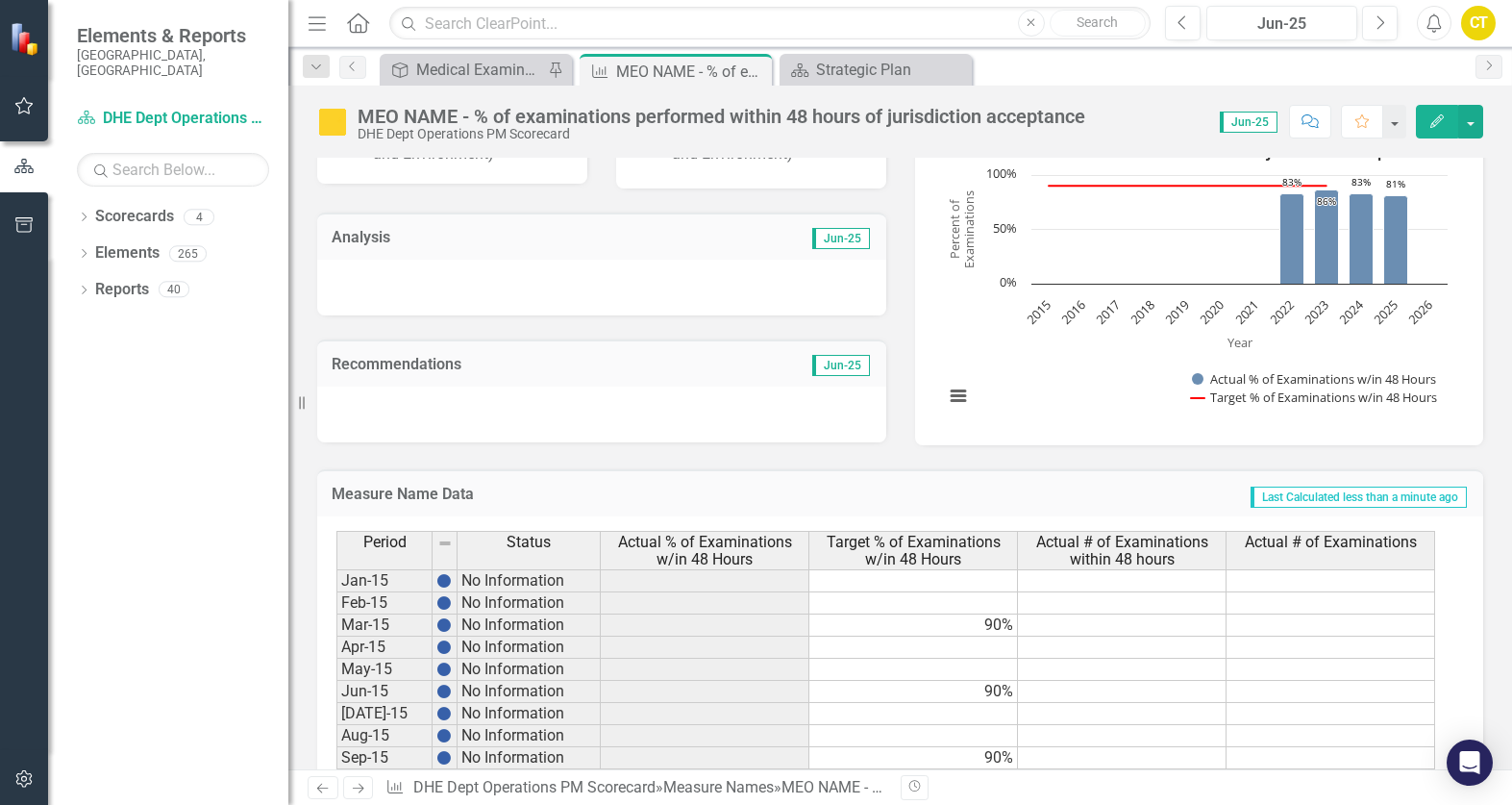 scroll, scrollTop: 385, scrollLeft: 0, axis: vertical 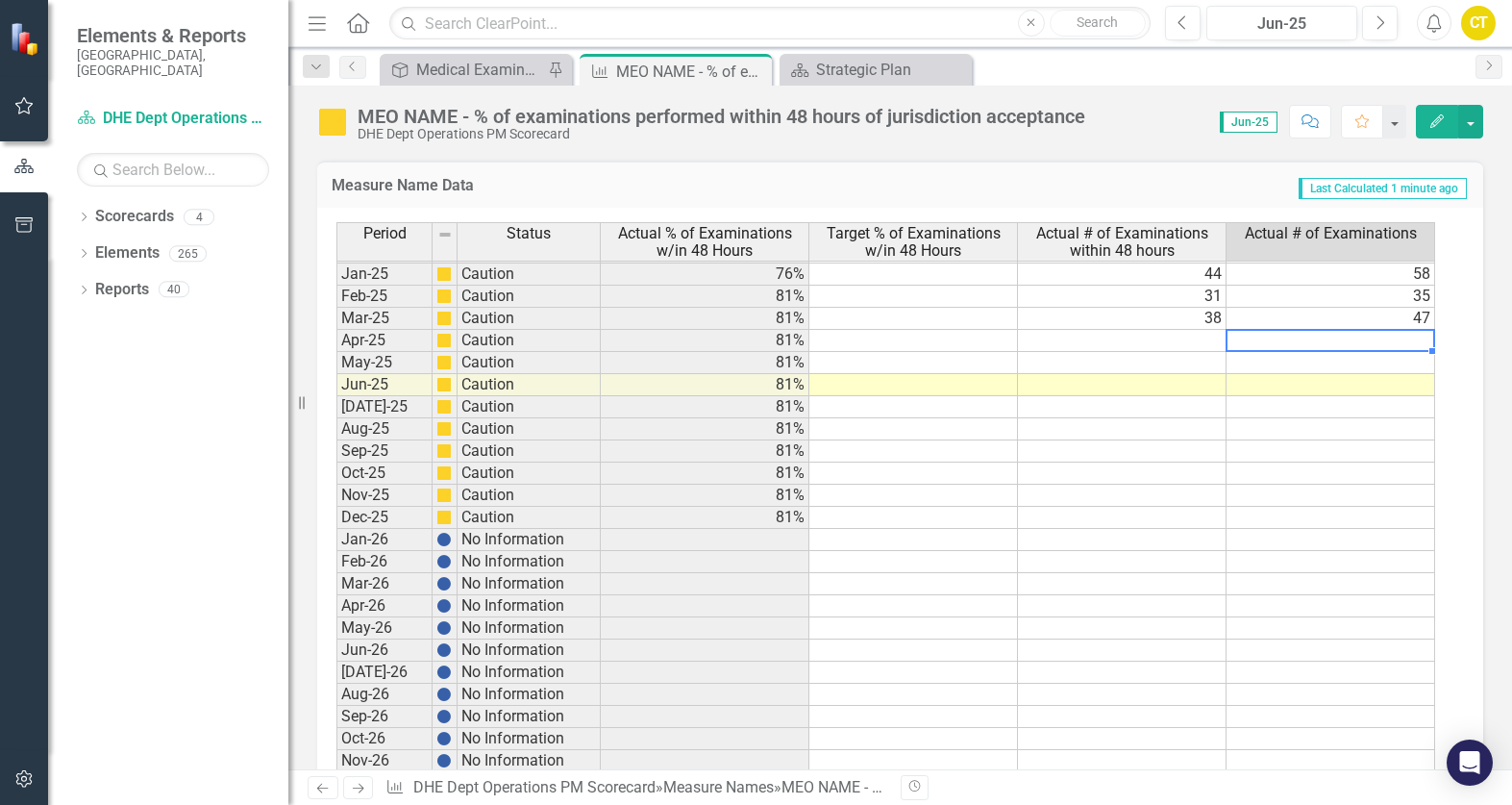 click at bounding box center (1330, 340) 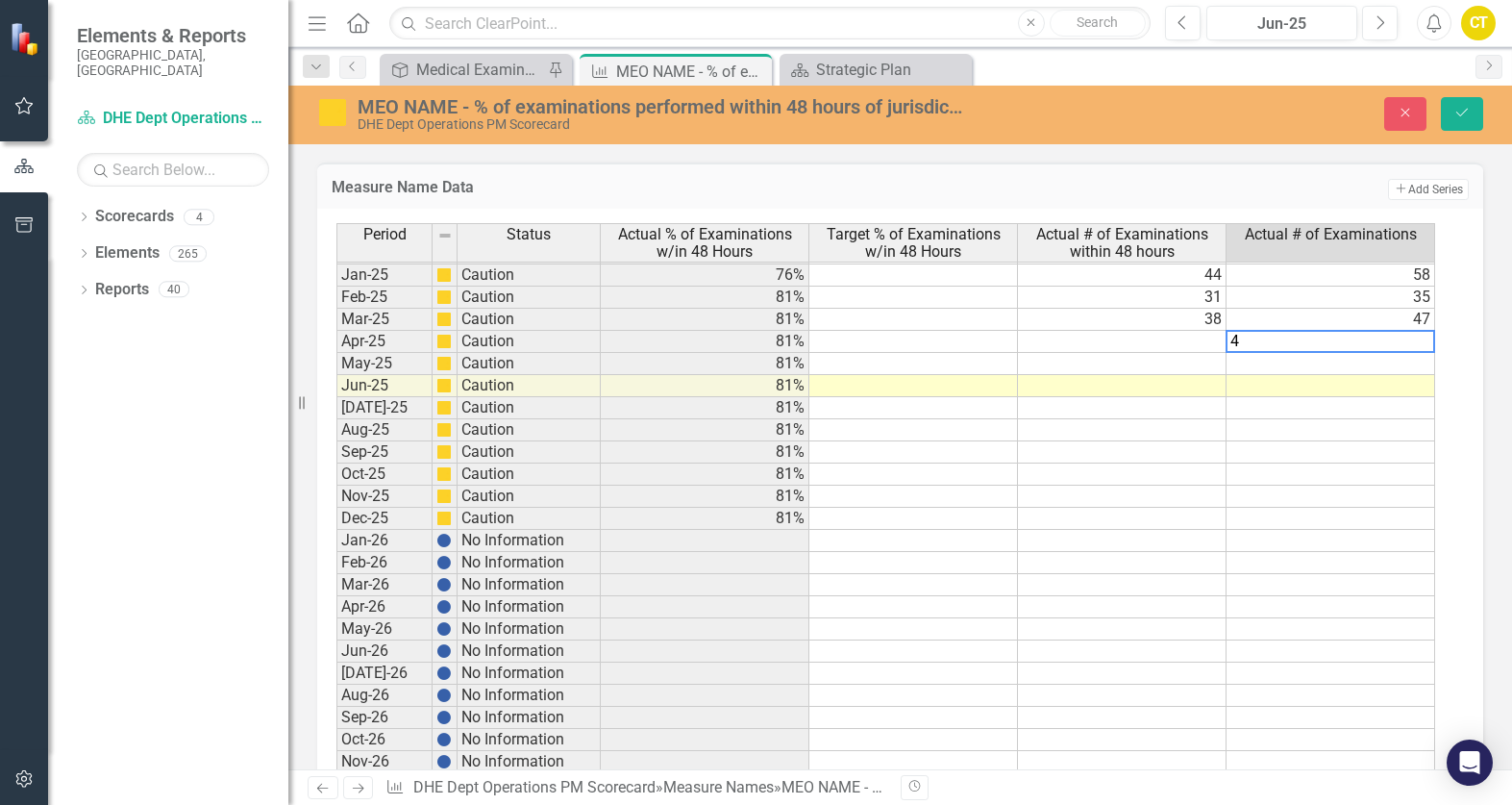 type on "44" 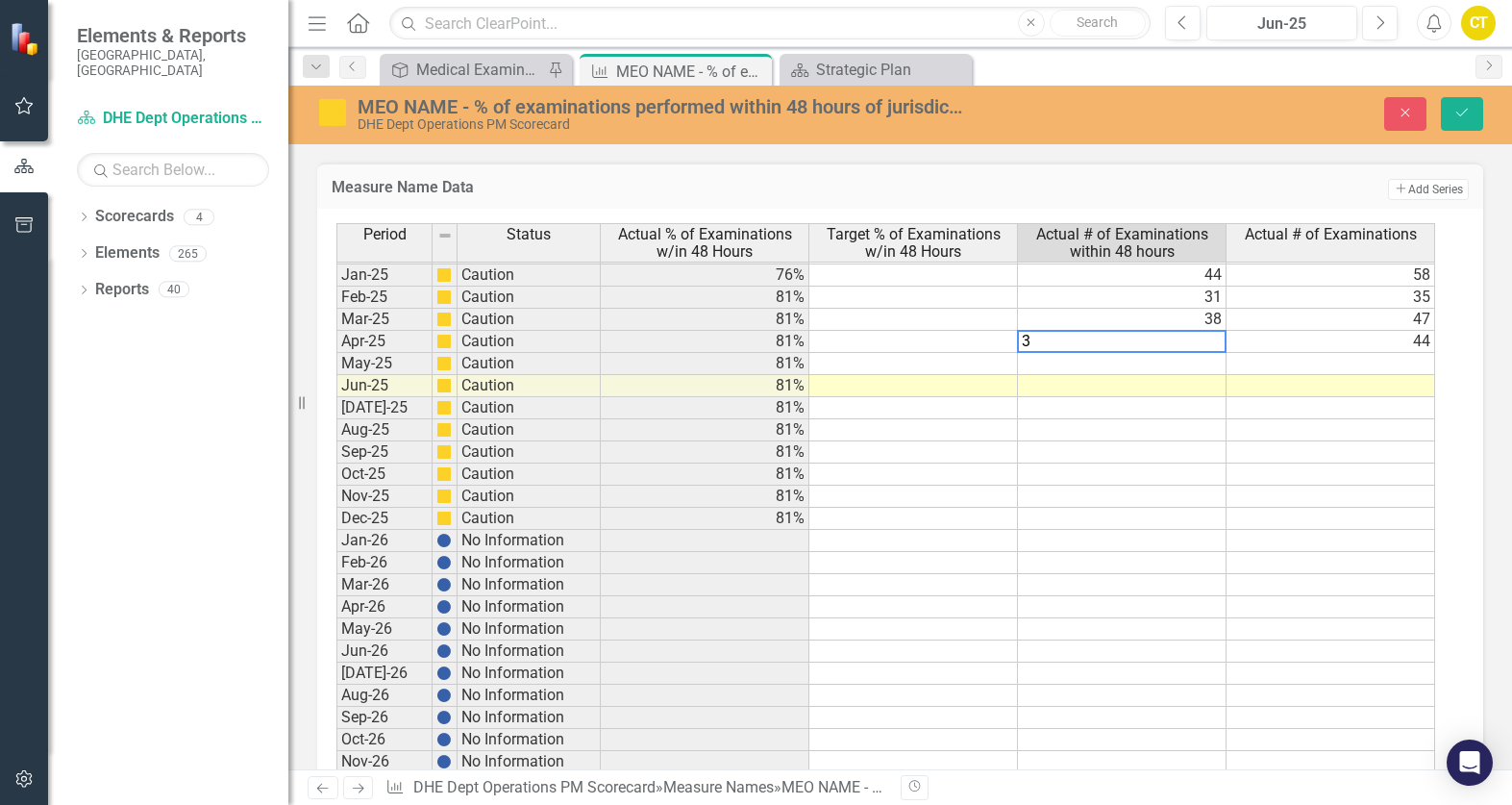 type on "34" 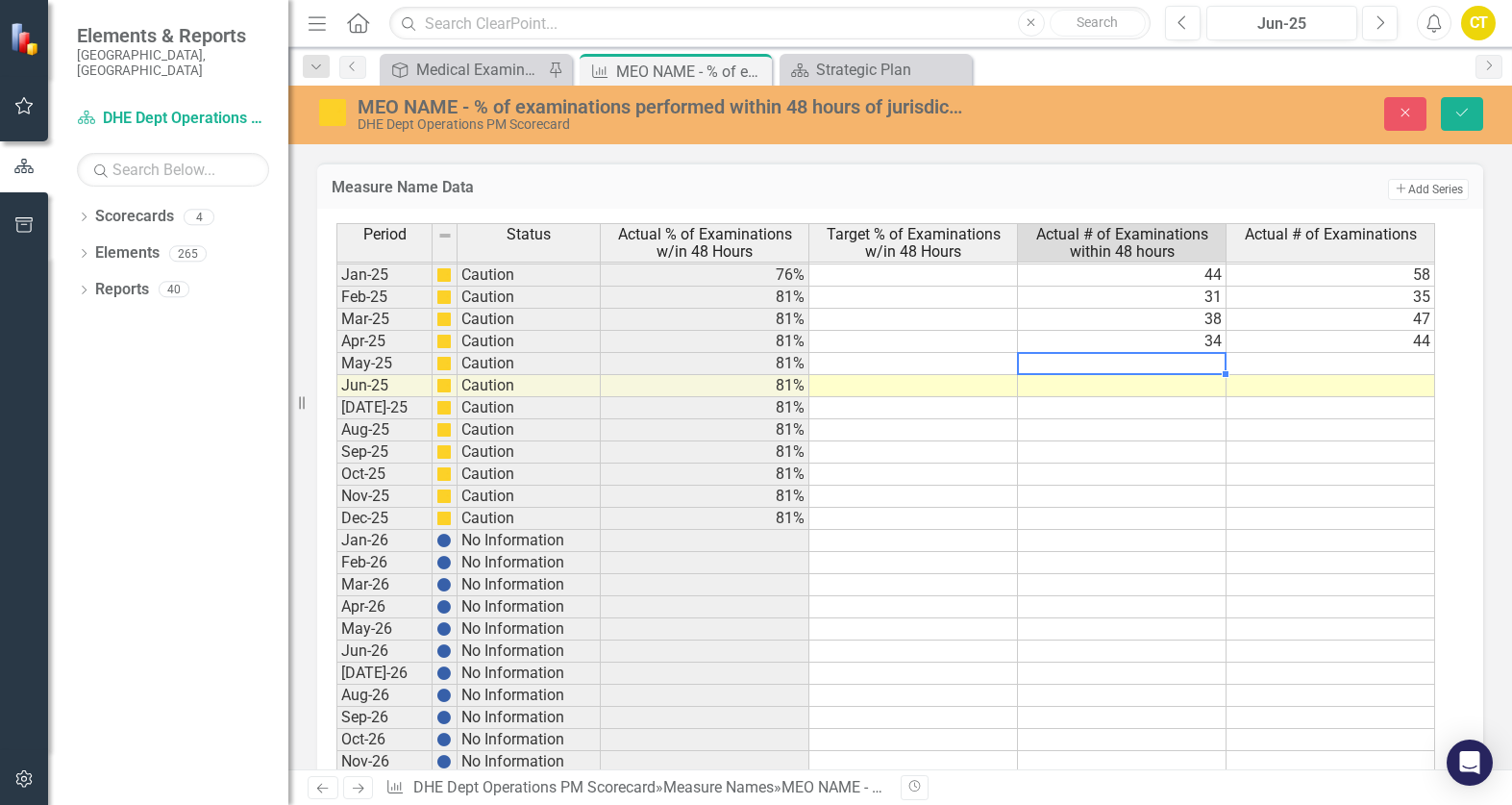 click at bounding box center [1330, 364] 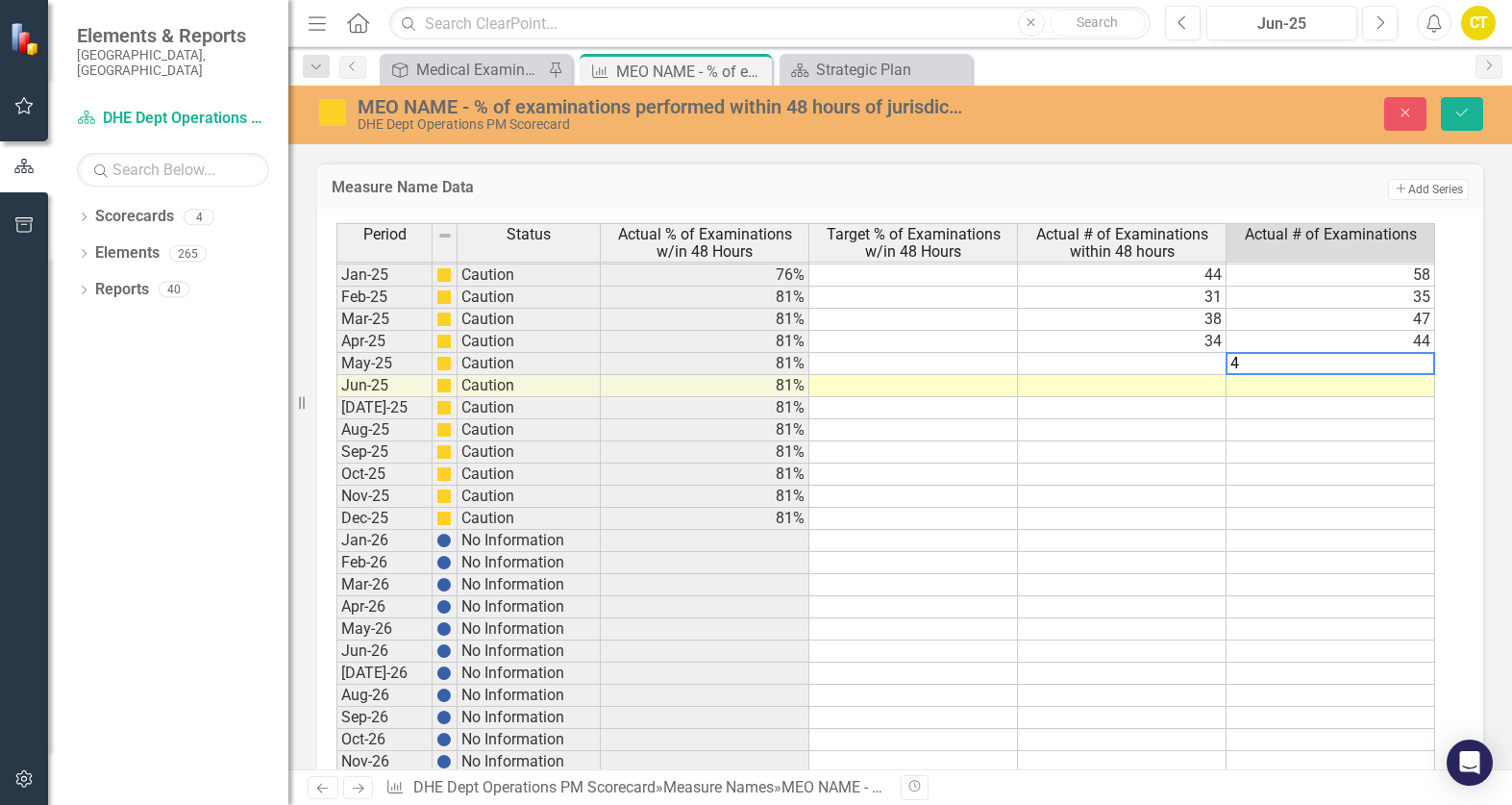 type on "41" 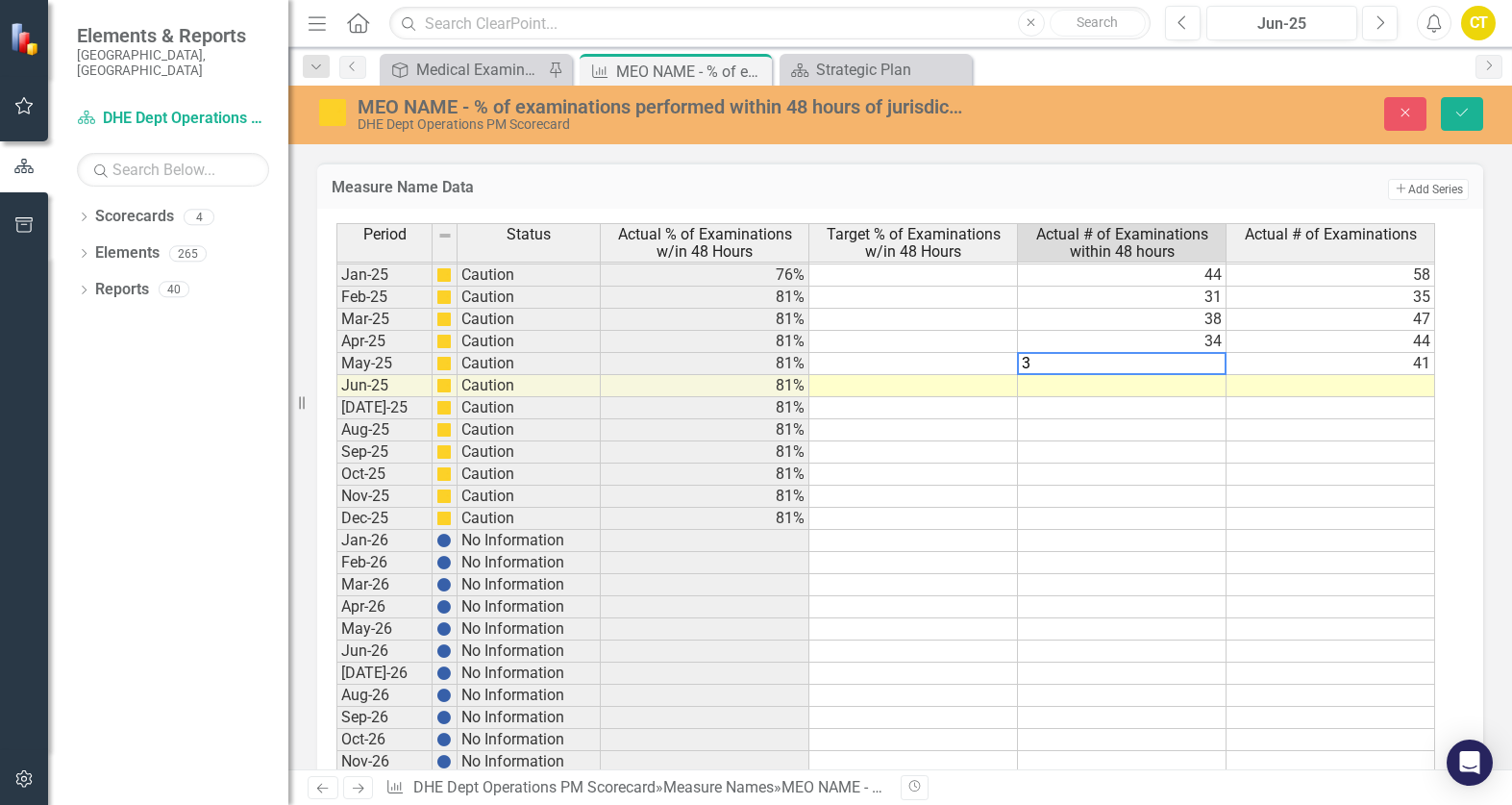type on "37" 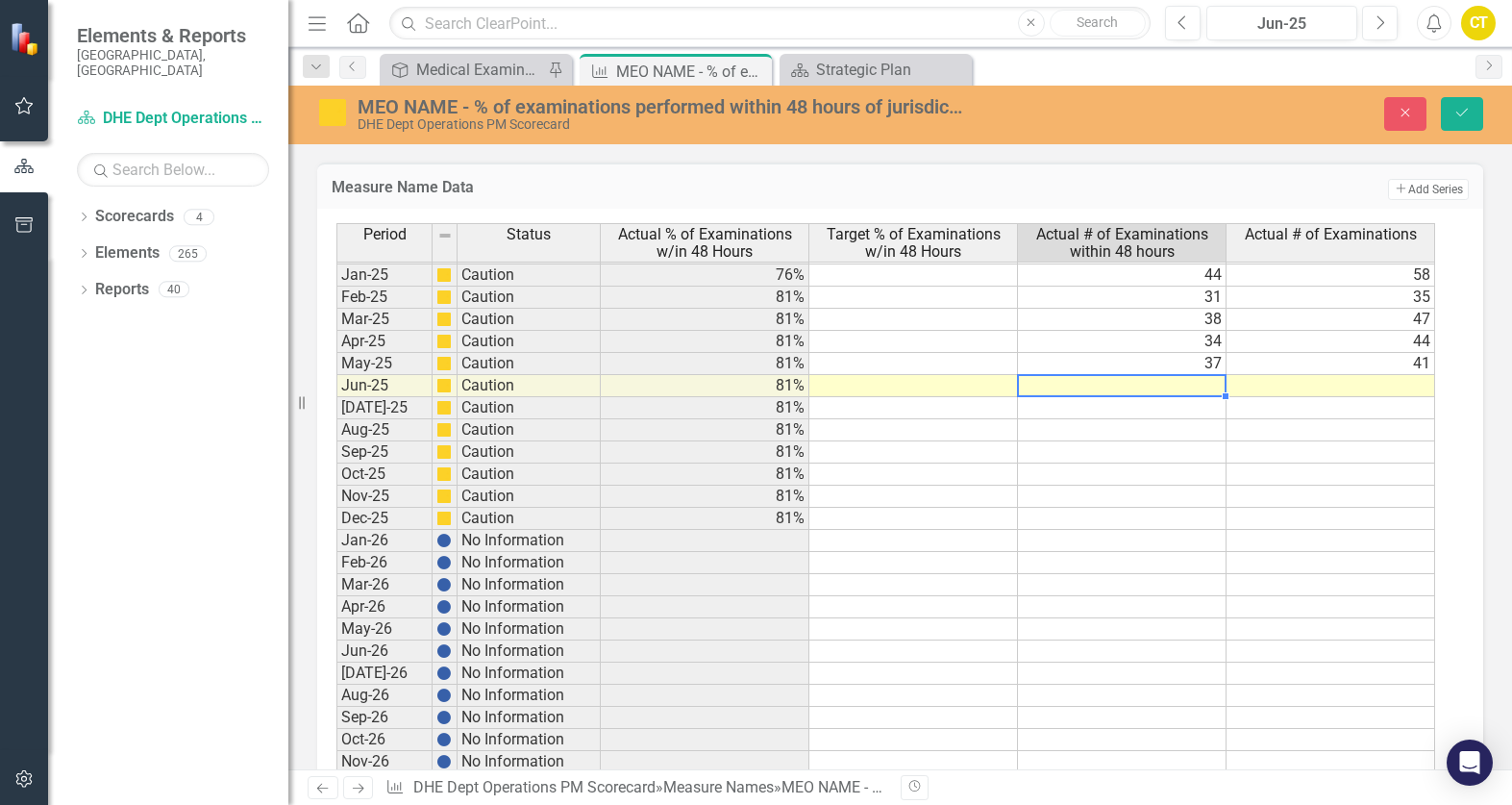 click at bounding box center (1330, 386) 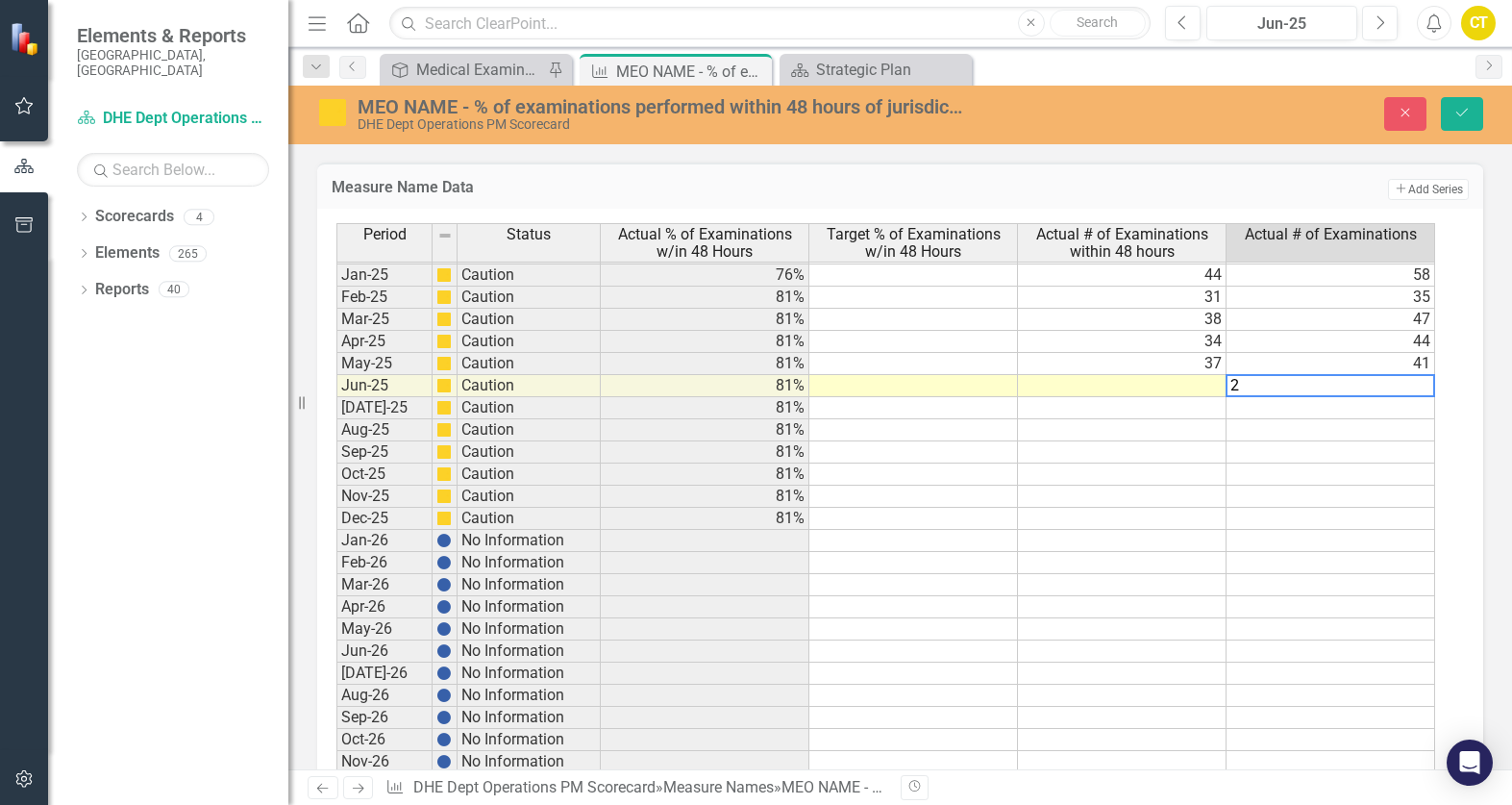 type on "26" 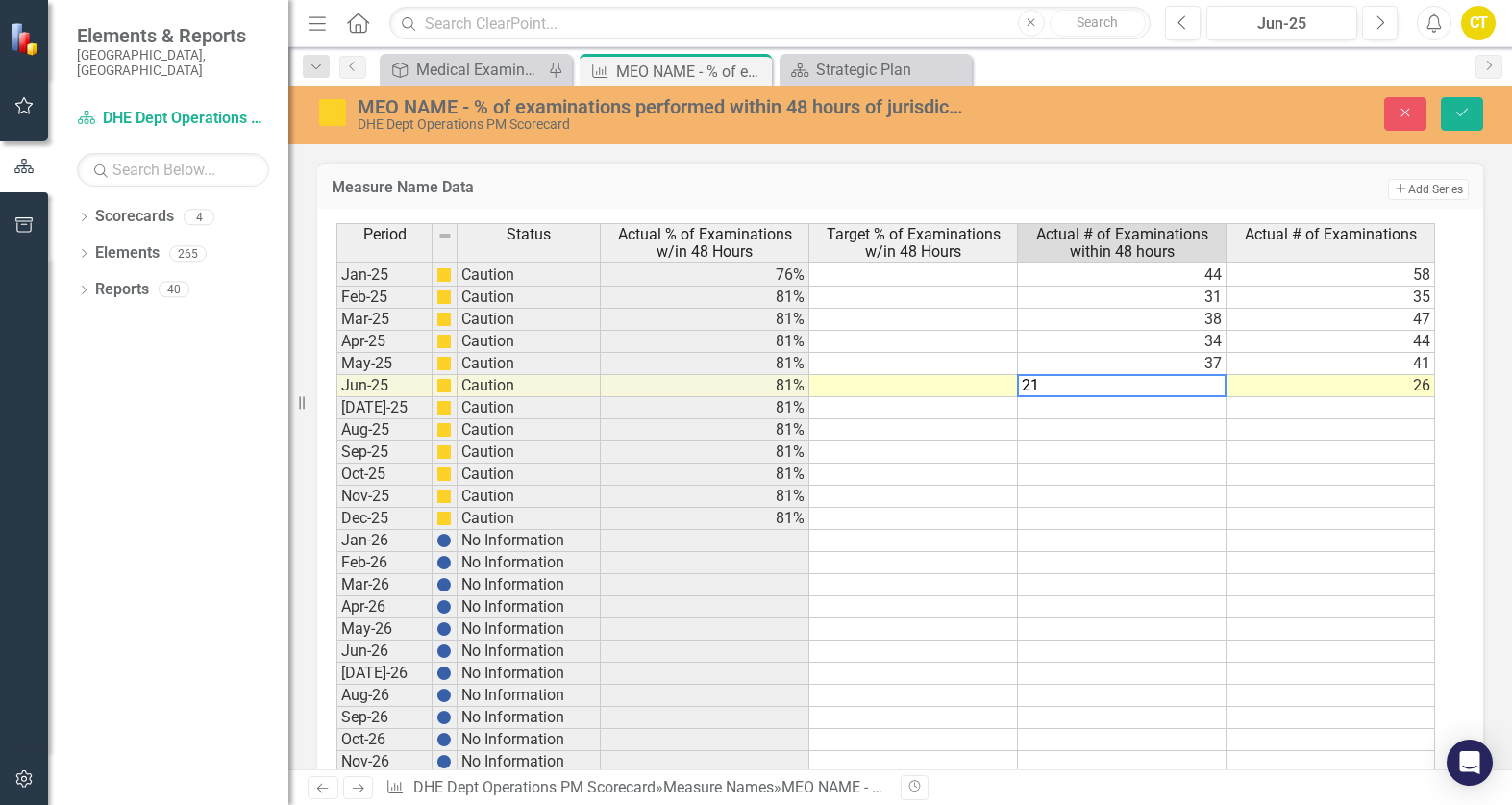 type on "21" 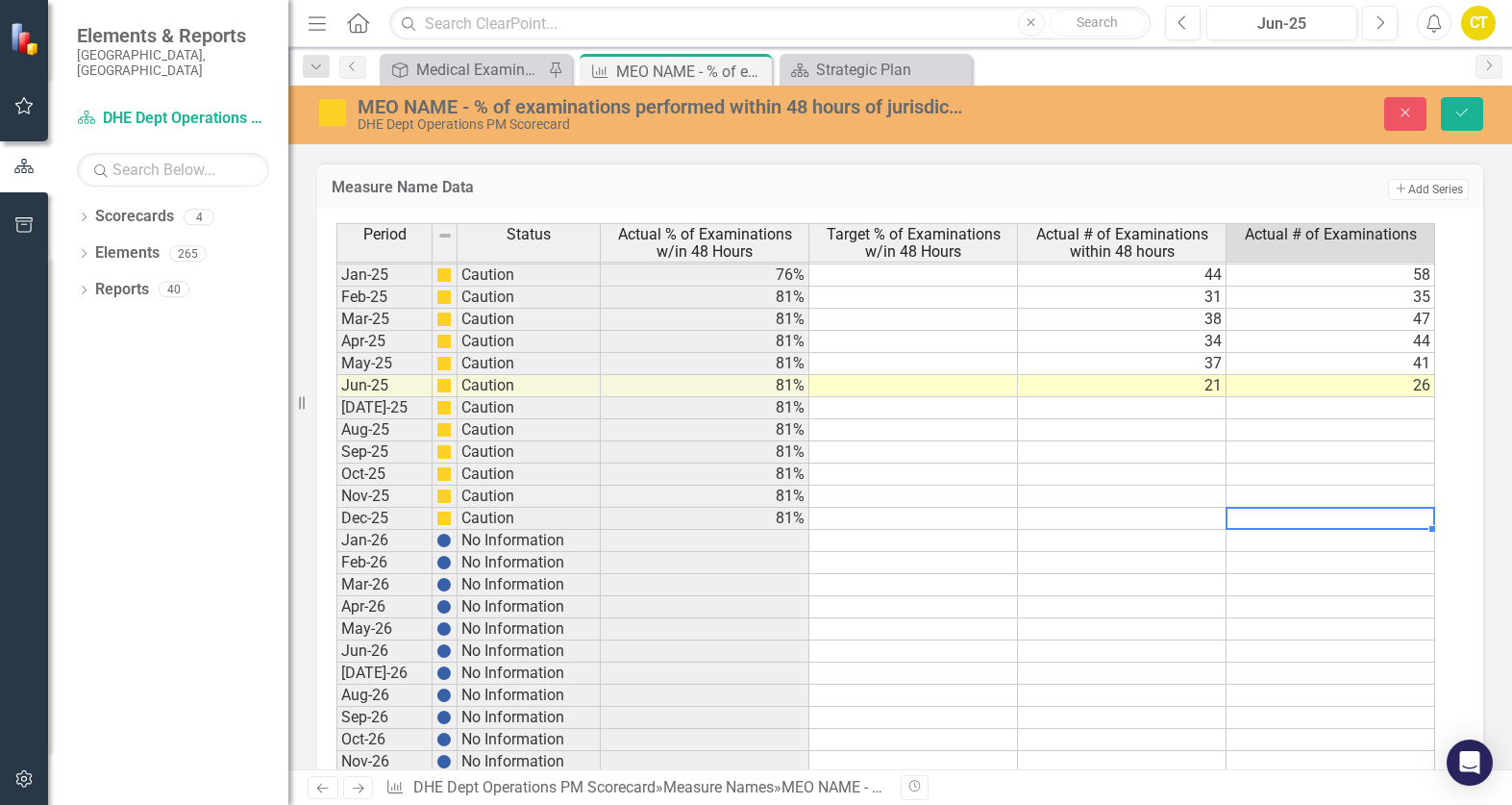 click at bounding box center (1330, 518) 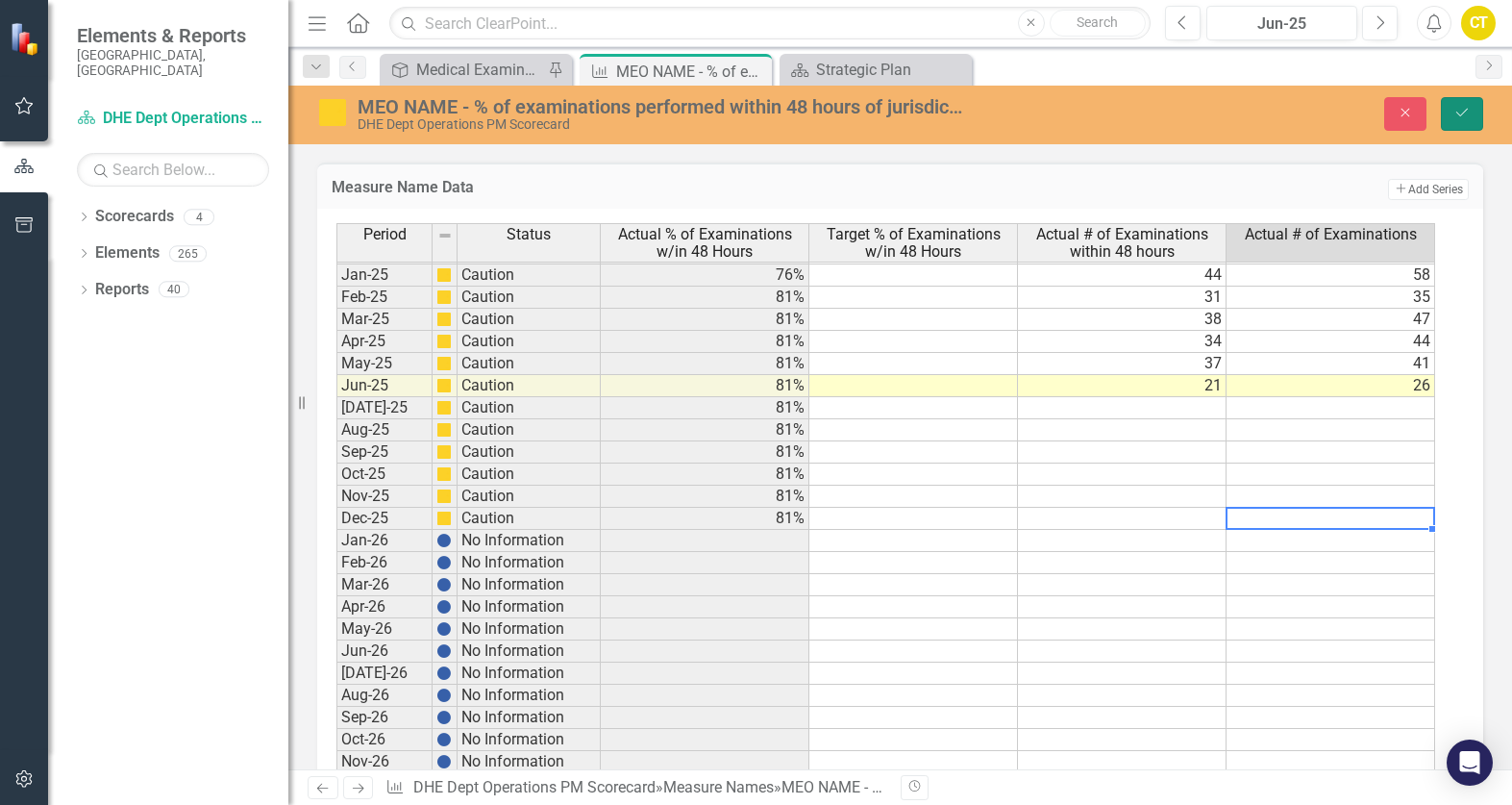 click on "Save" 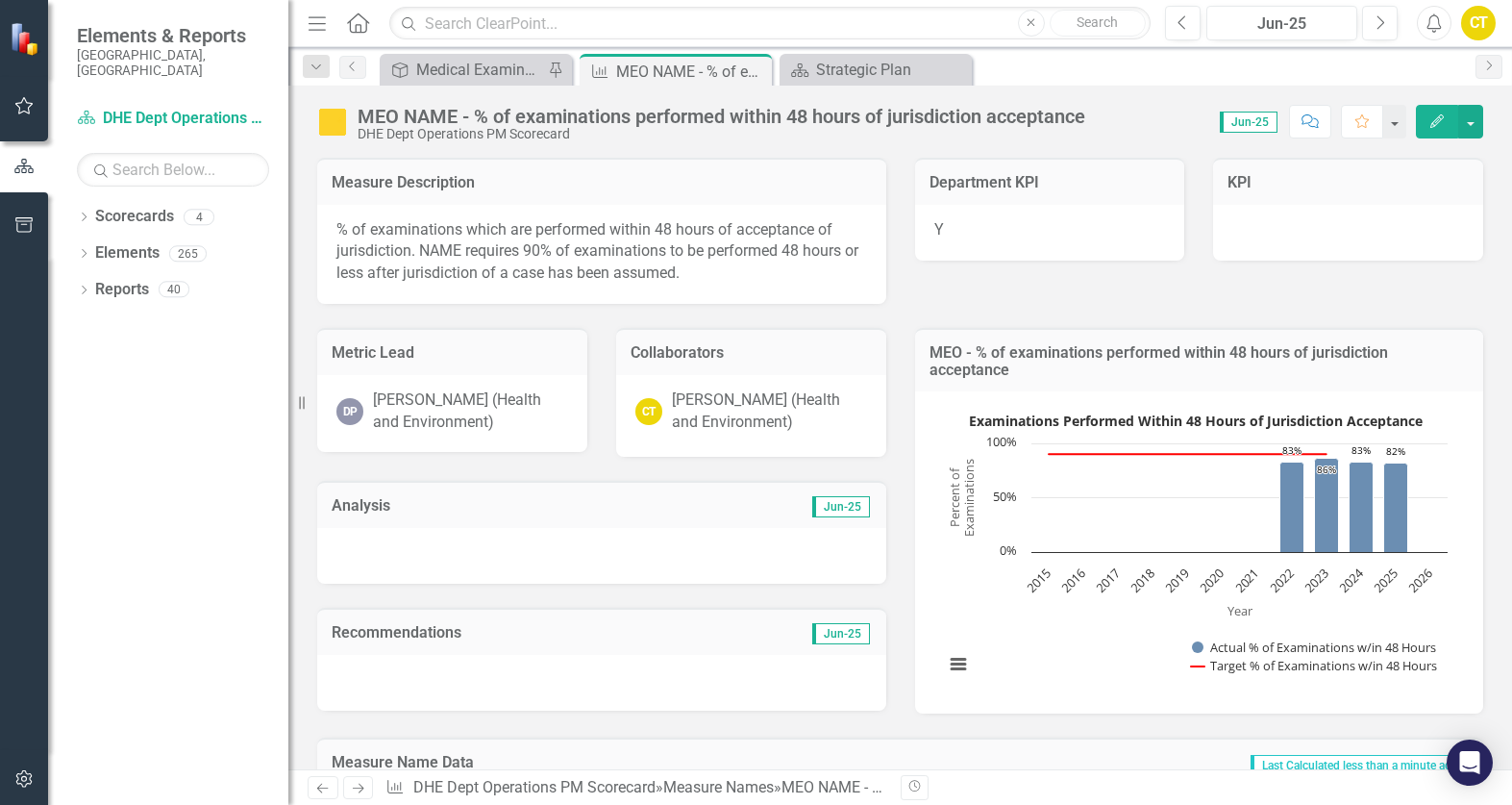scroll, scrollTop: 577, scrollLeft: 0, axis: vertical 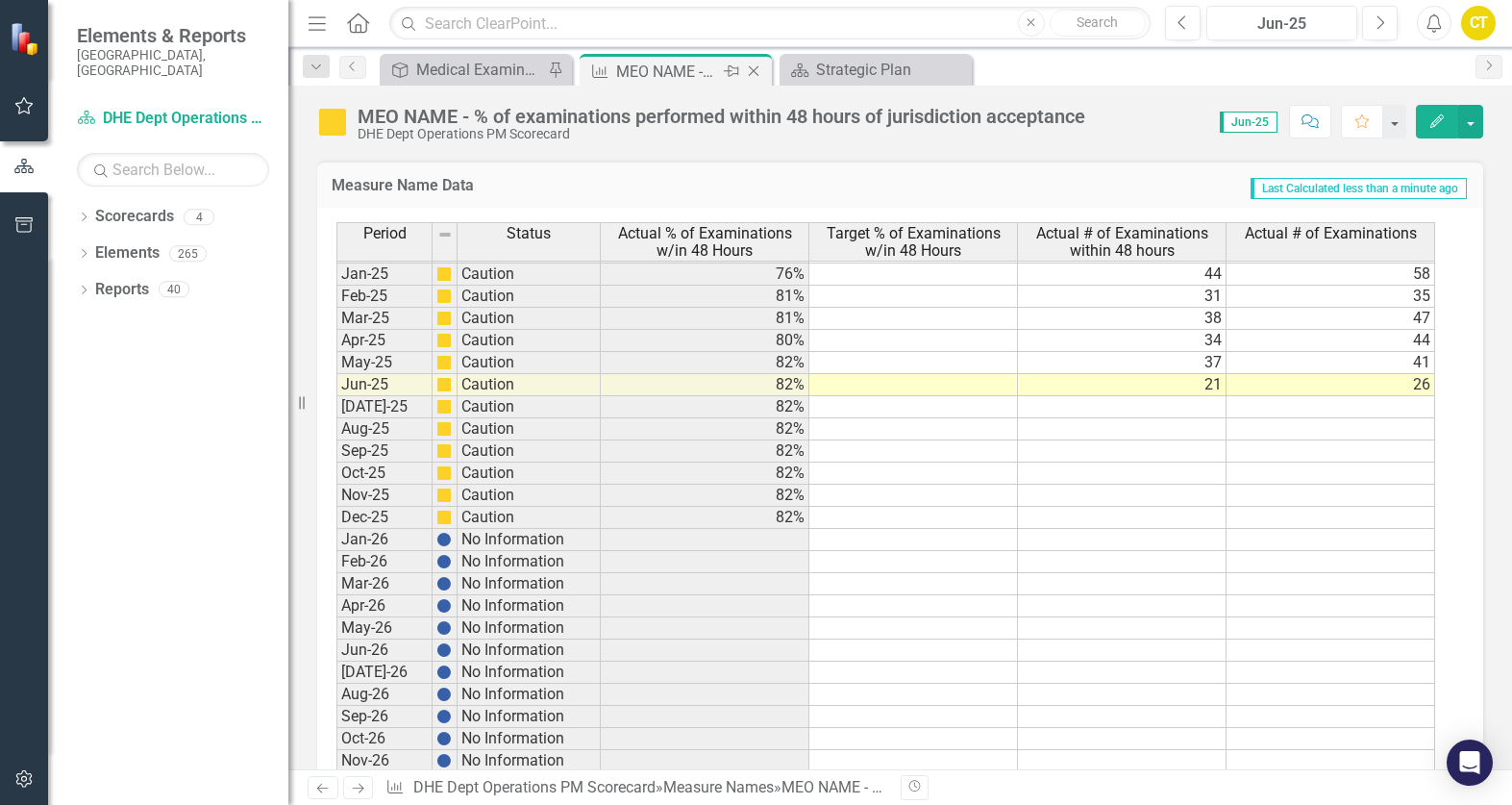 click on "Close" 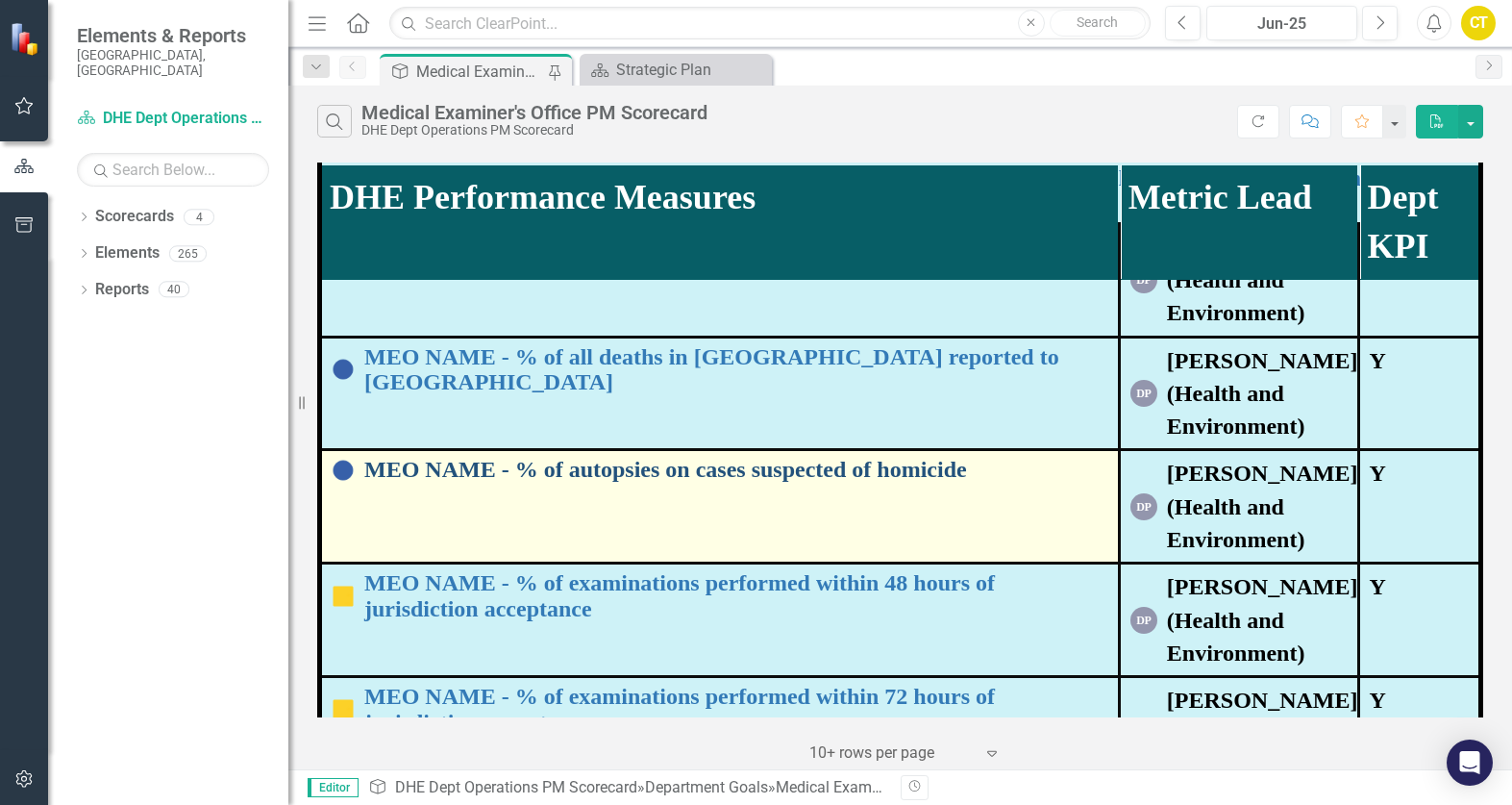scroll, scrollTop: 289, scrollLeft: 0, axis: vertical 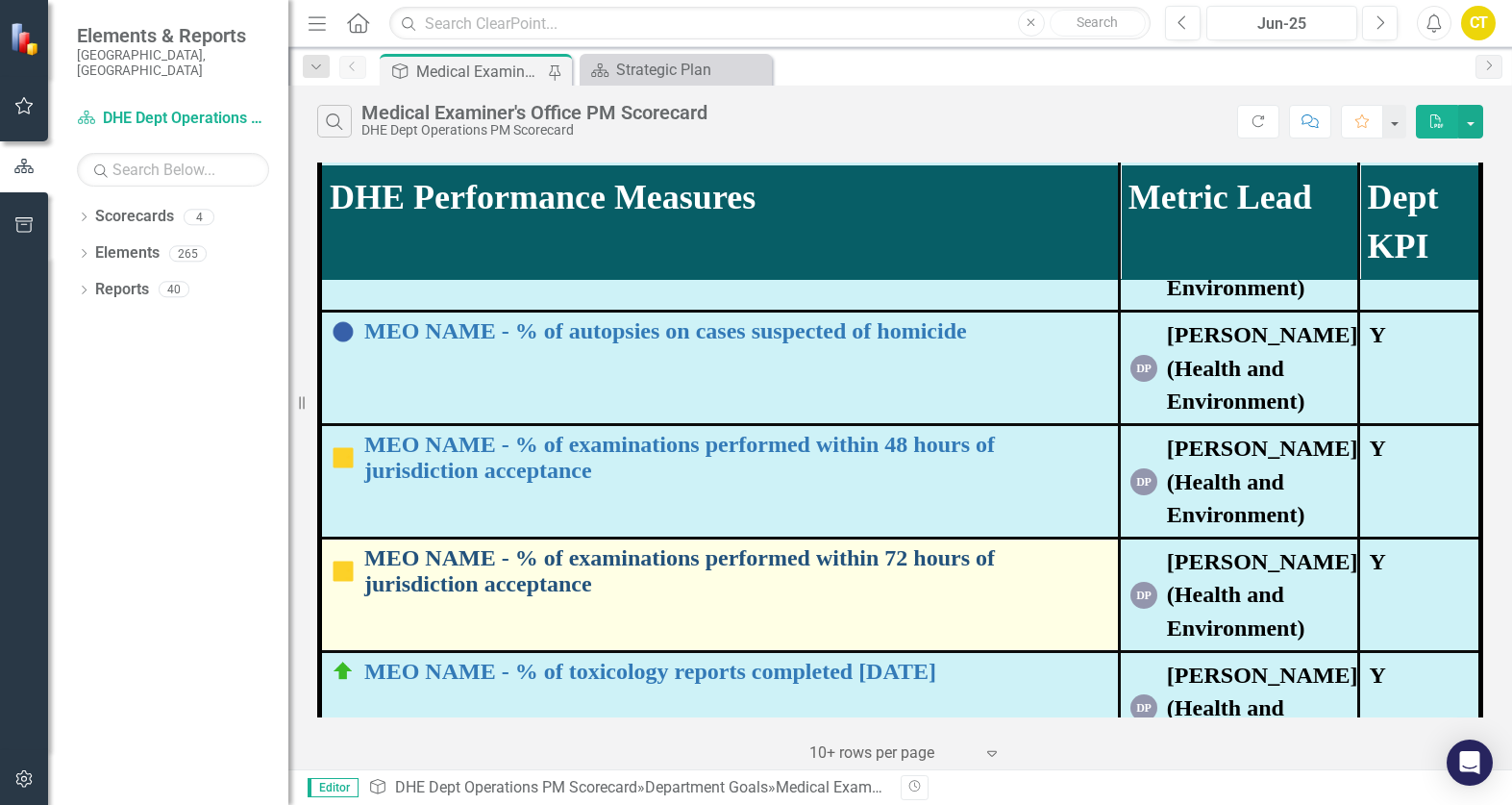 click on "MEO NAME - % of examinations performed within 72 hours of jurisdiction acceptance" at bounding box center [736, 570] 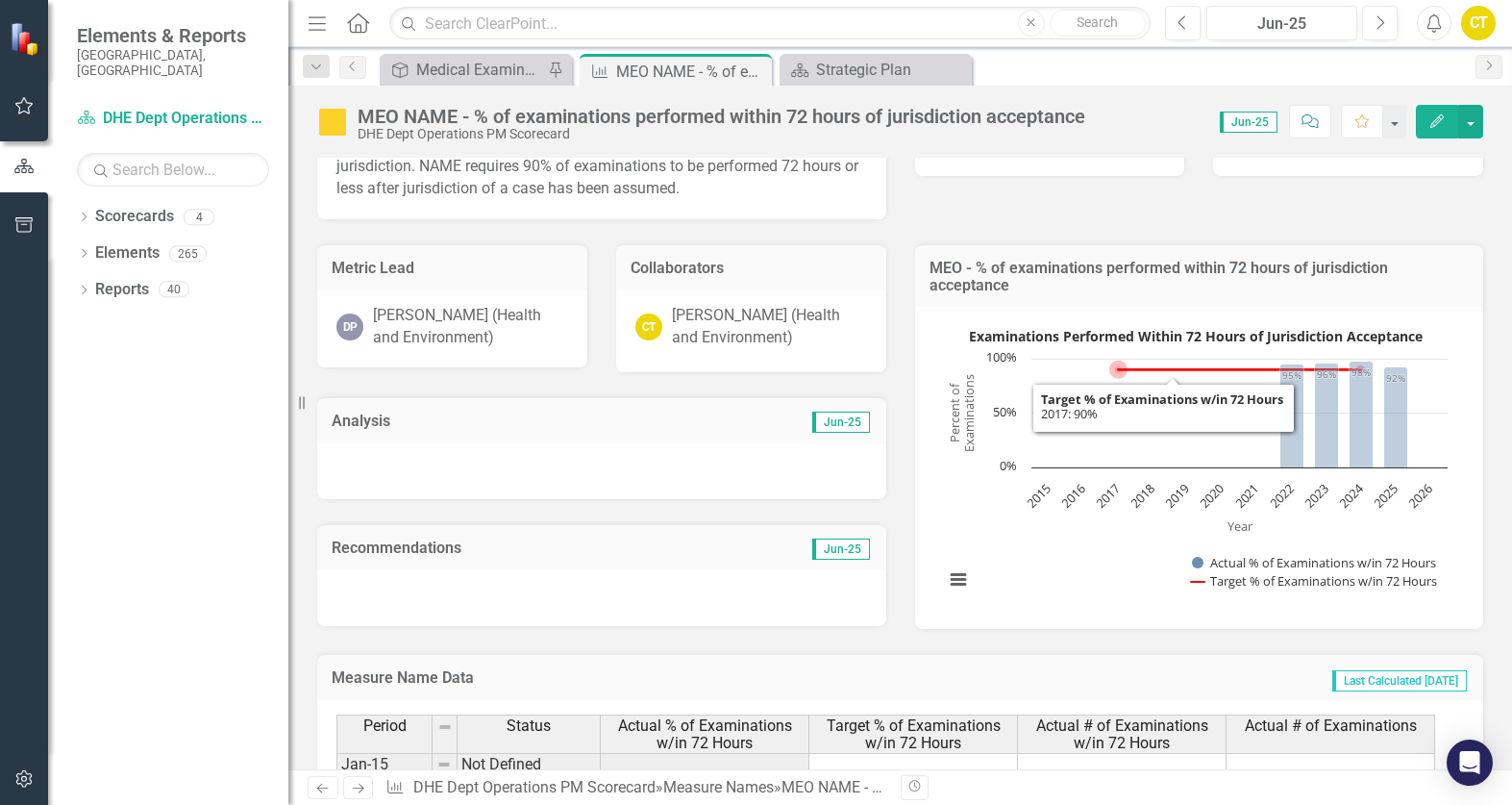 scroll, scrollTop: 335, scrollLeft: 0, axis: vertical 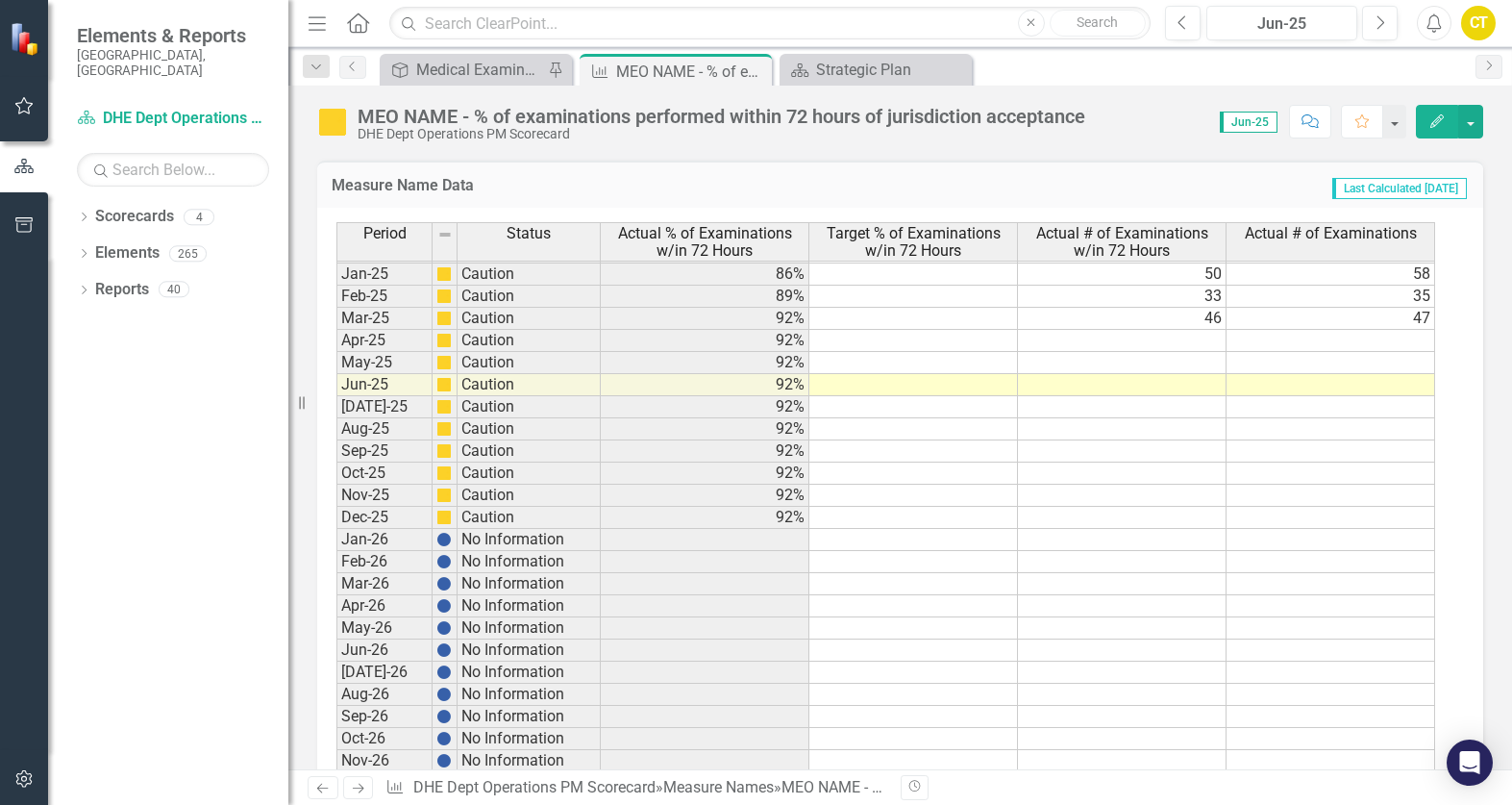 drag, startPoint x: 1393, startPoint y: 338, endPoint x: 1403, endPoint y: 344, distance: 11.661904 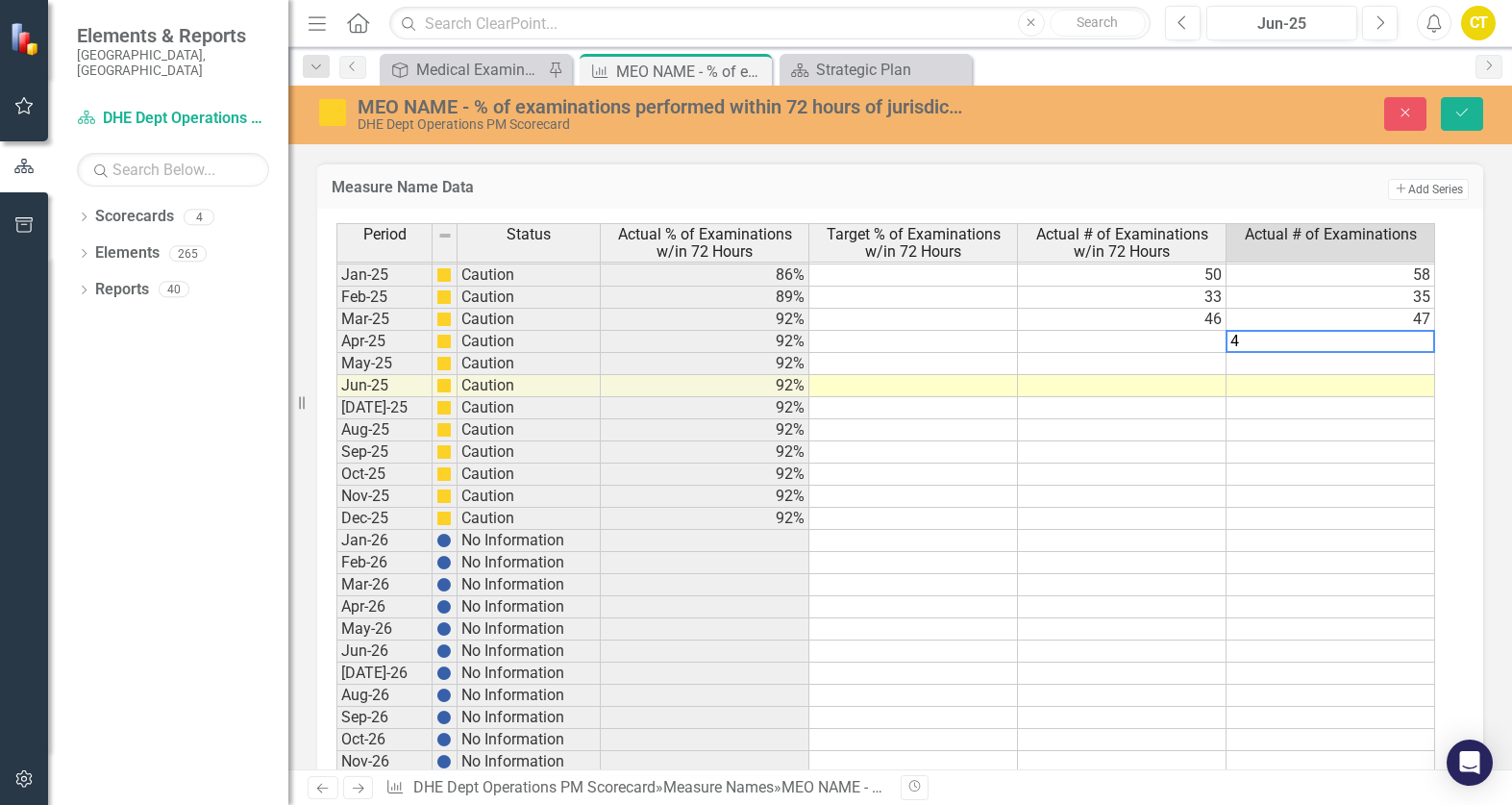 type on "44" 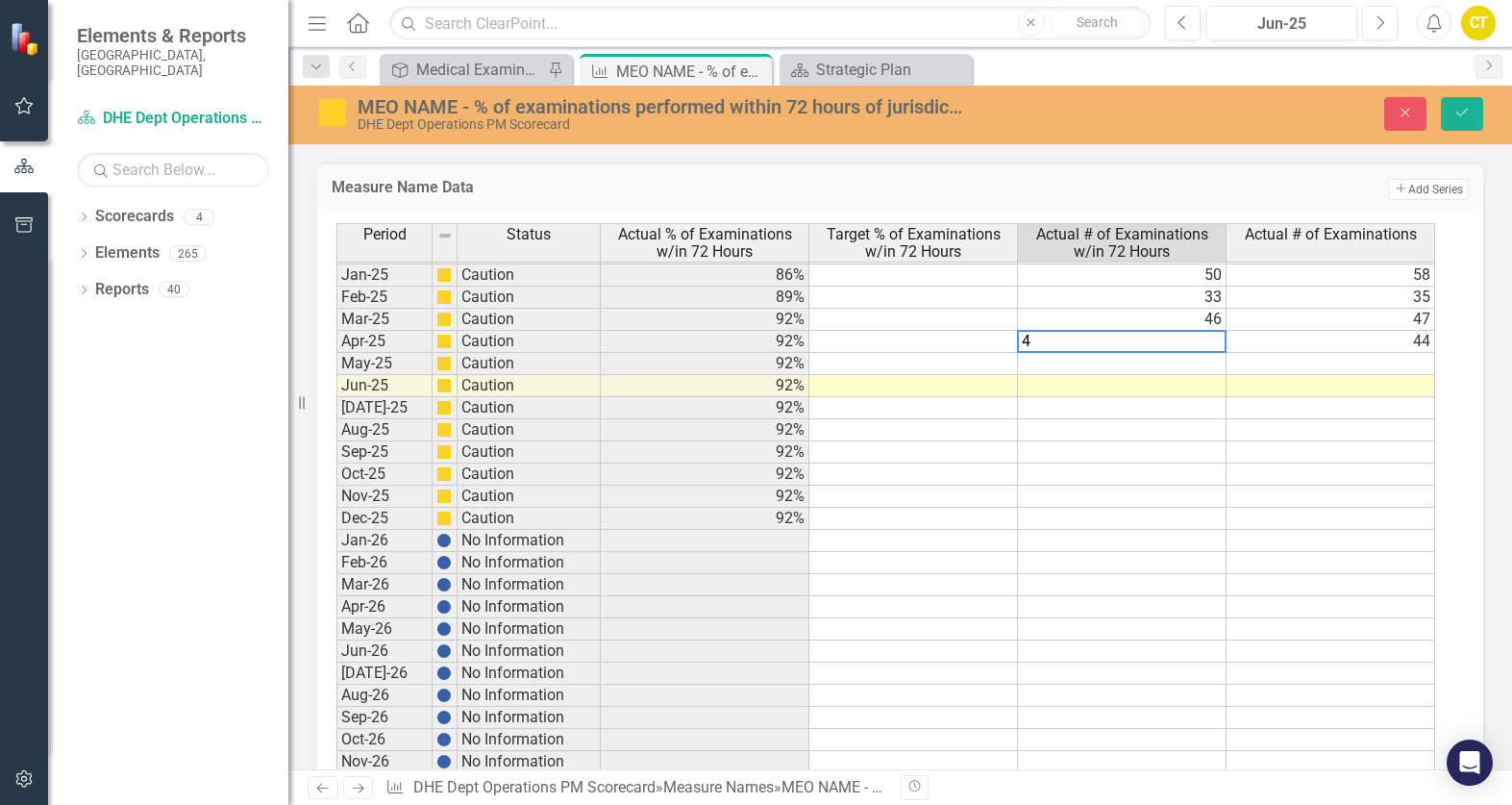 type on "43" 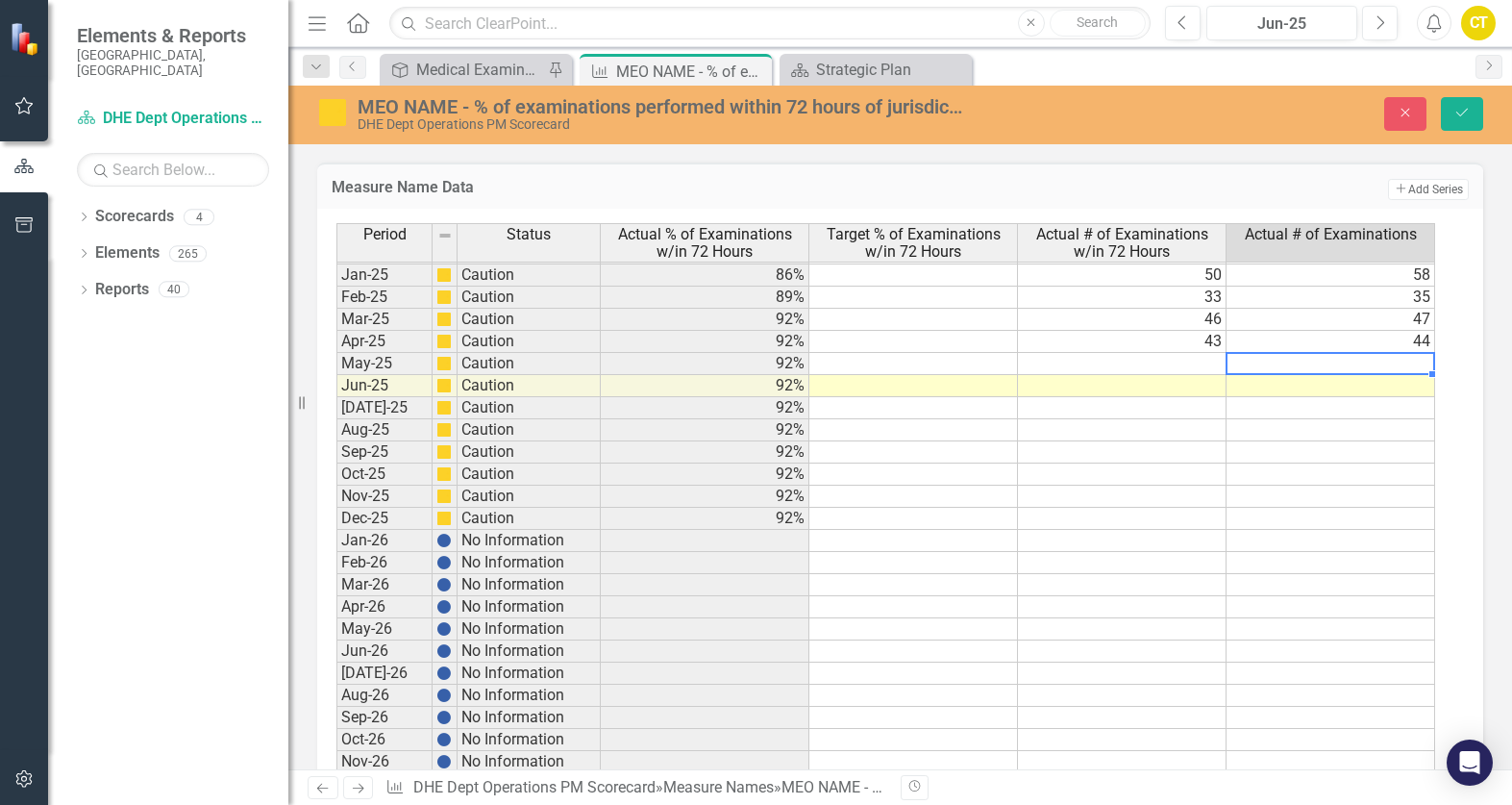 click at bounding box center (1330, 364) 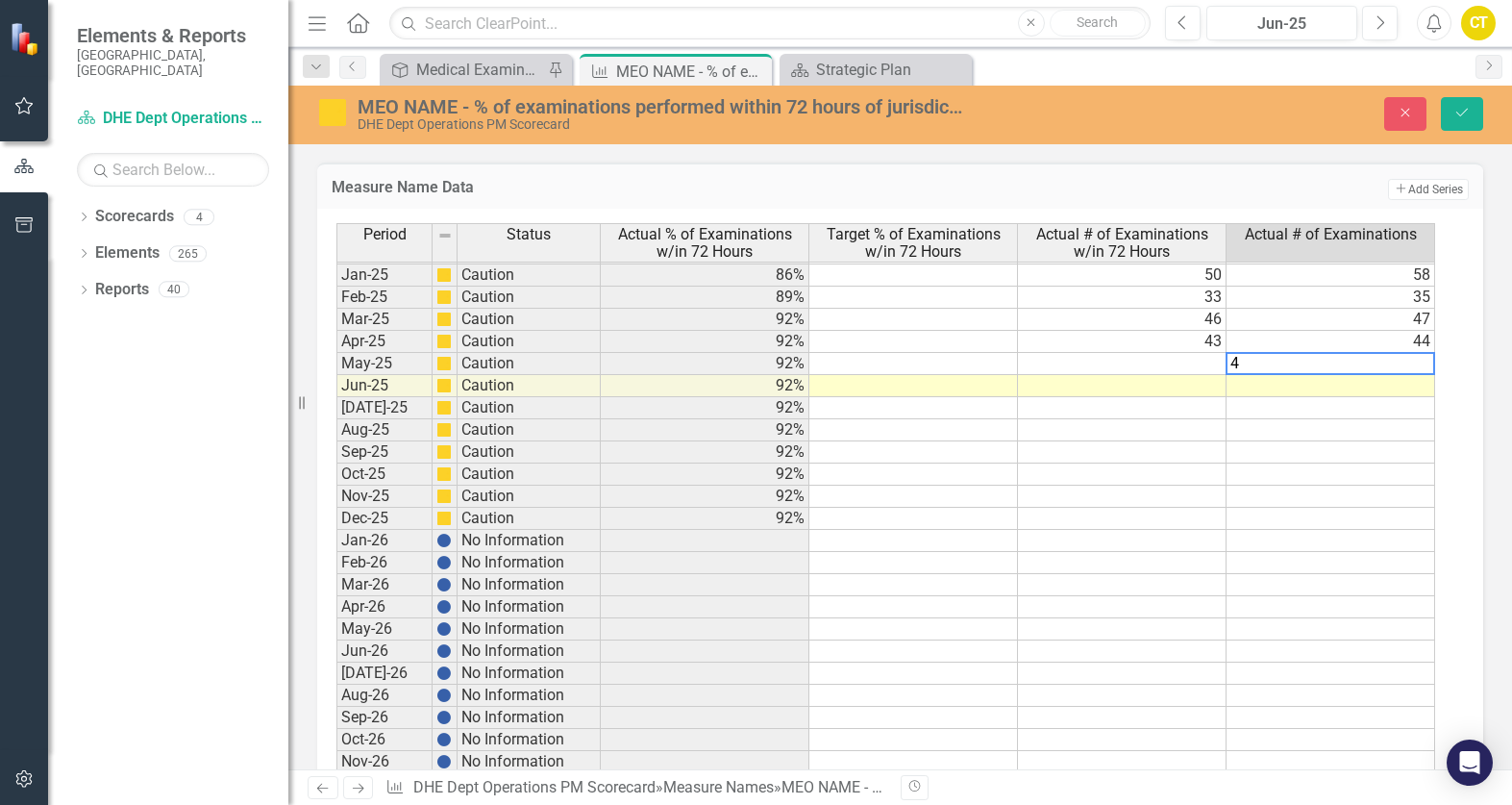 type on "41" 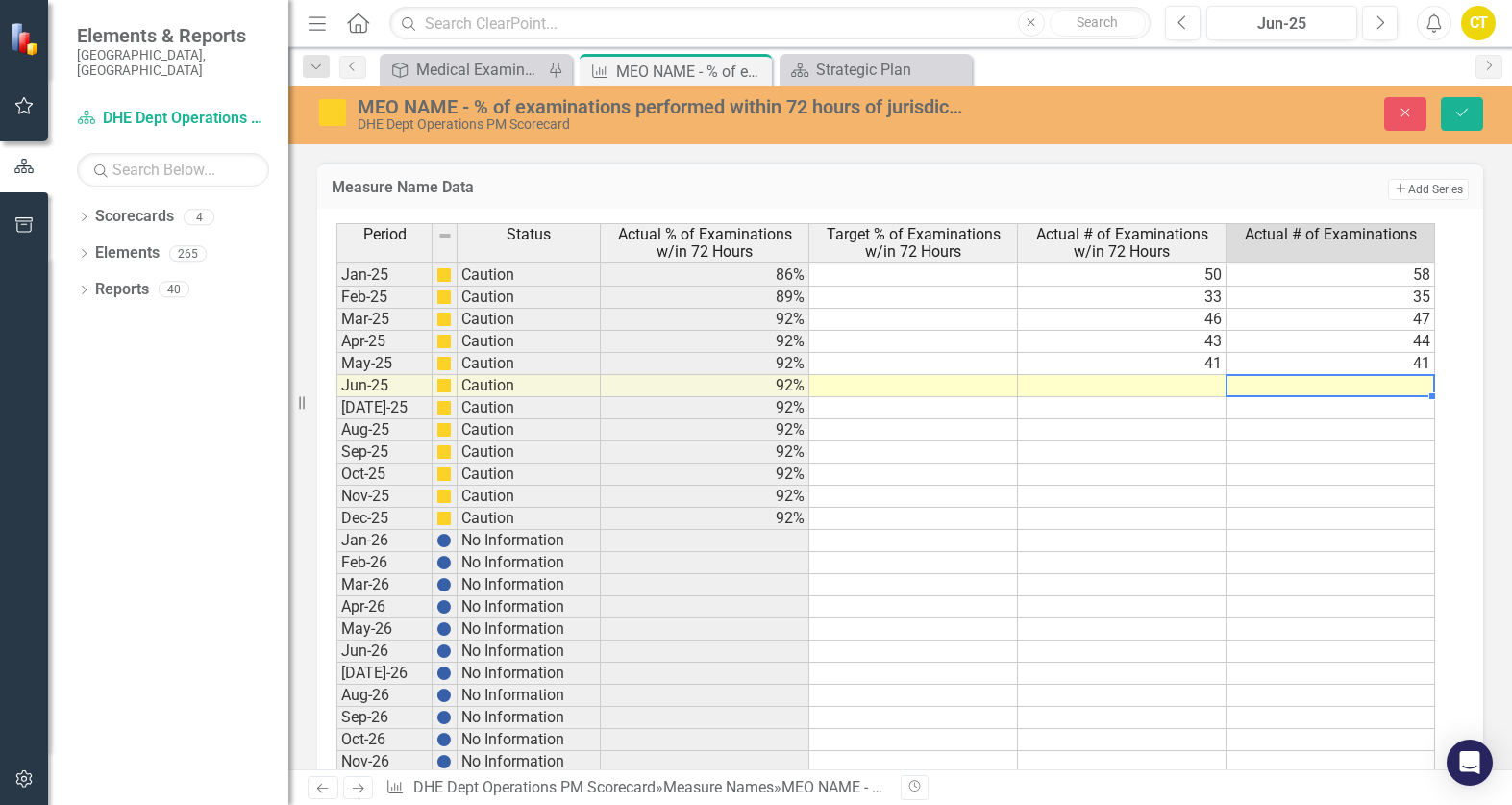 click at bounding box center (1330, 386) 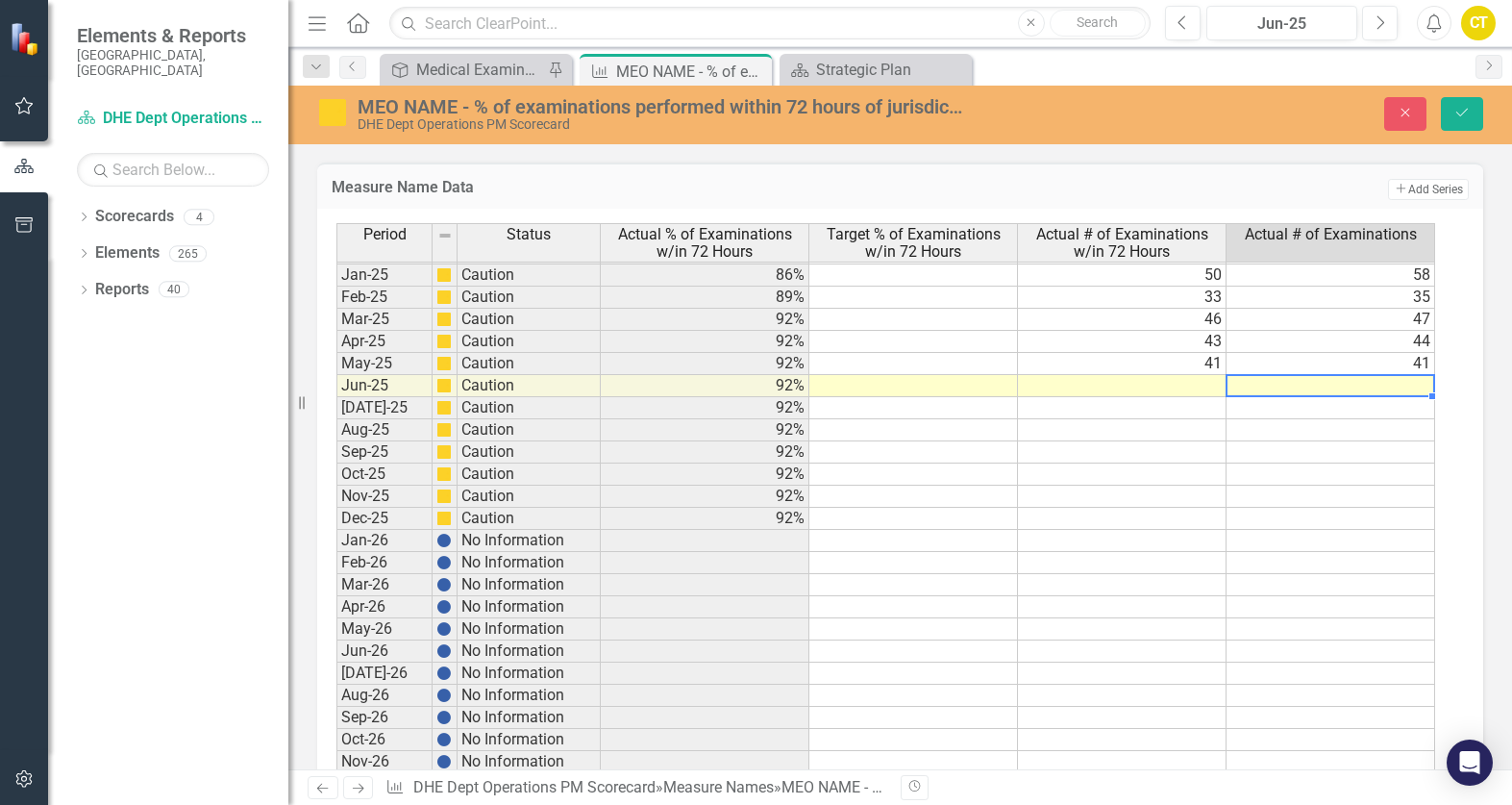 type on "26" 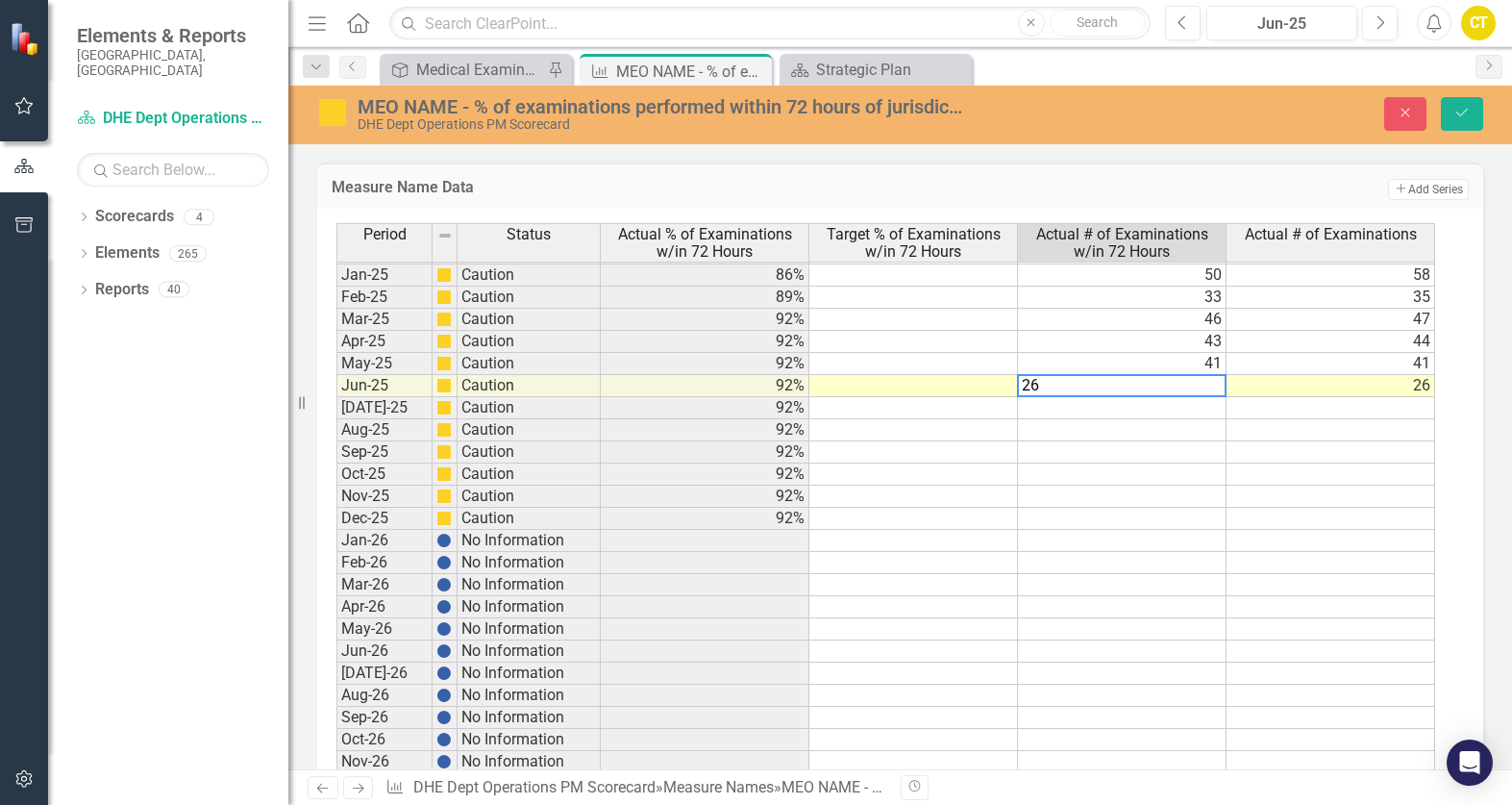 type on "26" 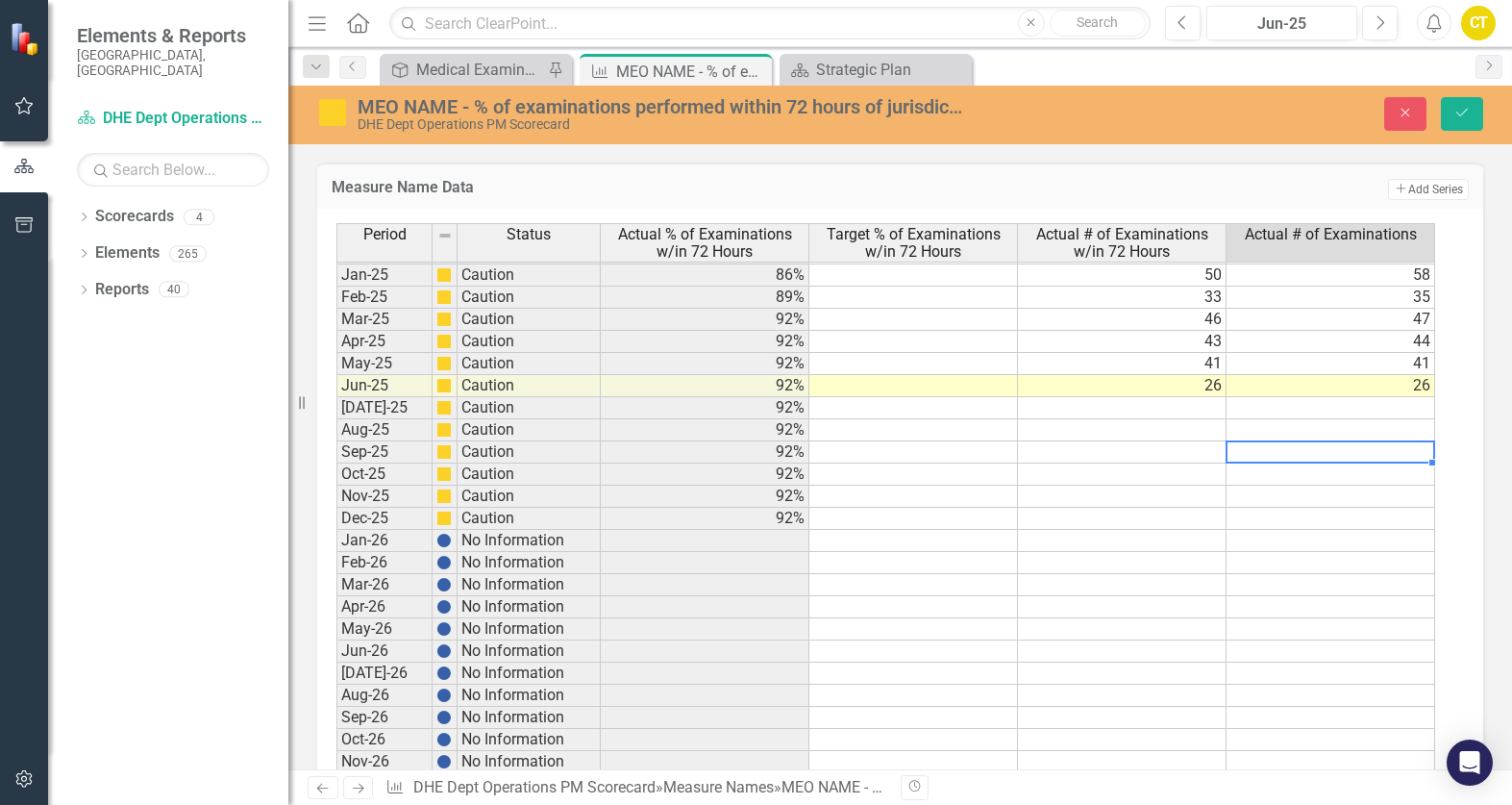 click at bounding box center (1330, 452) 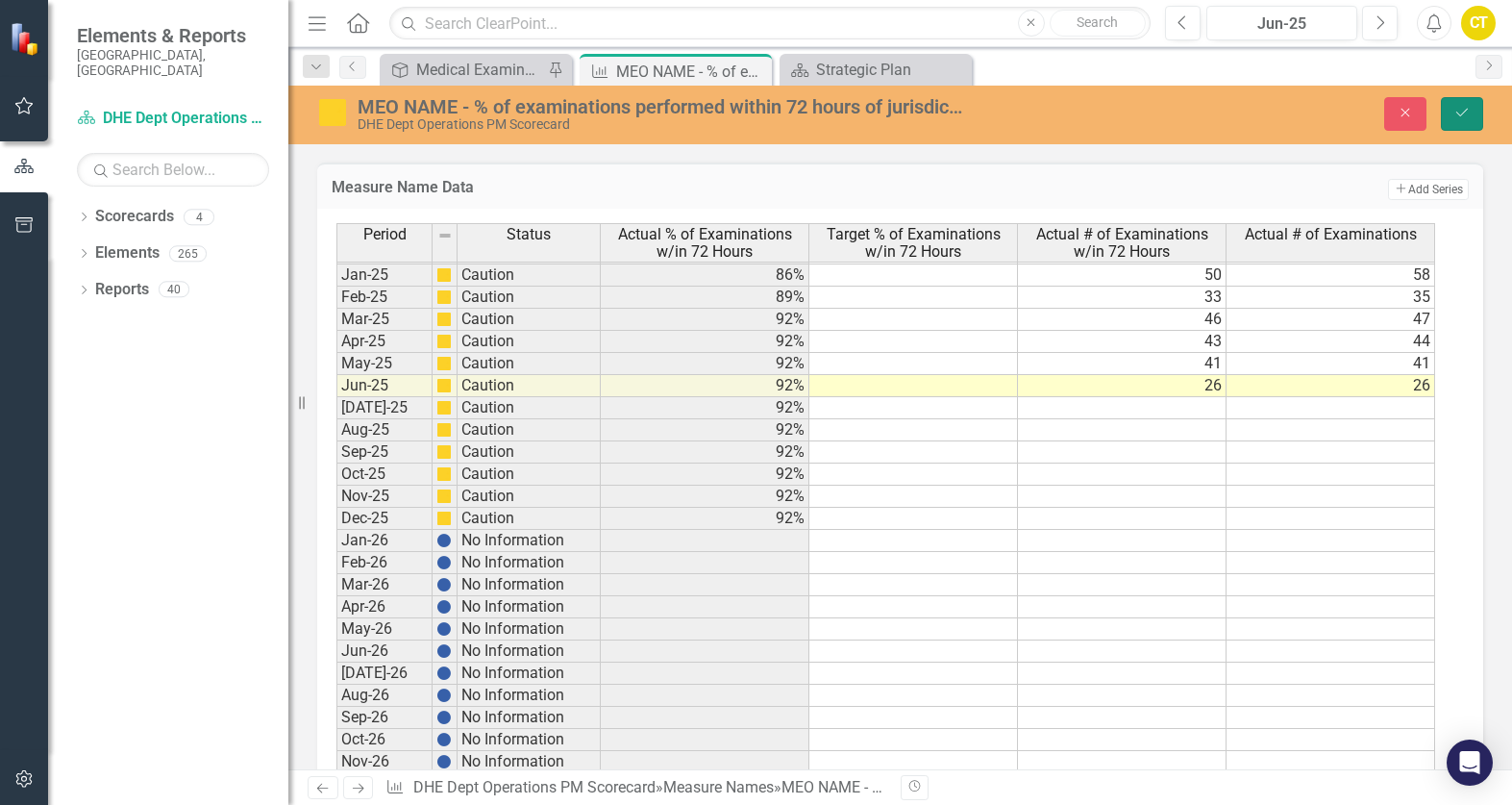 click on "Save" 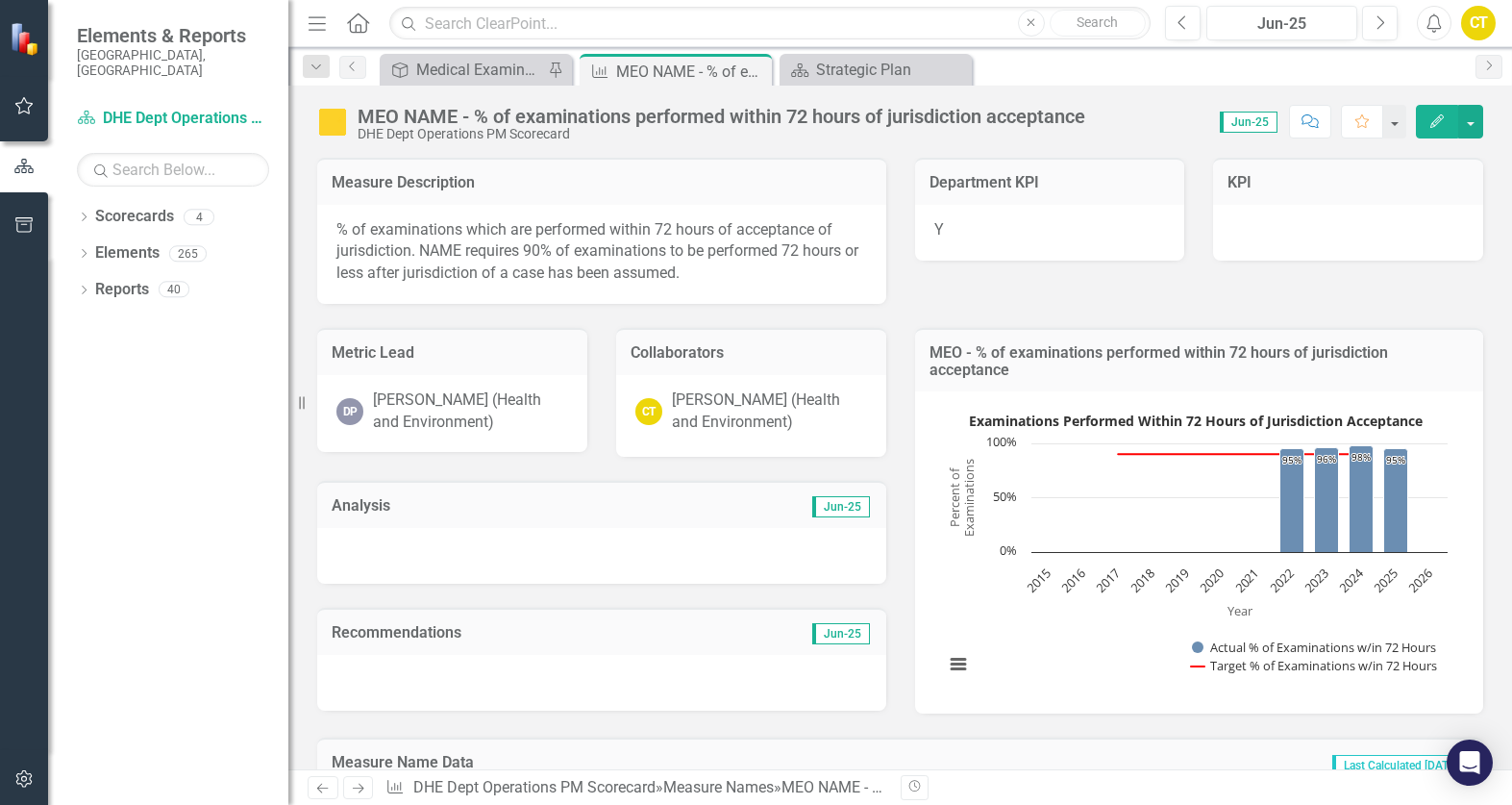 scroll, scrollTop: 481, scrollLeft: 0, axis: vertical 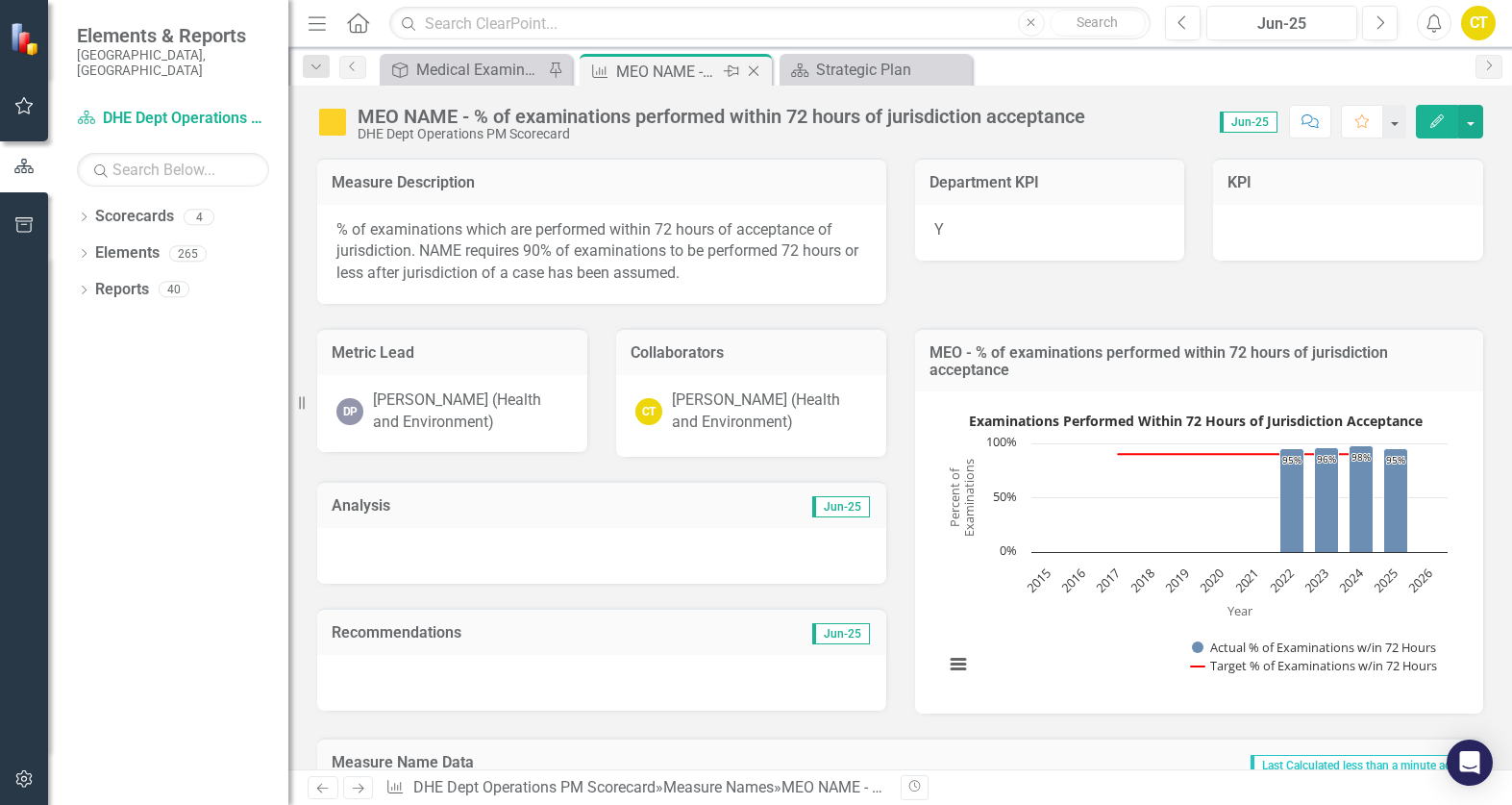 click on "Close" 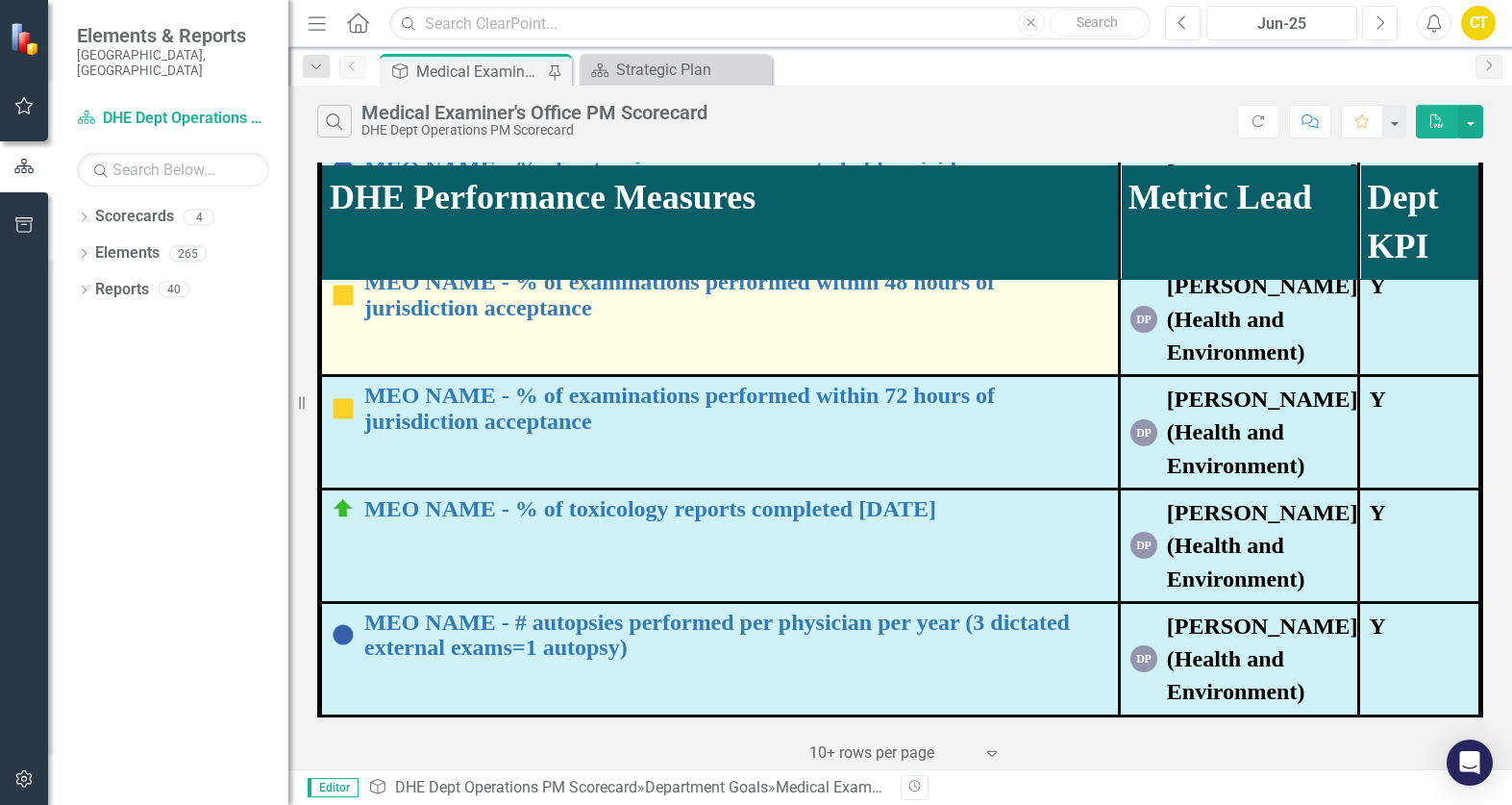 scroll, scrollTop: 481, scrollLeft: 0, axis: vertical 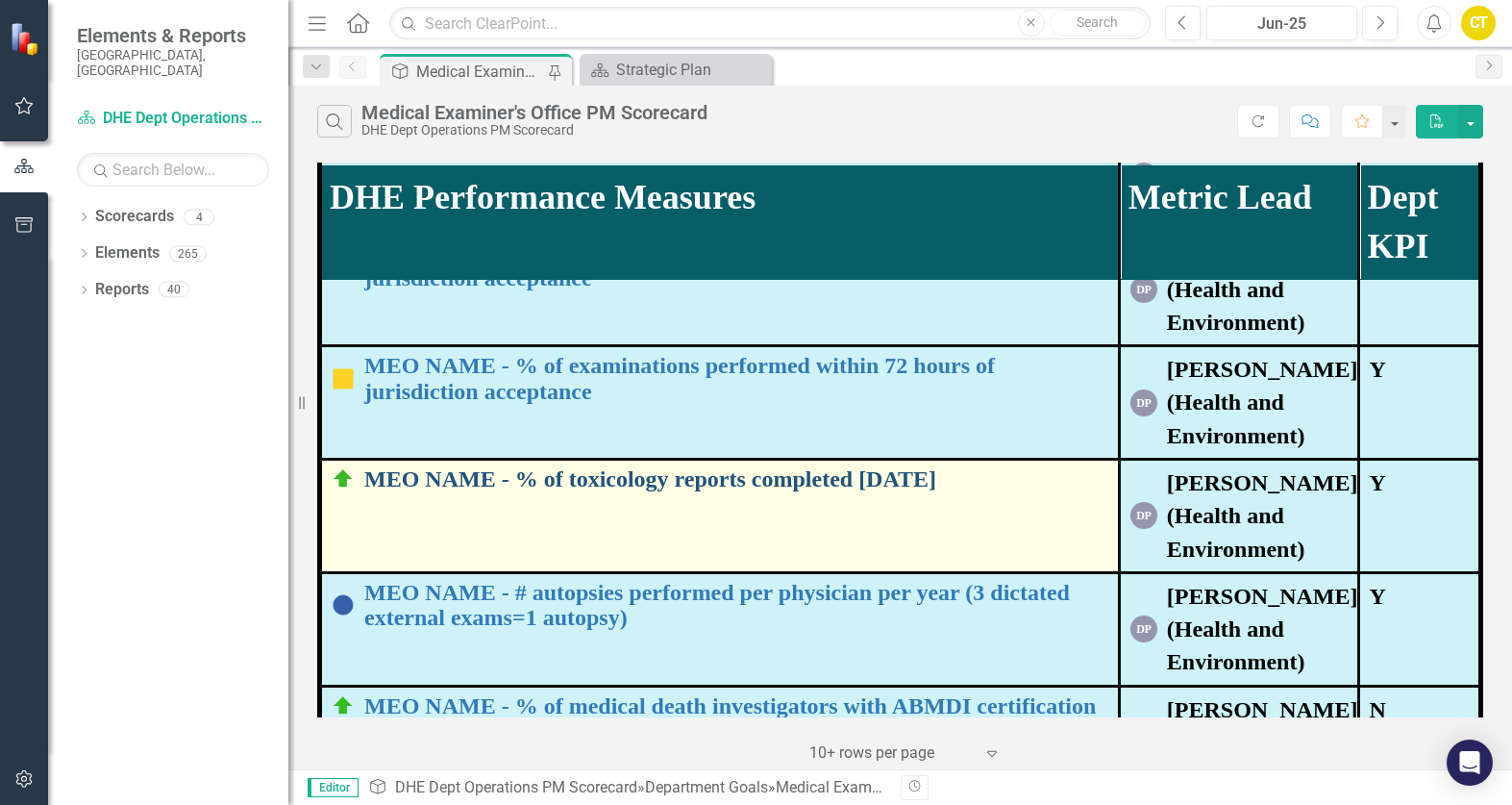 click on "MEO NAME - % of toxicology reports completed [DATE]" at bounding box center [736, 479] 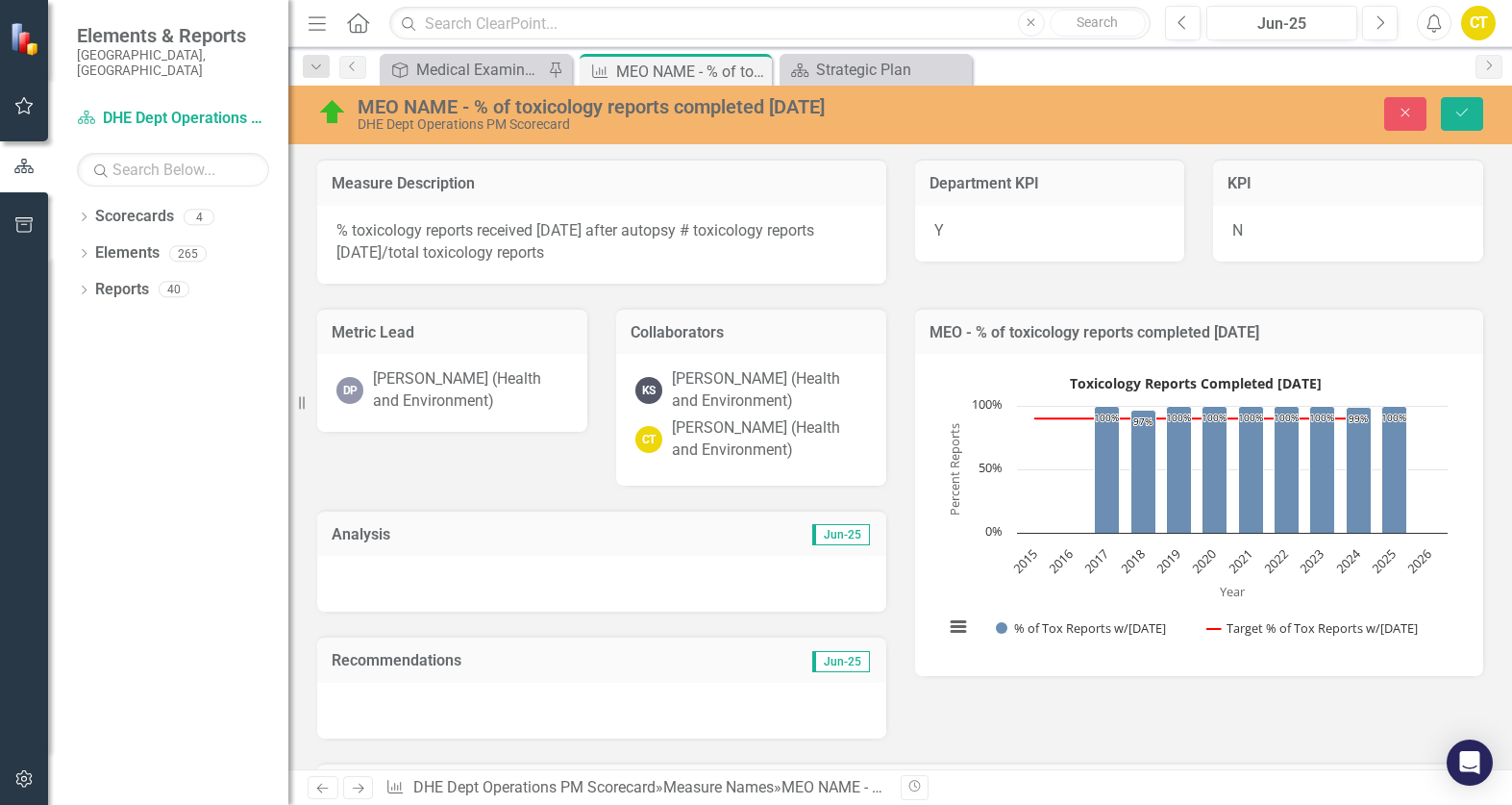 scroll, scrollTop: 0, scrollLeft: 0, axis: both 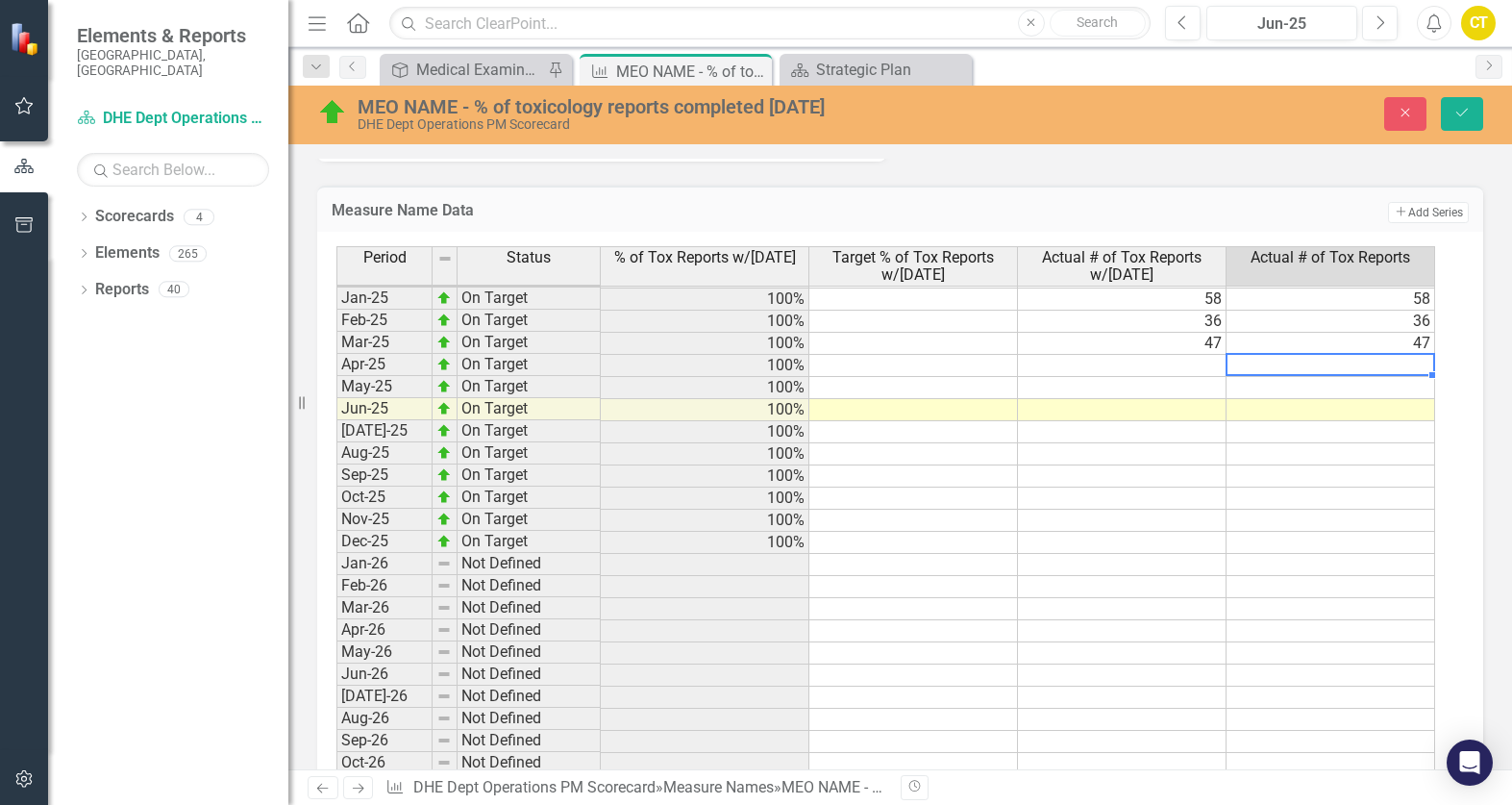 click at bounding box center [1330, 365] 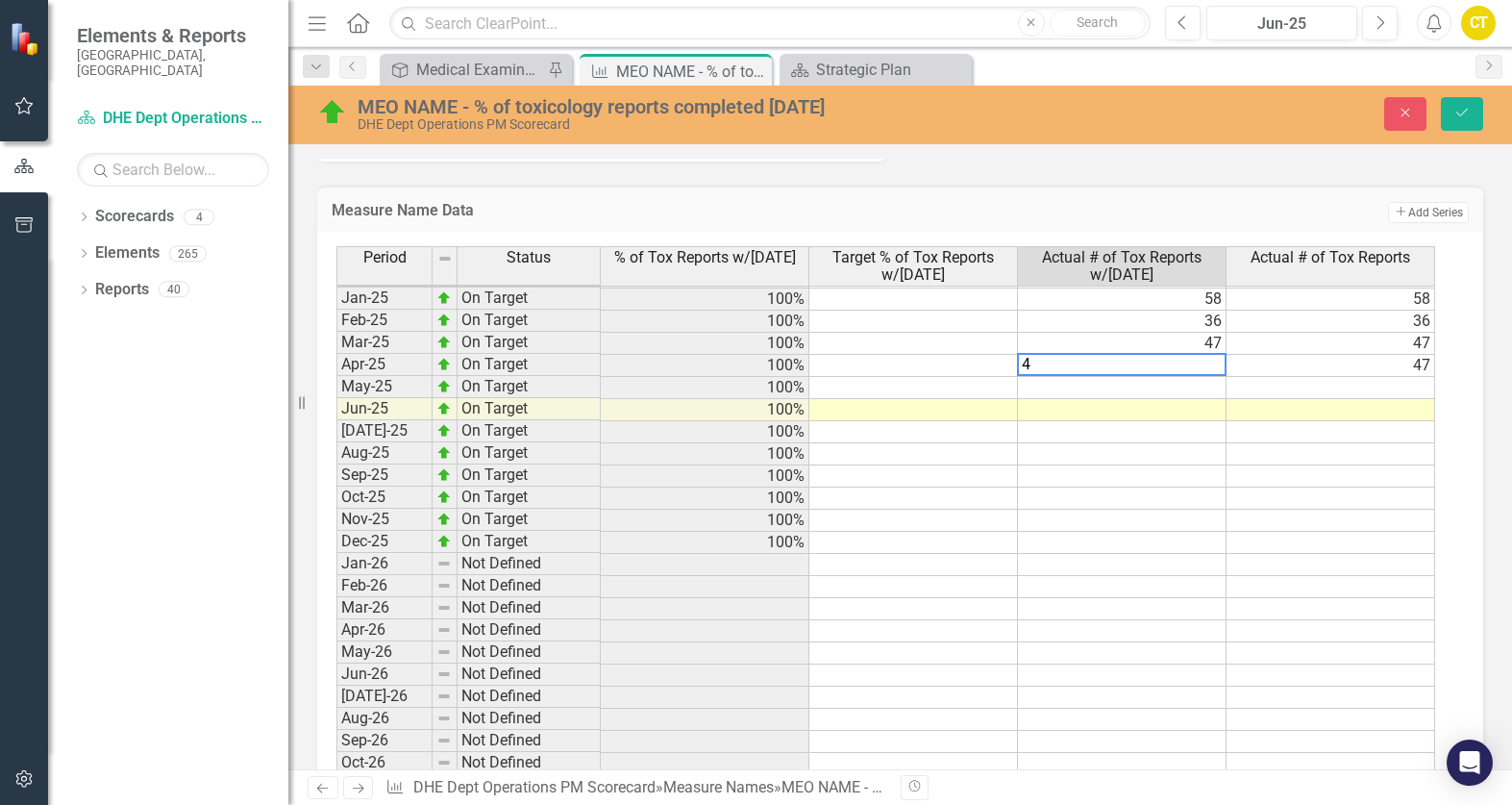 type on "47" 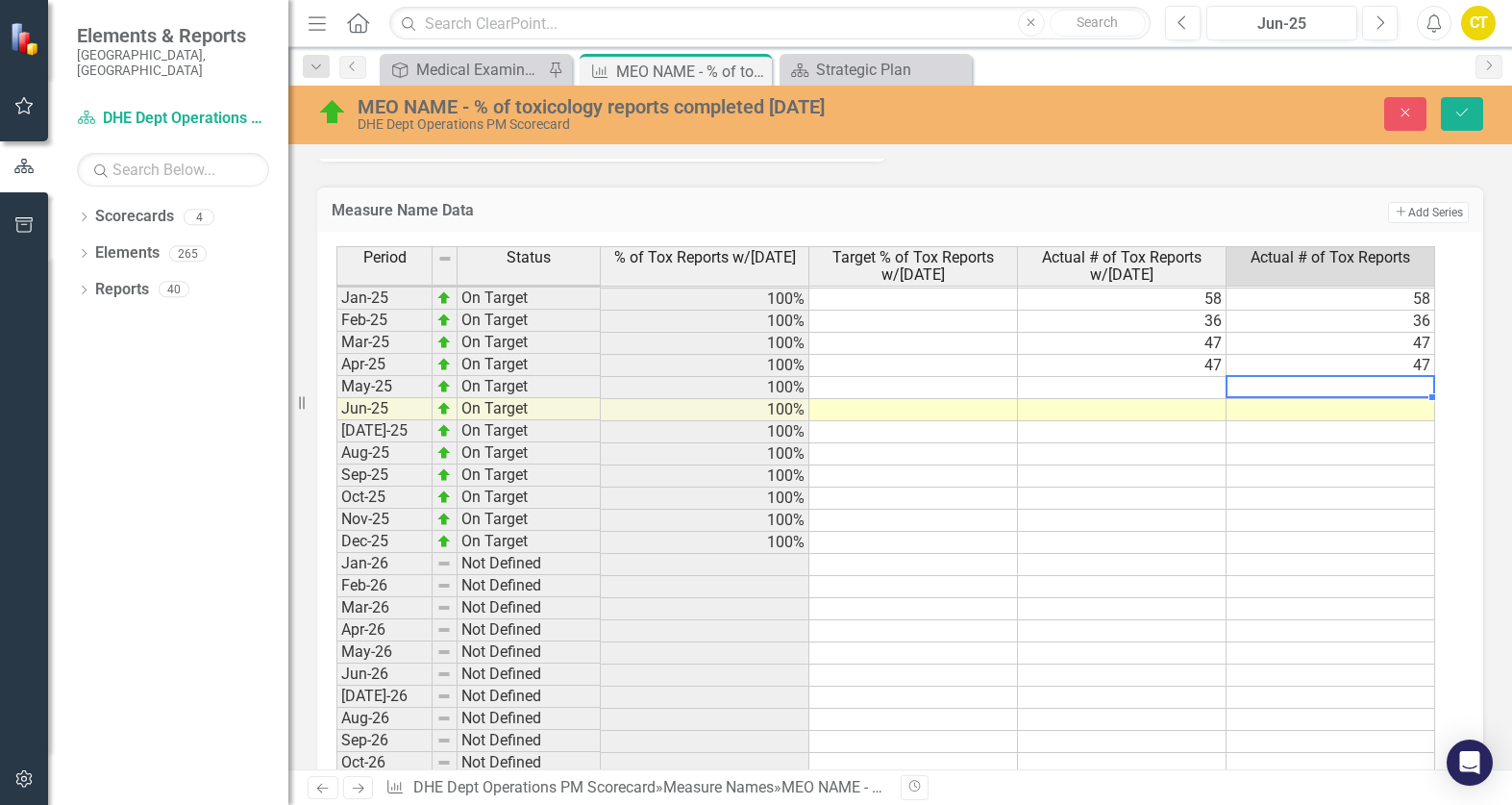 click at bounding box center (1330, 388) 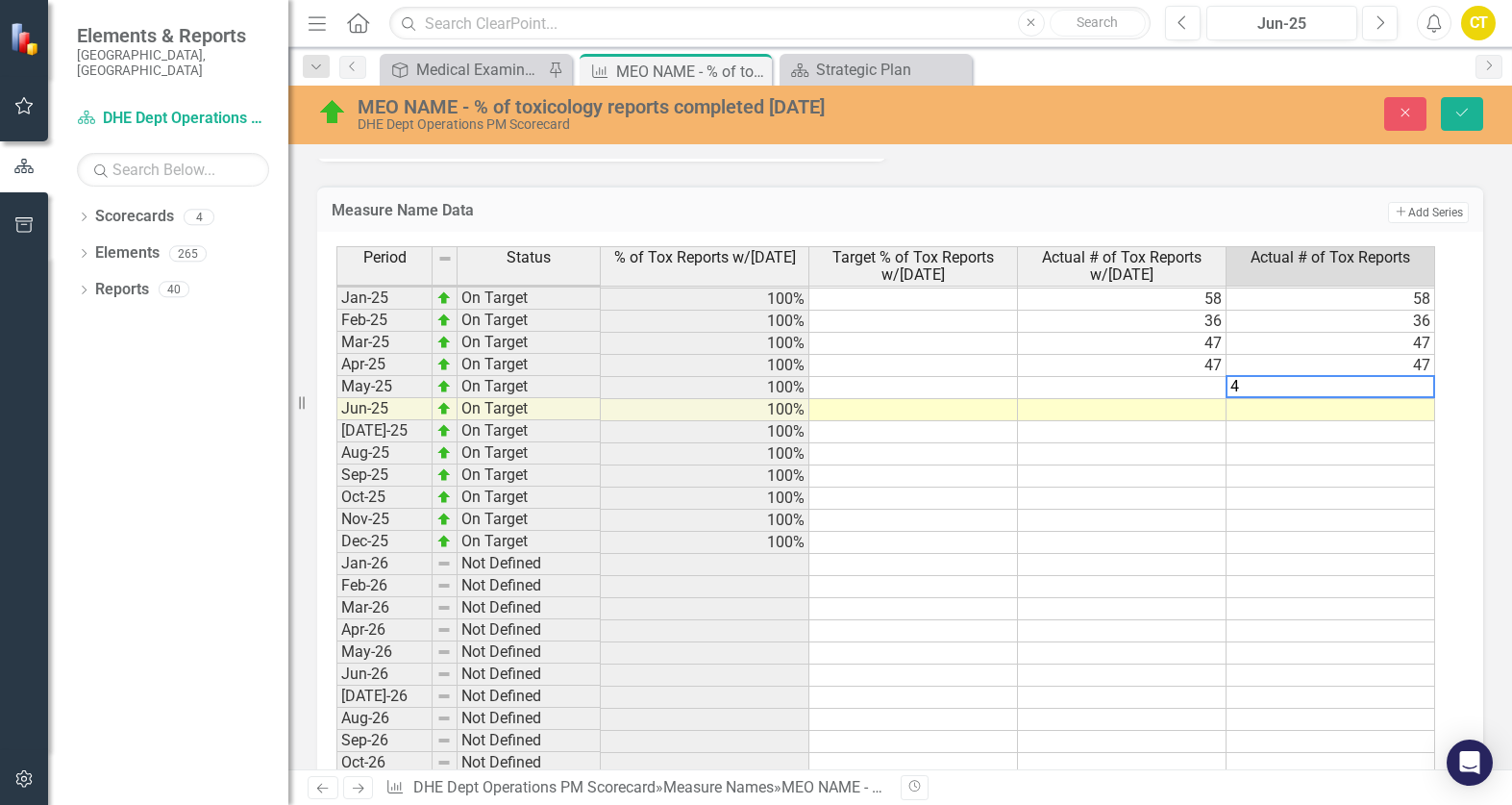 type on "42" 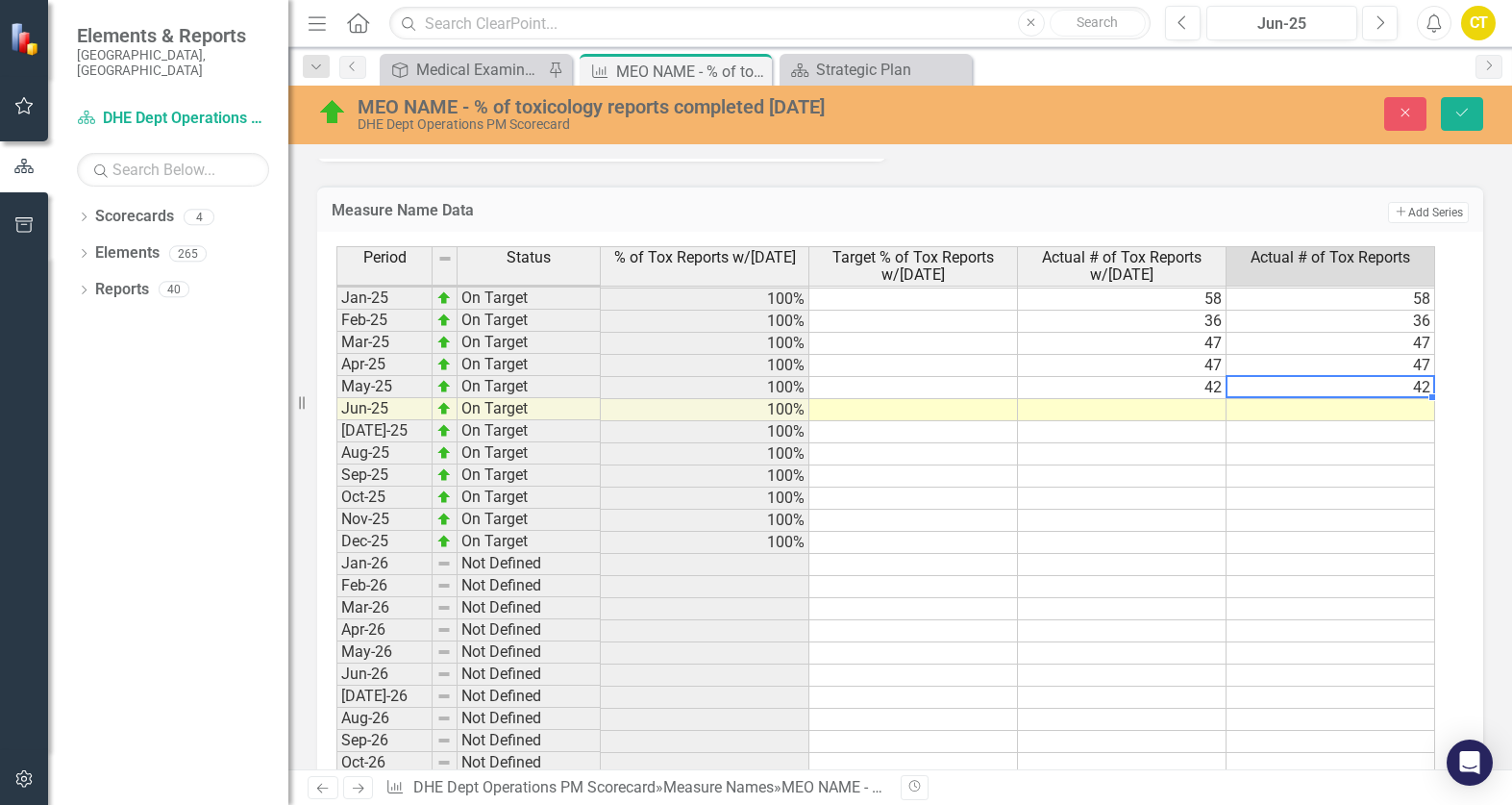 type on "42" 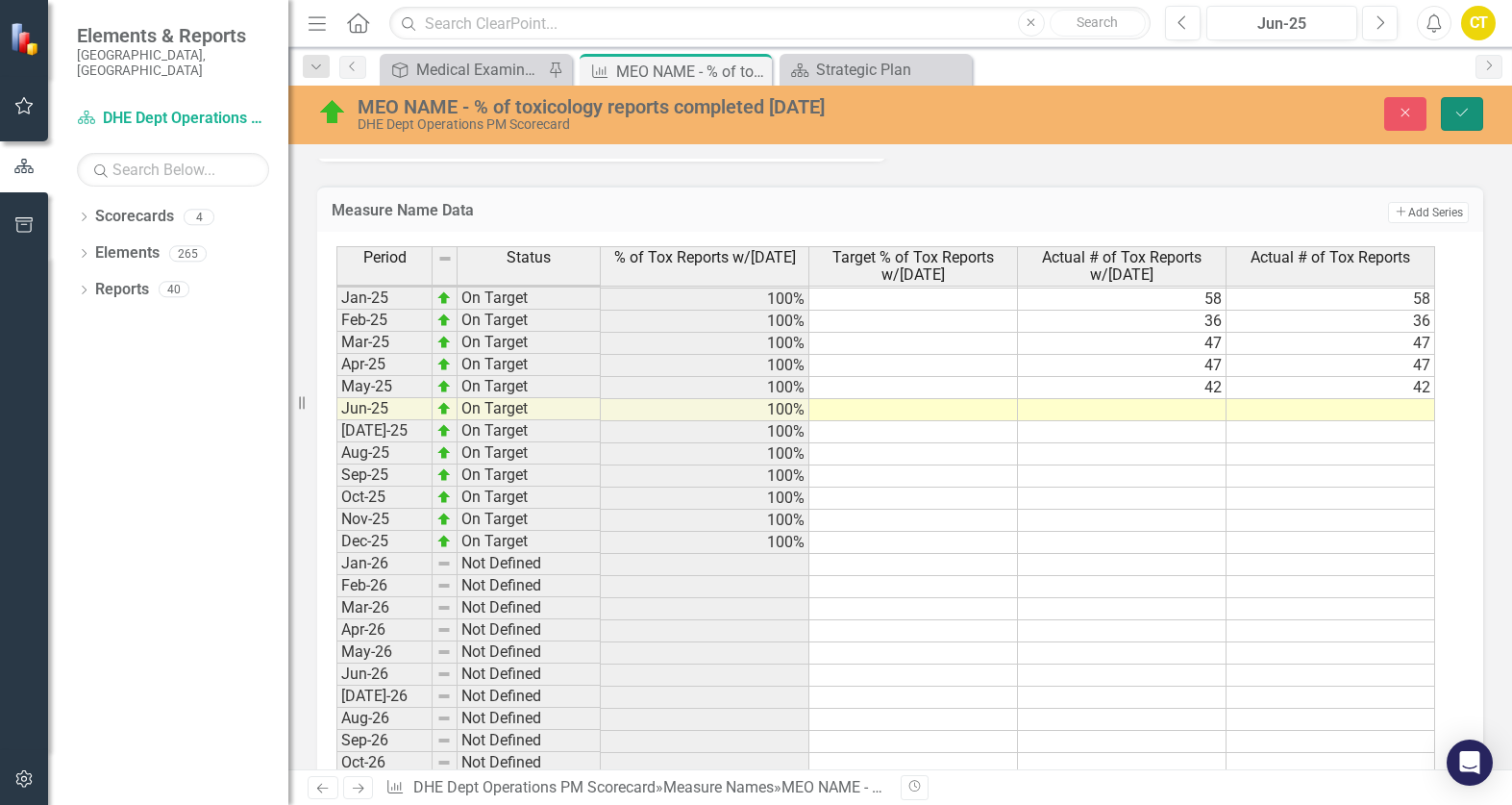 click on "Save" 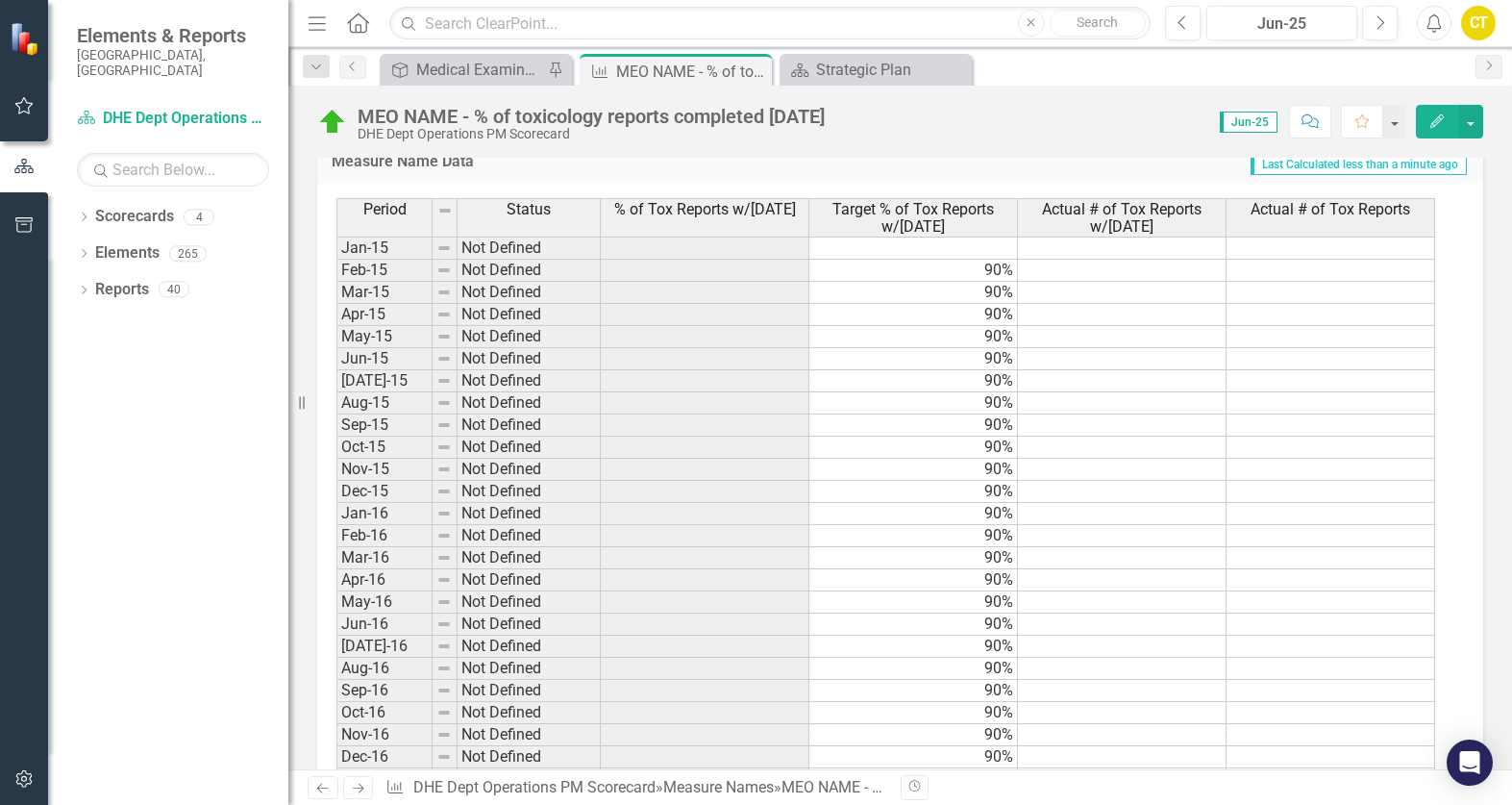 scroll, scrollTop: 577, scrollLeft: 0, axis: vertical 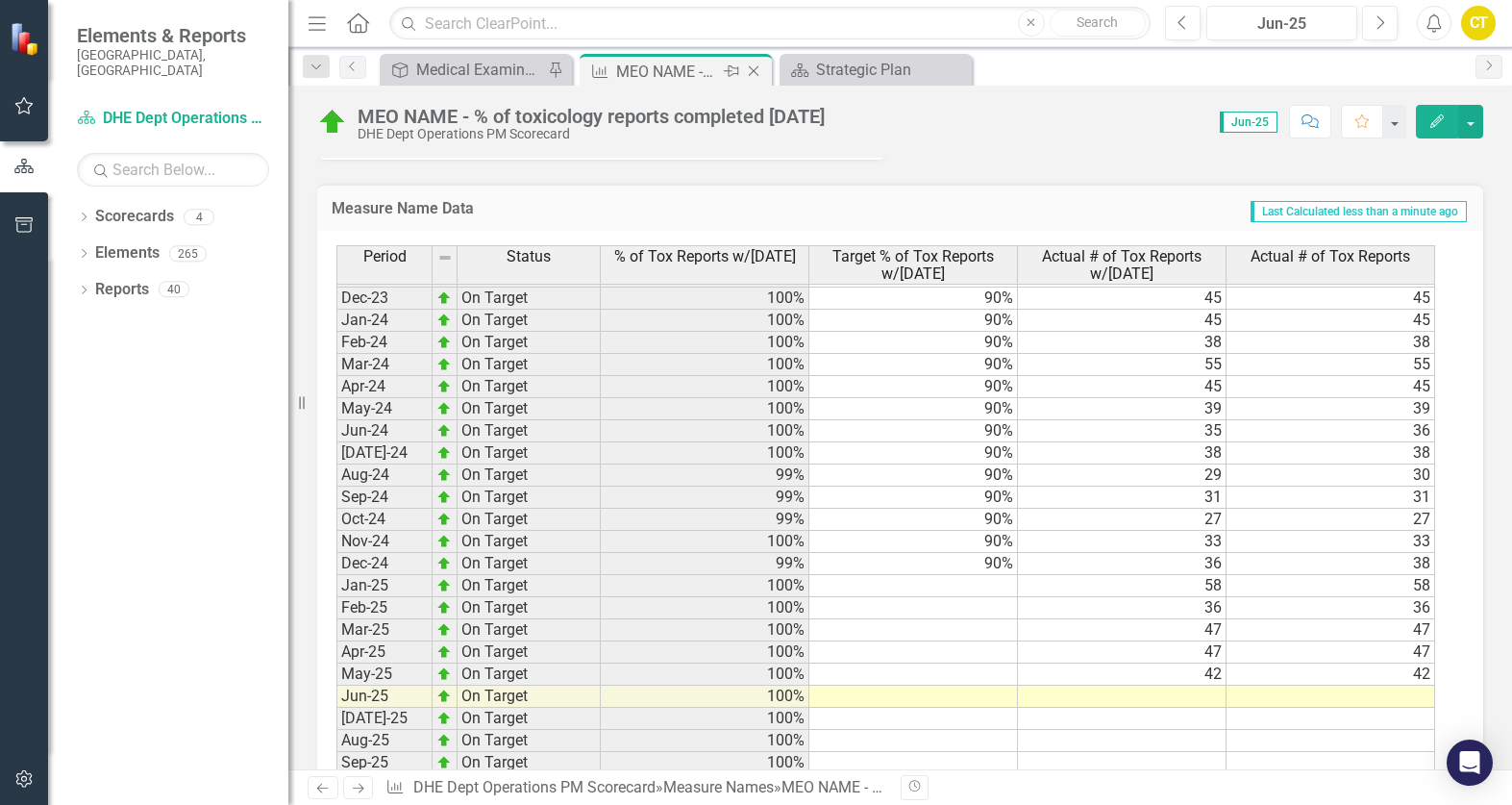 click on "Close" 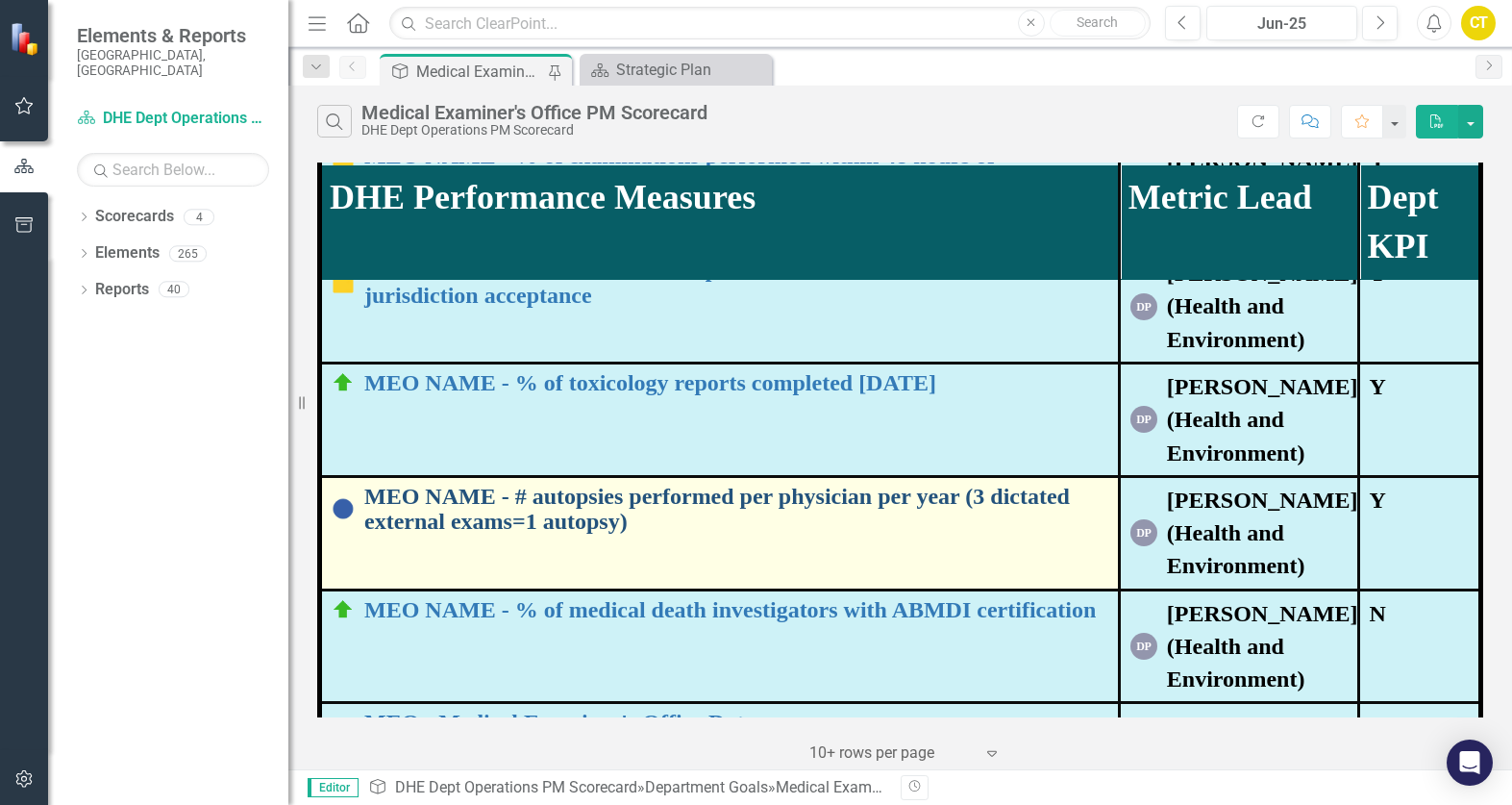 click on "MEO NAME - # autopsies performed per physician per year (3 dictated external exams=1 autopsy)" at bounding box center [736, 509] 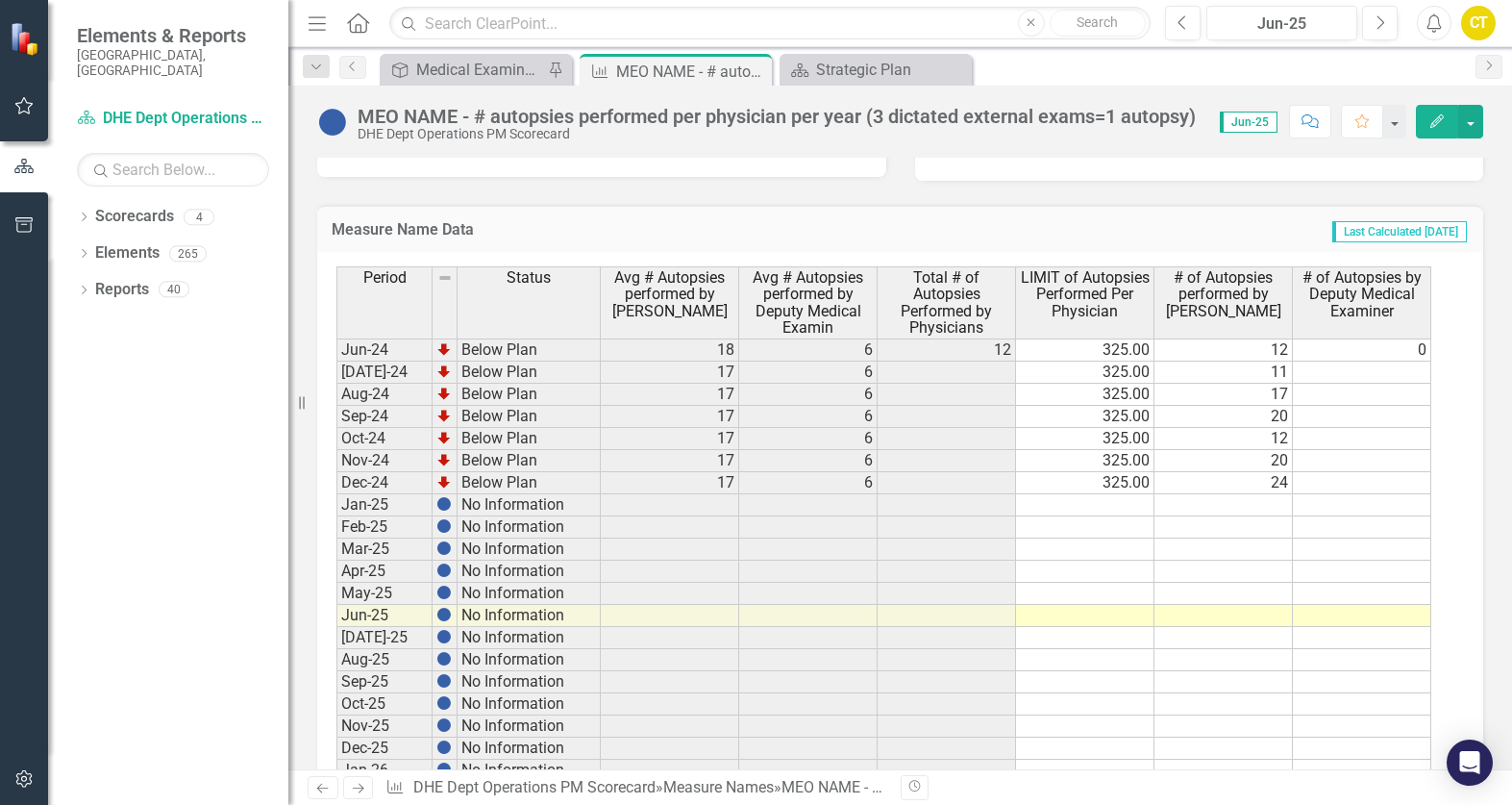 click on "Feb-23 Below Plan 10 15 22 325.00 9 13 Mar-23 Below Plan 12 16 34 325.00 16 18 Apr-23 Below Plan 12 15 24 325.00 12 12 May-23 Below Plan 12 15 29 325.00 14 15 Jun-23 Below Plan 12 15 23 325.00 10 13 Jul-23 Below Plan 13 14 28 325.00 17 11 Aug-23 Below Plan 13 16 41 325.00 12 29 Sep-23 Below Plan 13 15 22 325.00 12 10 Oct-23 Below Plan 13 15 28 325.00 20 8 Nov-23 Below Plan 13 14 19 325.00 11 8 Dec-23 Below Plan 13 14 32 325.00 14 18 Jan-24 Below Plan 10 15 25 325.00 10 15 Feb-24 Below Plan 11 14 23 325.00 11 12 Mar-24 Below Plan 16 11 34 325.00 28 6 Apr-24 Below Plan 18 8 23 325.00 23 0 May-24 Below Plan 19 7 21 325.00 21 0 Jun-24 Below Plan 18 6 12 325.00 12 0 Jul-24 Below Plan 17 6 325.00 11 Aug-24 Below Plan 17 6 325.00 17 Sep-24 Below Plan 17 6 325.00 20 Oct-24 Below Plan 17 6 325.00 12 Nov-24 Below Plan 17 6 325.00 20 Dec-24 Below Plan 17 6 325.00 24 Jan-25 No Information Feb-25 No Information Mar-25 No Information Apr-25 No Information May-25 No Information Jun-25 No Information Jul-25 No Information" at bounding box center [883, 505] 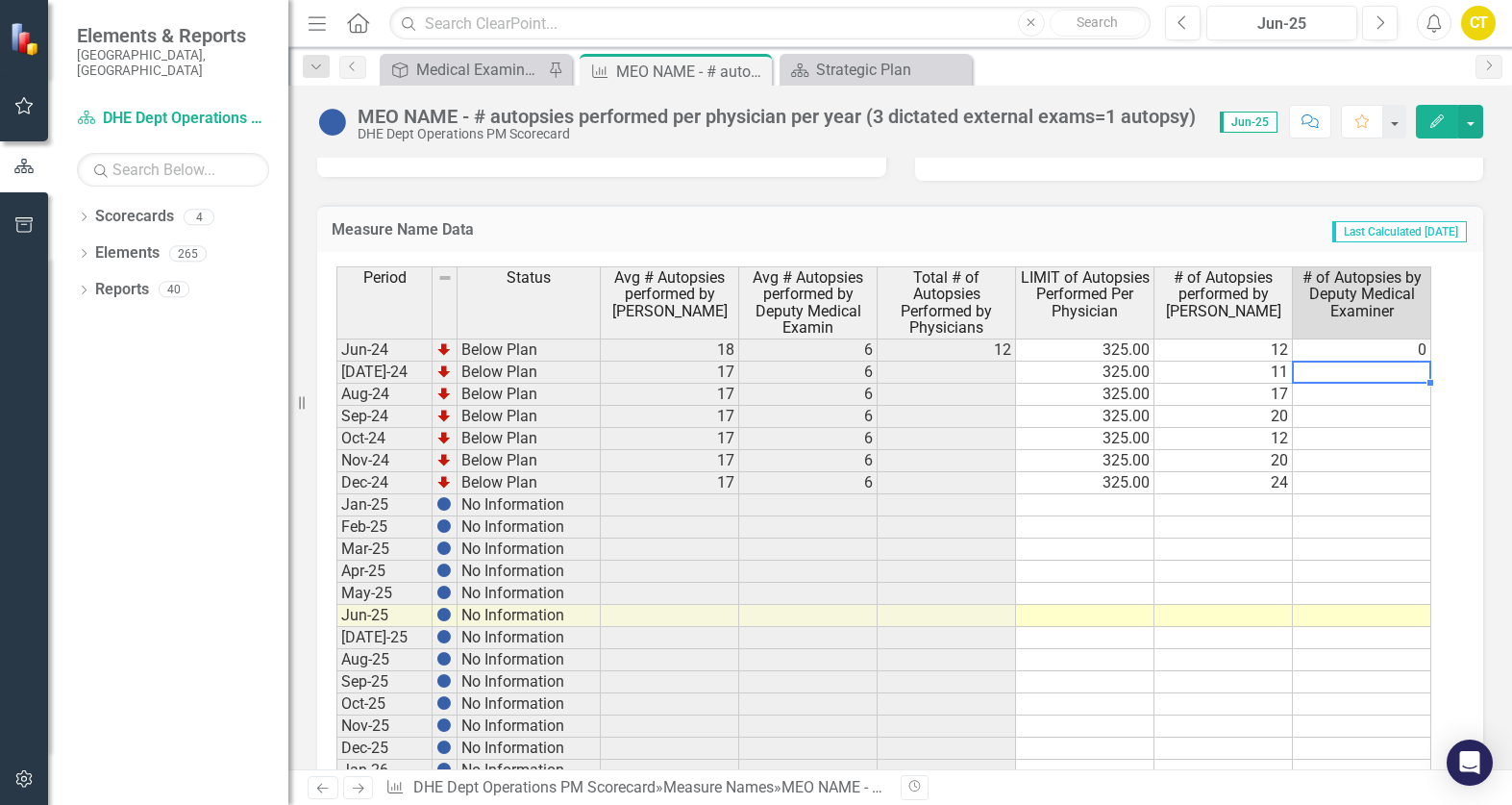type on "0" 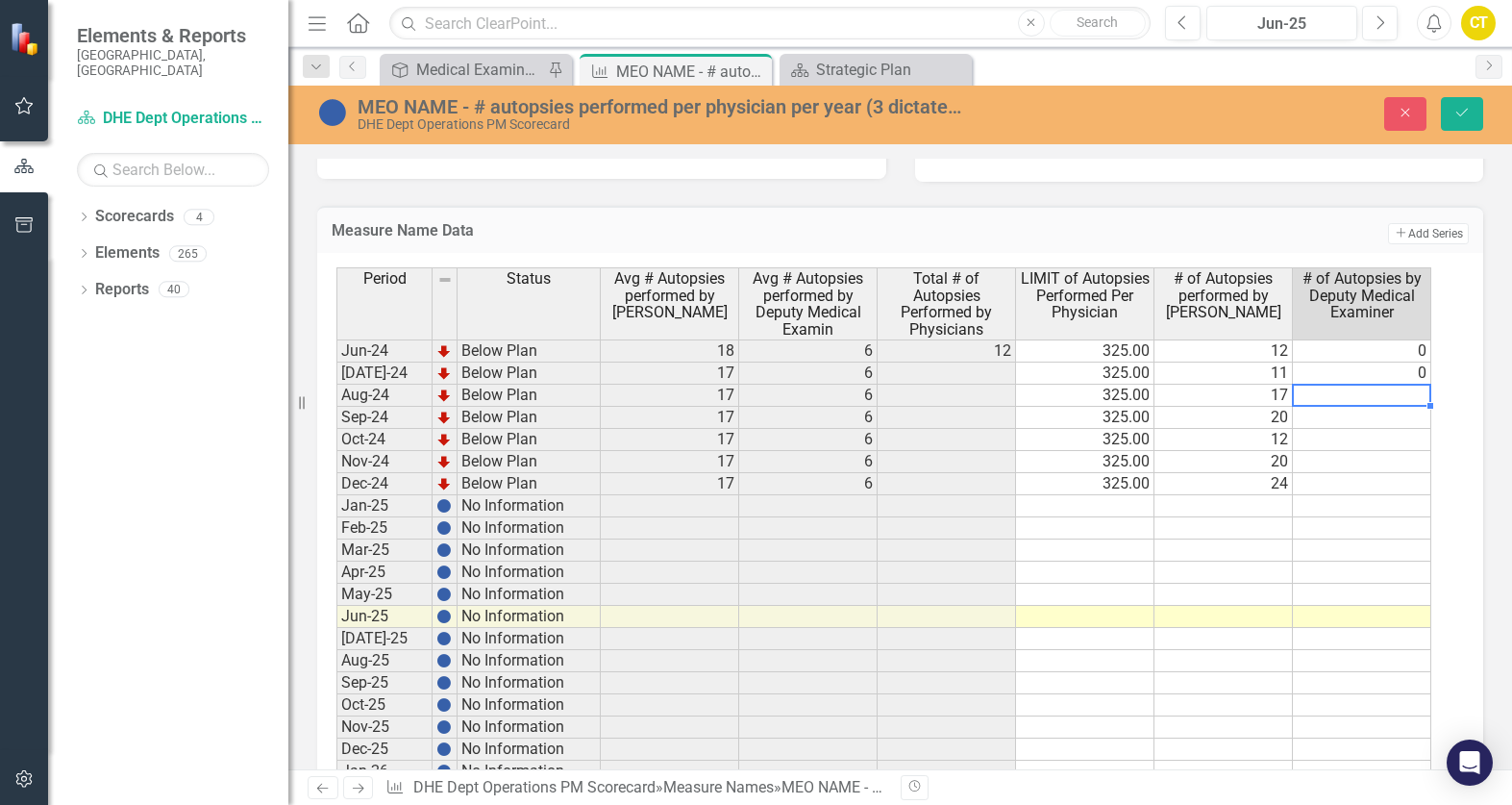 type on "0" 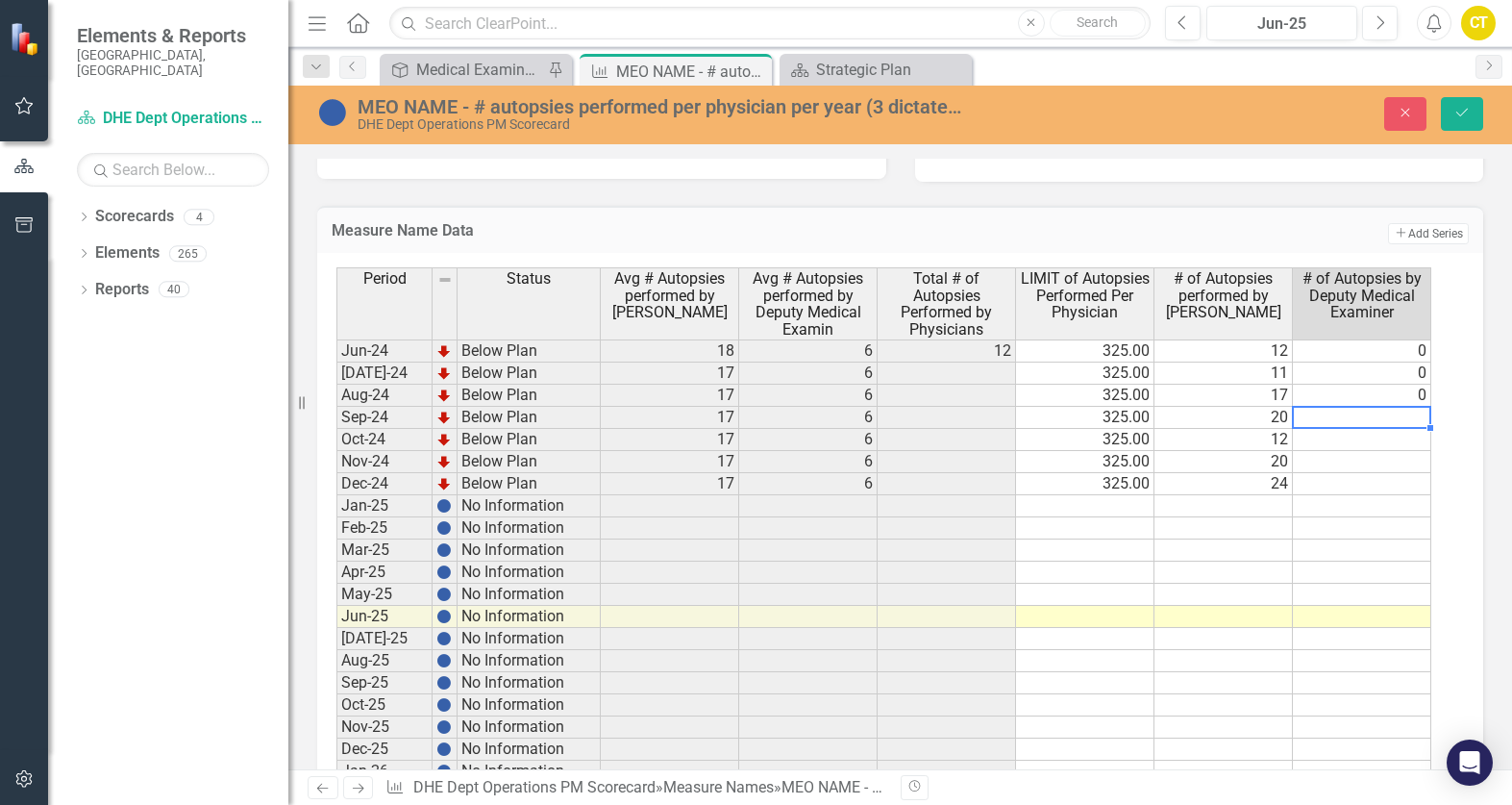 type on "0" 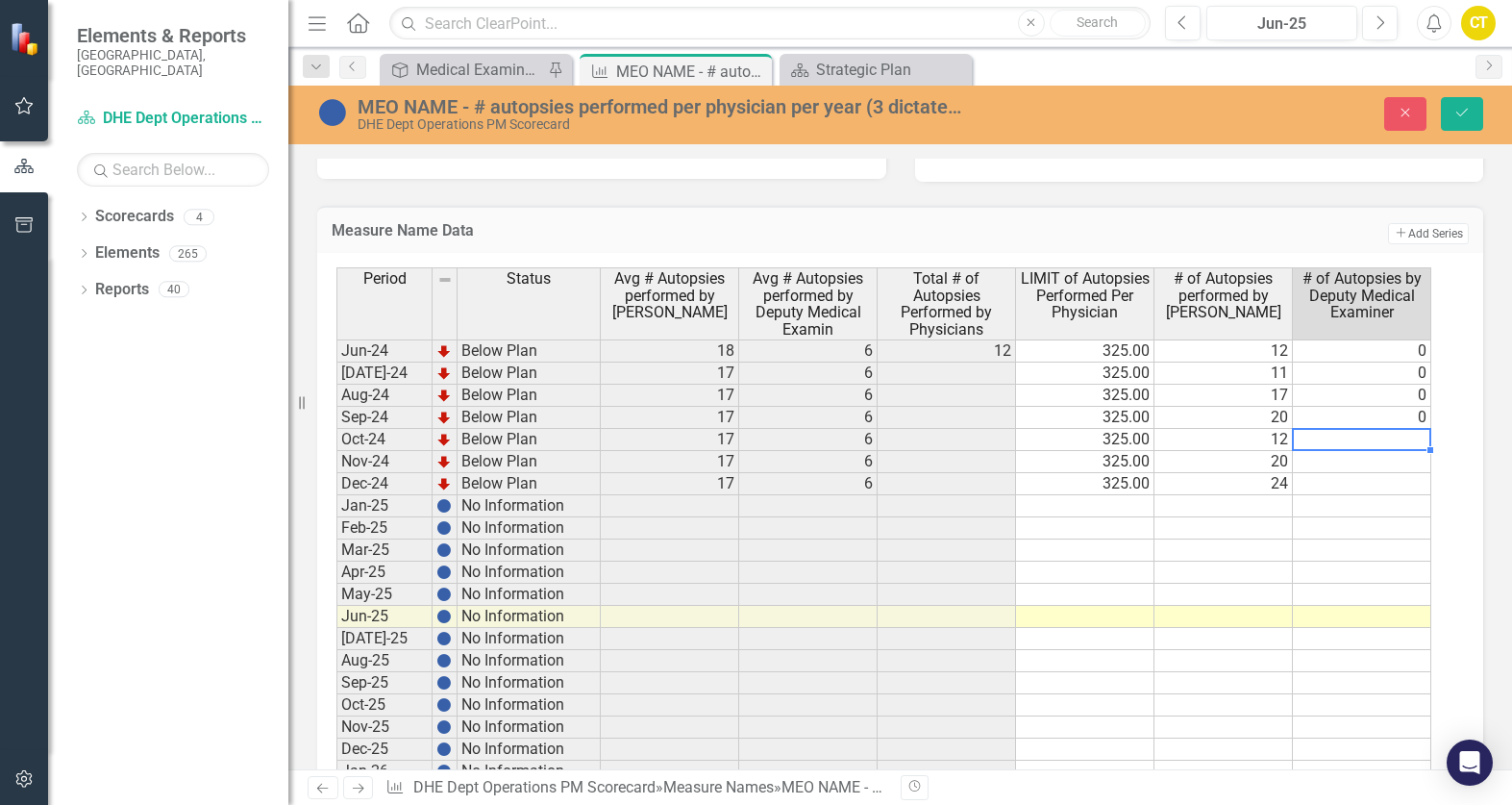 type on "0" 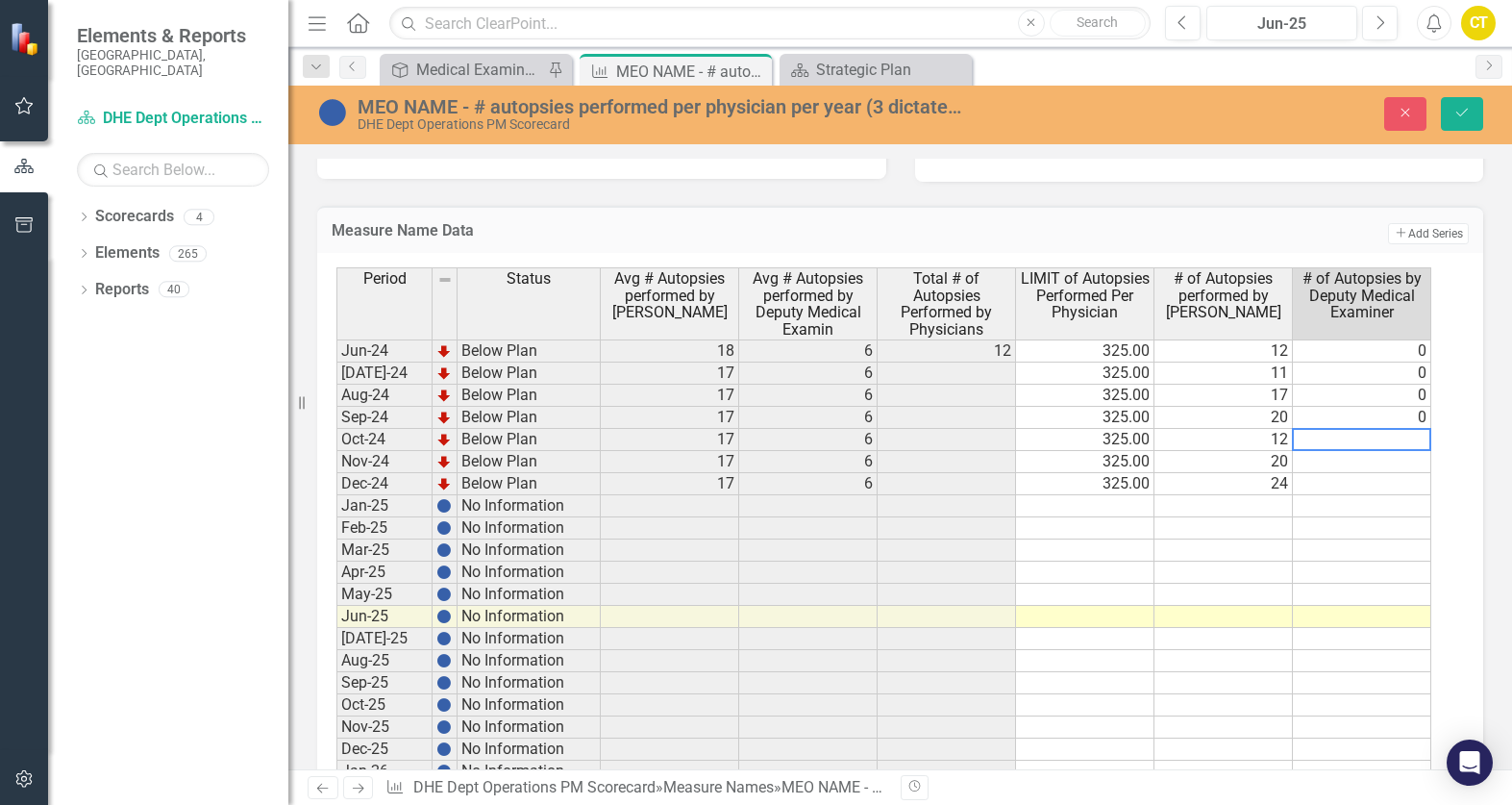 type on "0" 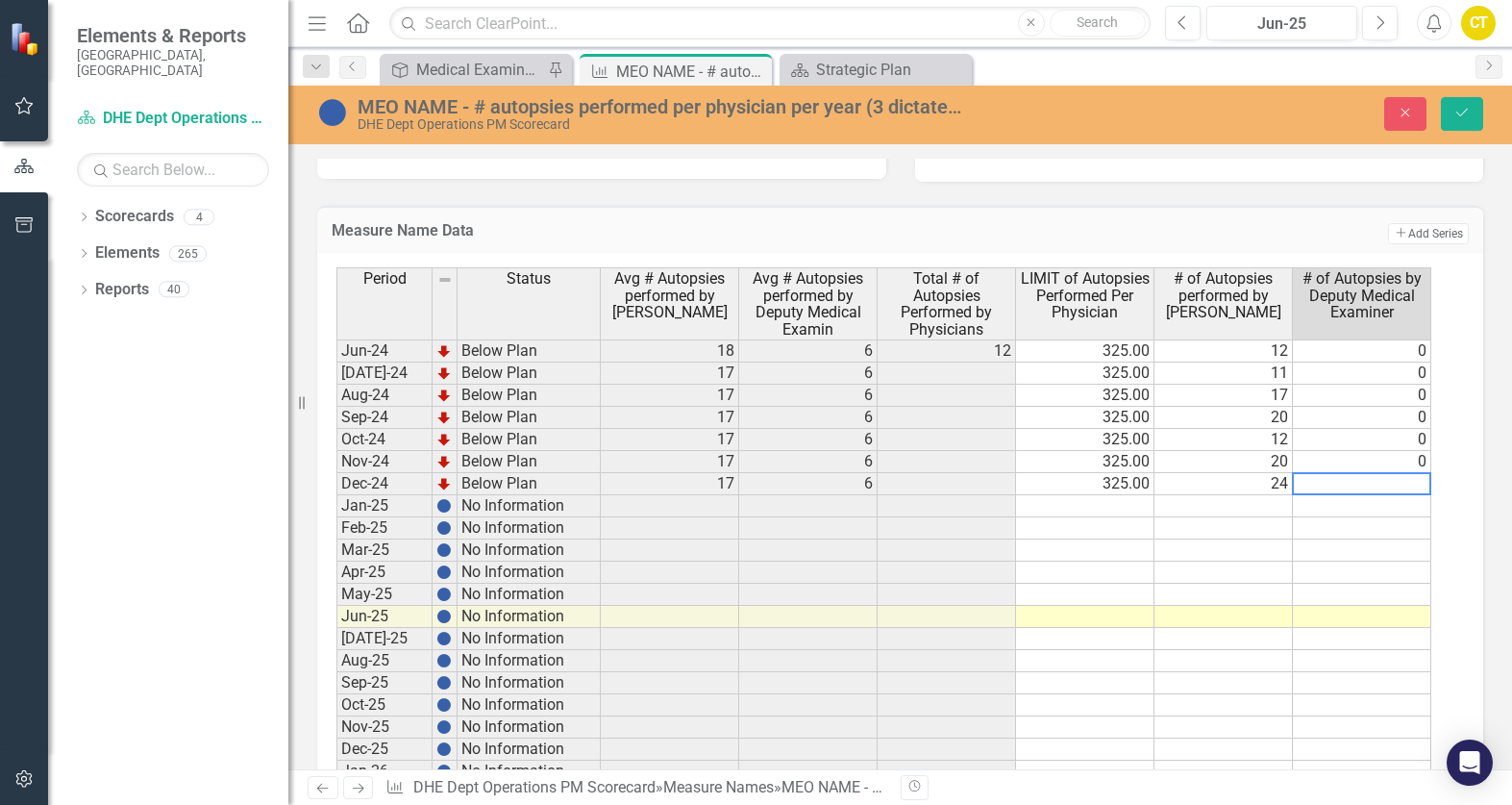 type on "0" 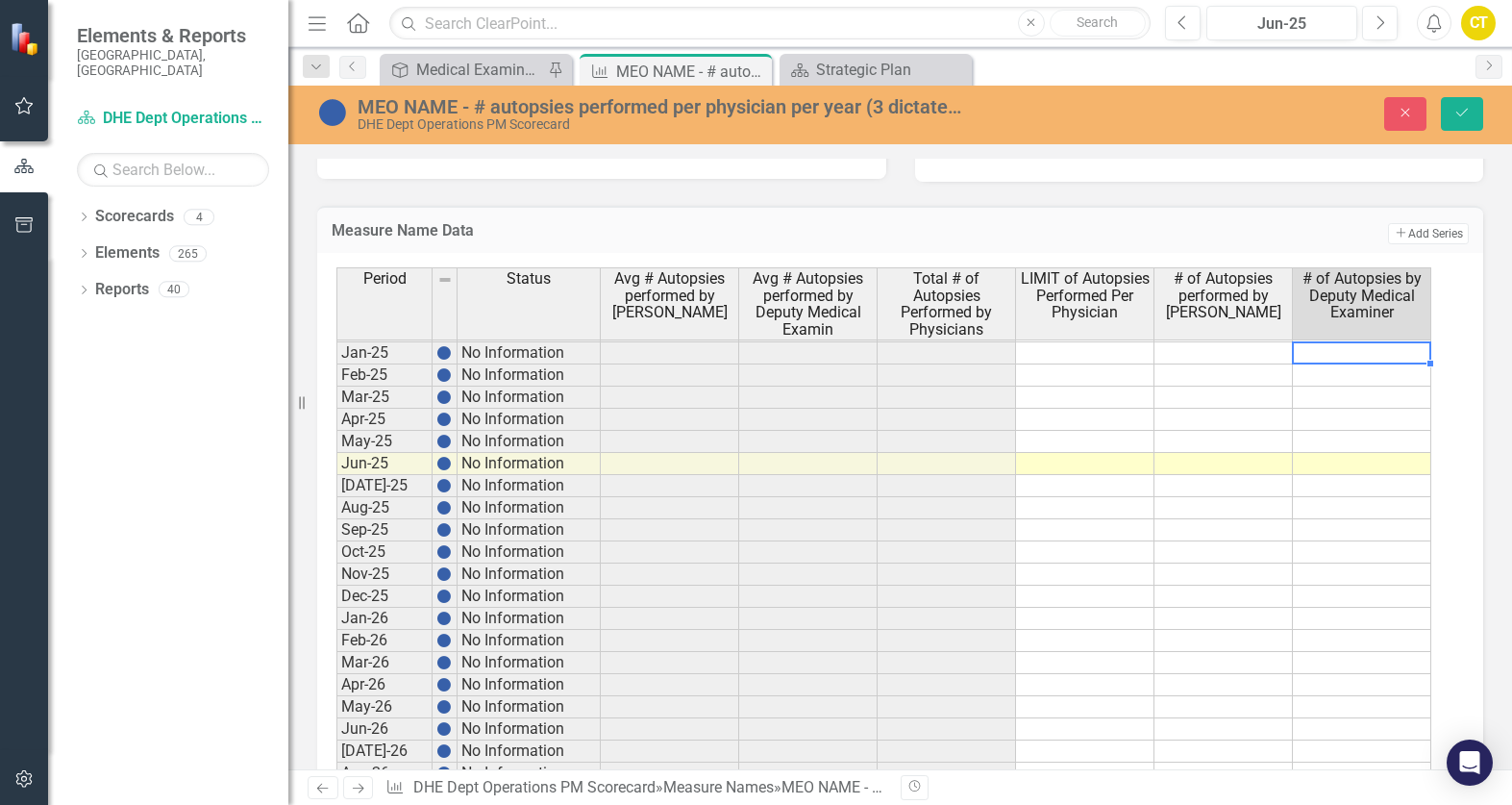 scroll, scrollTop: 2574, scrollLeft: 0, axis: vertical 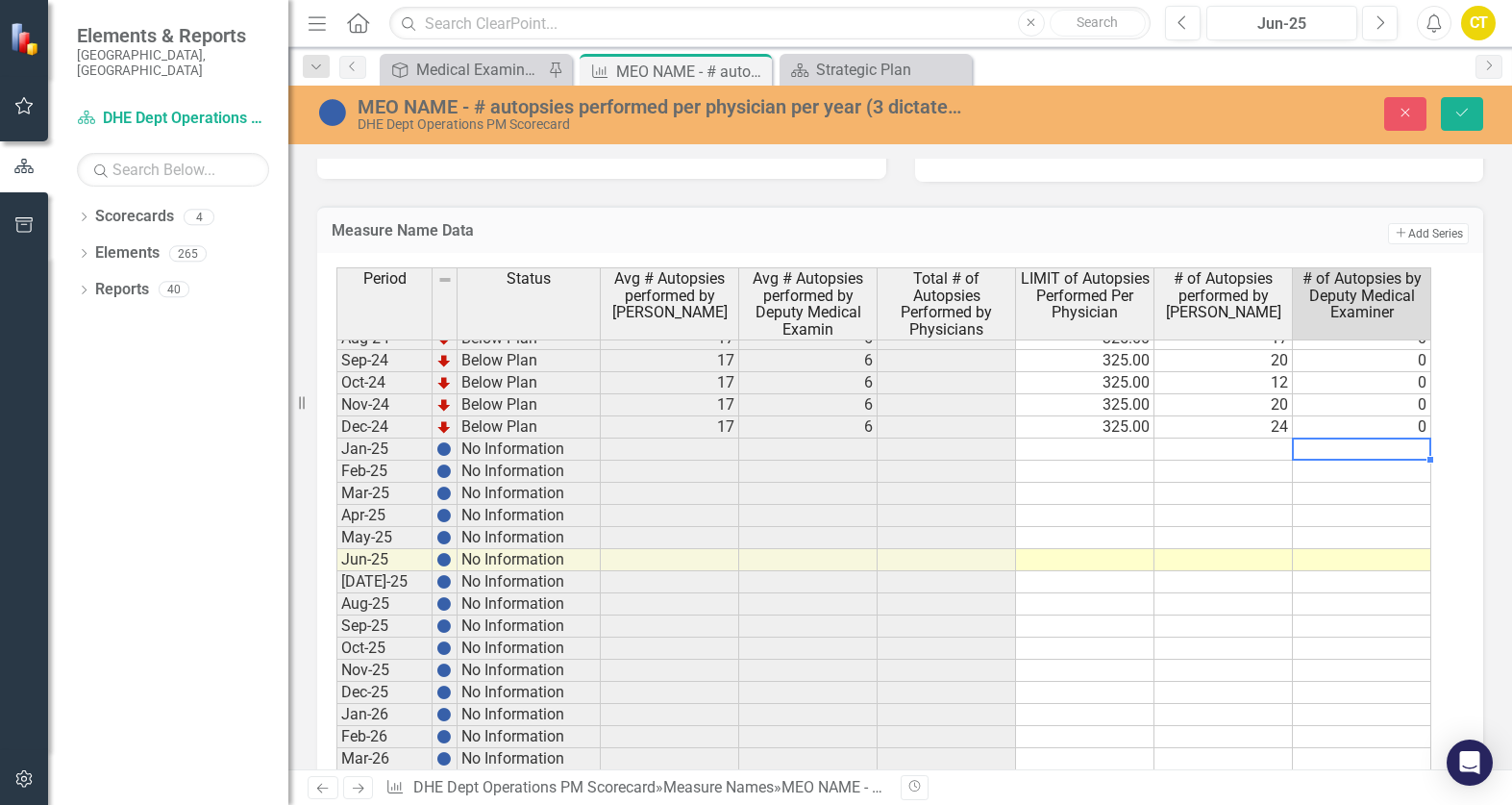 click on "Jun-23 Below Plan 12 15 23 325.00 10 13 Jul-23 Below Plan 13 14 28 325.00 17 11 Aug-23 Below Plan 13 16 41 325.00 12 29 Sep-23 Below Plan 13 15 22 325.00 12 10 Oct-23 Below Plan 13 15 28 325.00 20 8 Nov-23 Below Plan 13 14 19 325.00 11 8 Dec-23 Below Plan 13 14 32 325.00 14 18 Jan-24 Below Plan 10 15 25 325.00 10 15 Feb-24 Below Plan 11 14 23 325.00 11 12 Mar-24 Below Plan 16 11 34 325.00 28 6 Apr-24 Below Plan 18 8 23 325.00 23 0 May-24 Below Plan 19 7 21 325.00 21 0 Jun-24 Below Plan 18 6 12 325.00 12 0 Jul-24 Below Plan 17 6 325.00 11 0 Aug-24 Below Plan 17 6 325.00 17 0 Sep-24 Below Plan 17 6 325.00 20 0 Oct-24 Below Plan 17 6 325.00 12 0 Nov-24 Below Plan 17 6 325.00 20 0 Dec-24 Below Plan 17 6 325.00 24 0 Jan-25 No Information Feb-25 No Information Mar-25 No Information Apr-25 No Information May-25 No Information Jun-25 No Information Jul-25 No Information Aug-25 No Information Sep-25 No Information Oct-25 No Information Nov-25 No Information Dec-25 No Information Jan-26 No Information Feb-26 Mar-26" at bounding box center [883, 493] 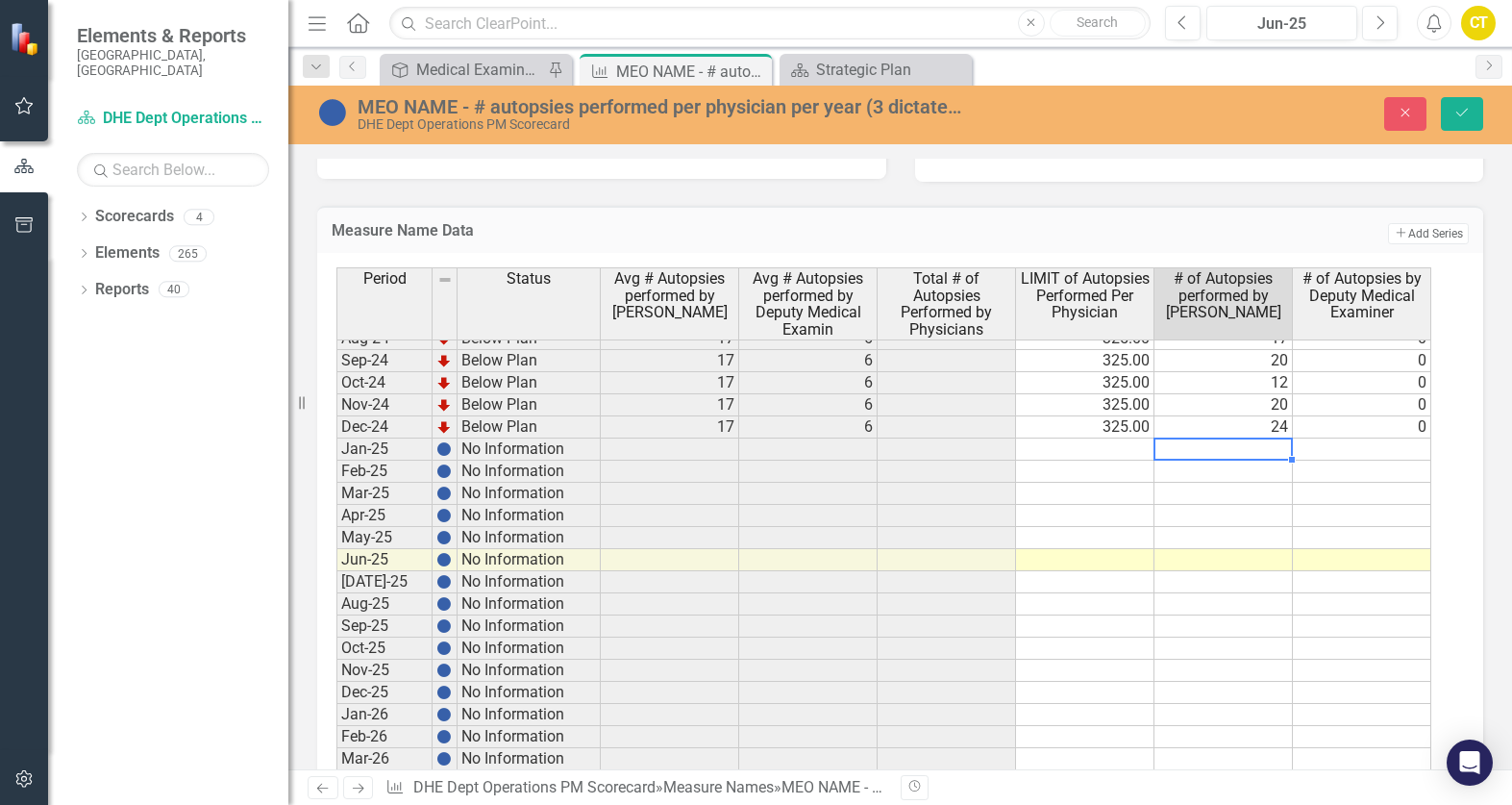 type on "30" 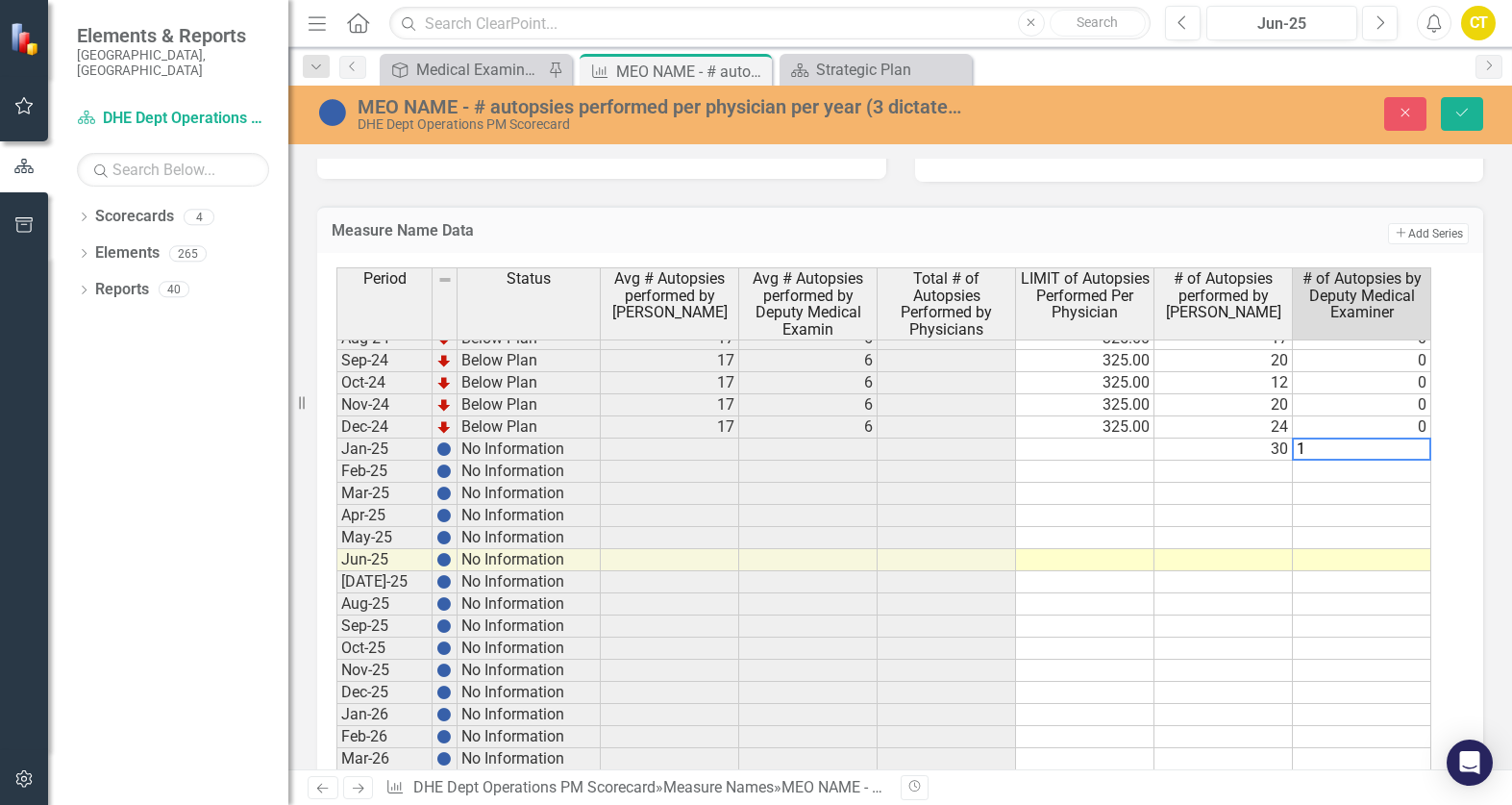 type on "10" 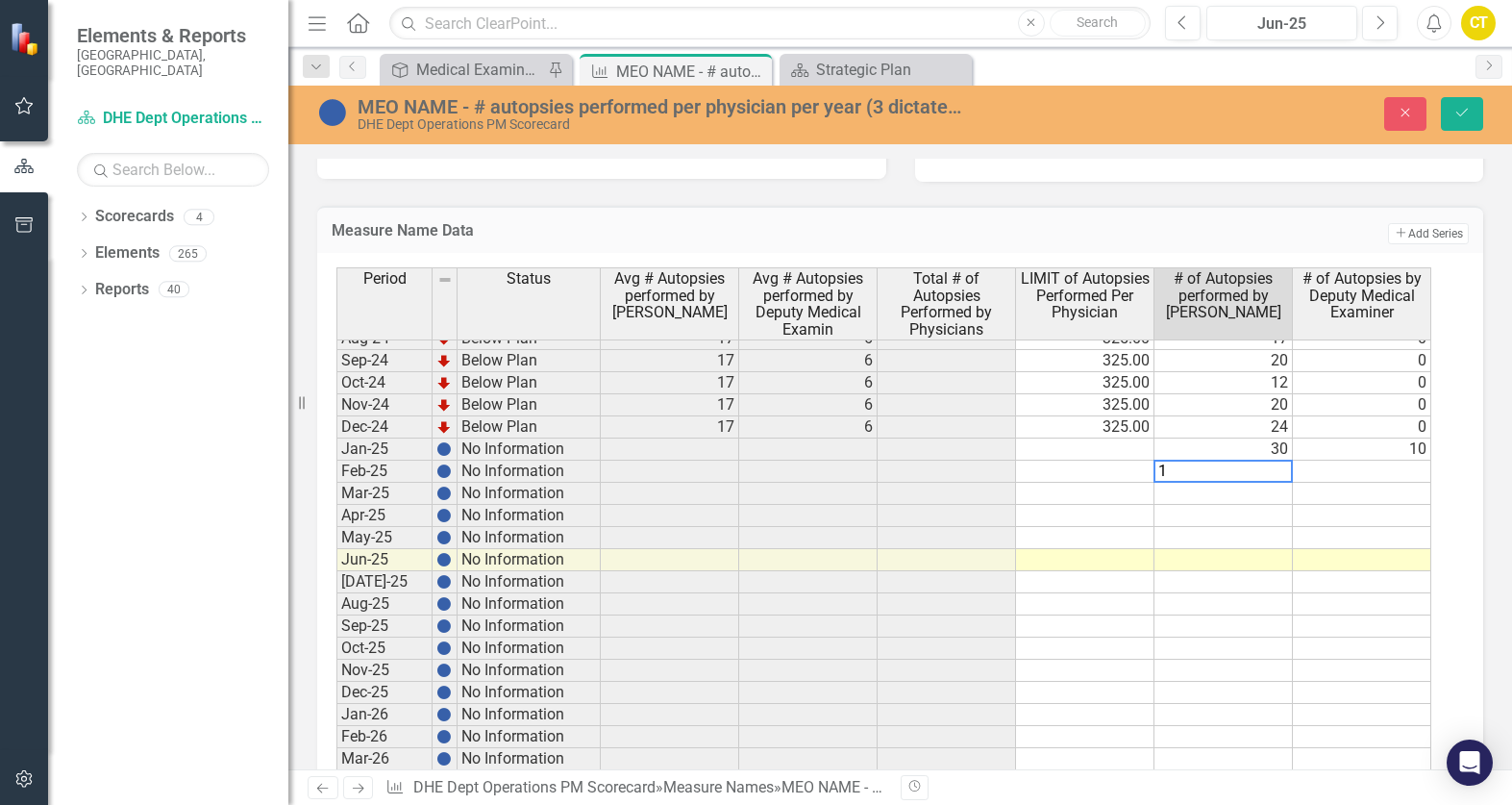 type on "18" 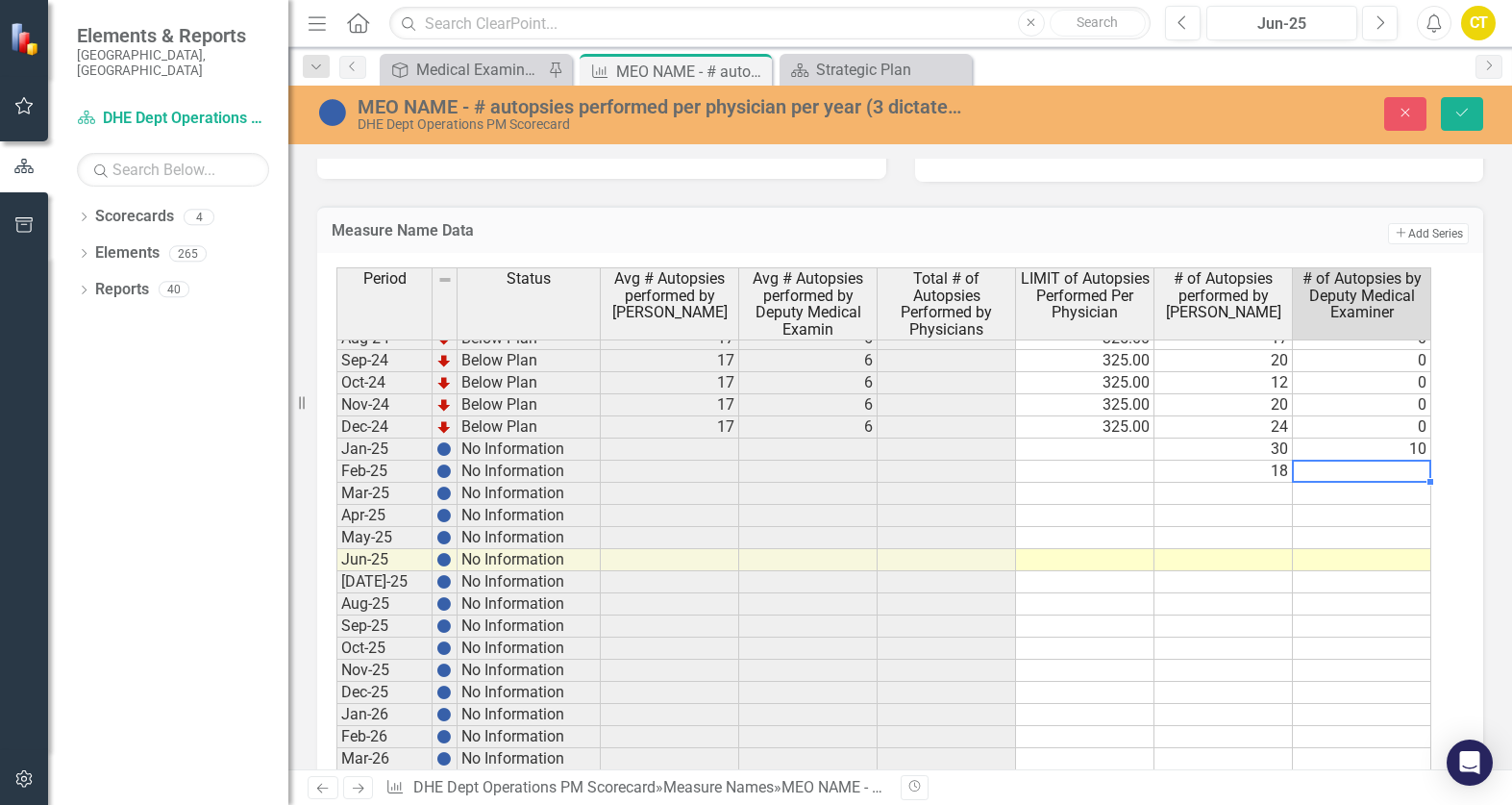 type on "9" 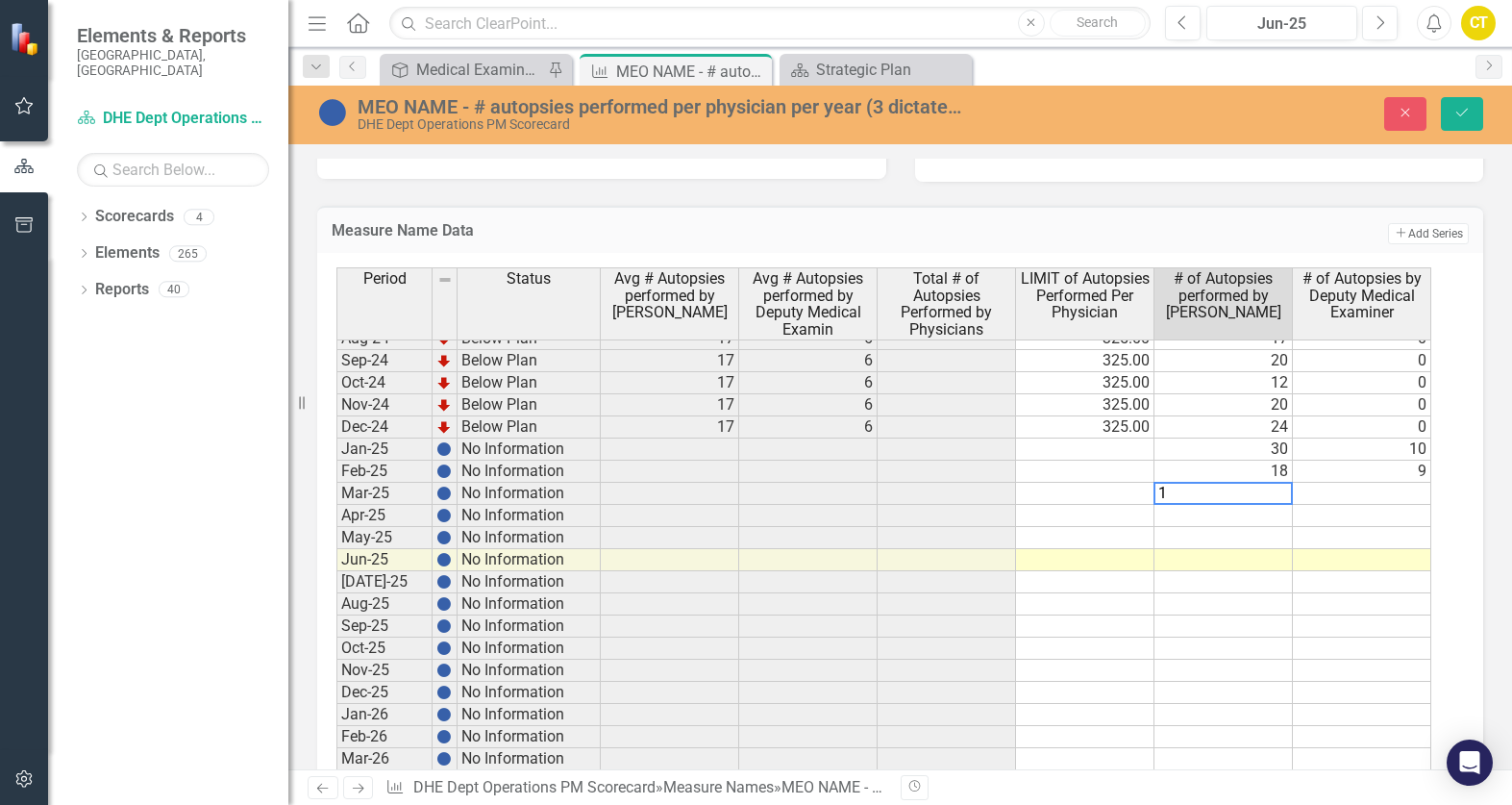 type on "13" 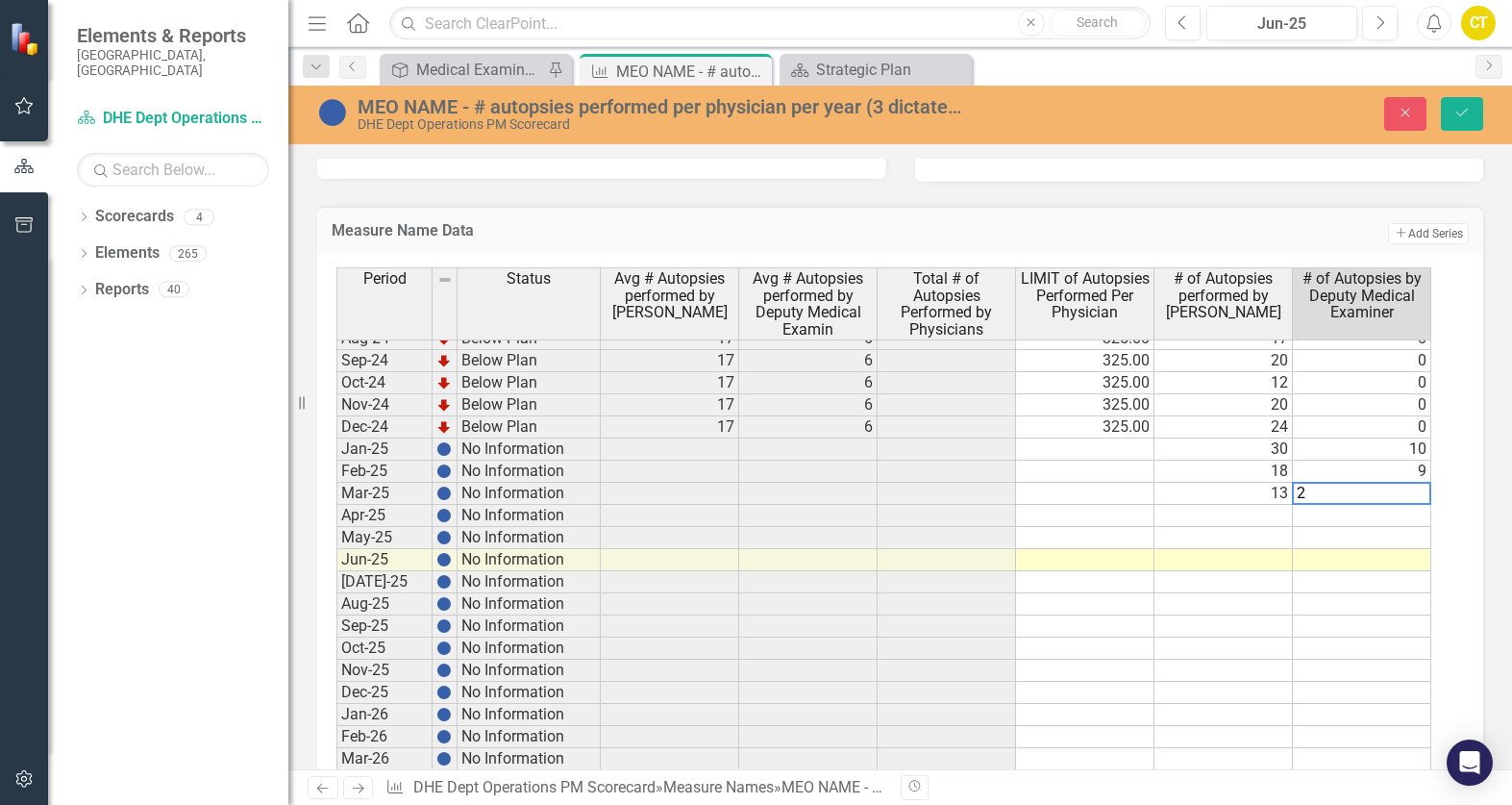 type on "20" 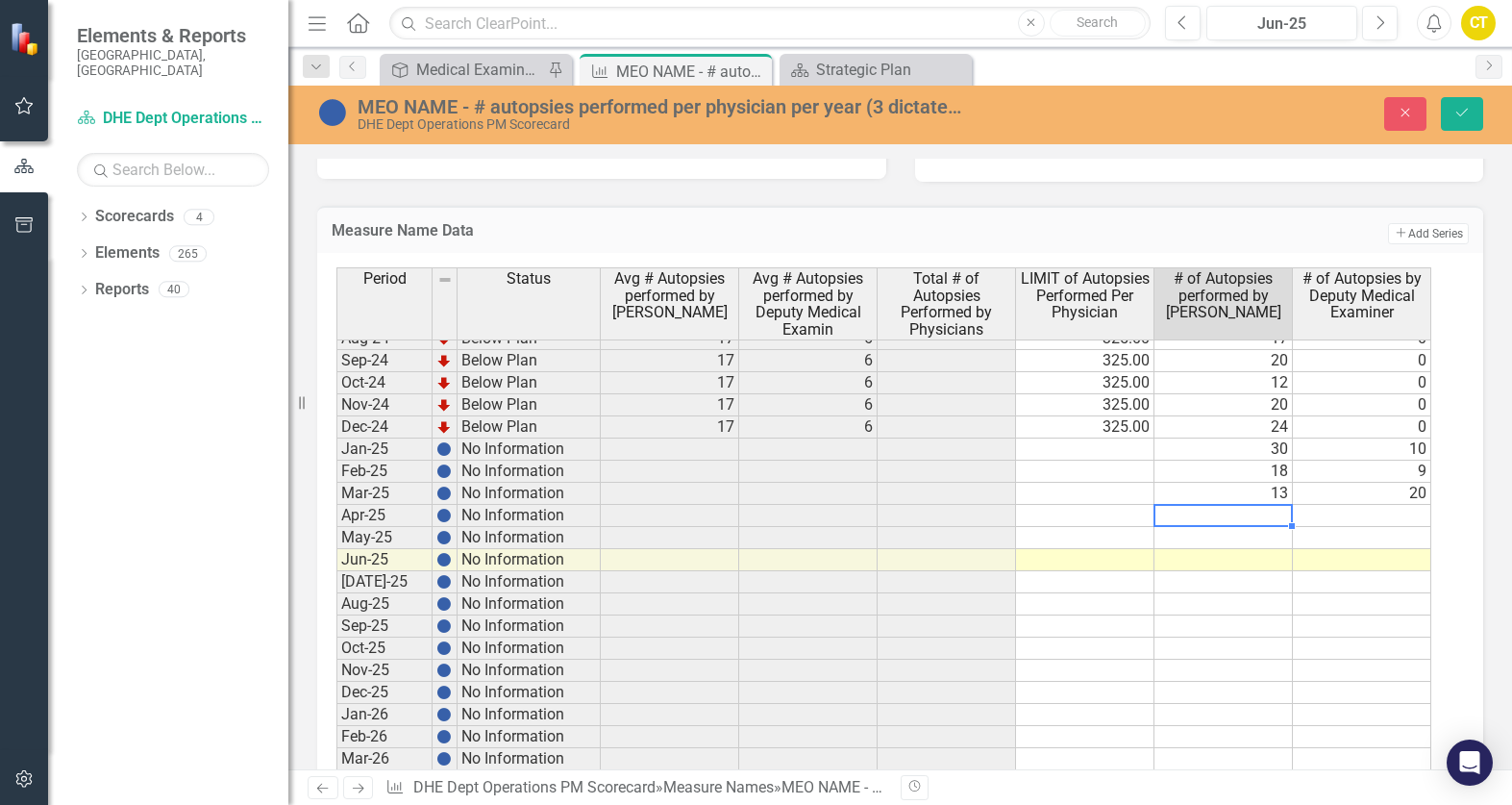 click at bounding box center (1224, 516) 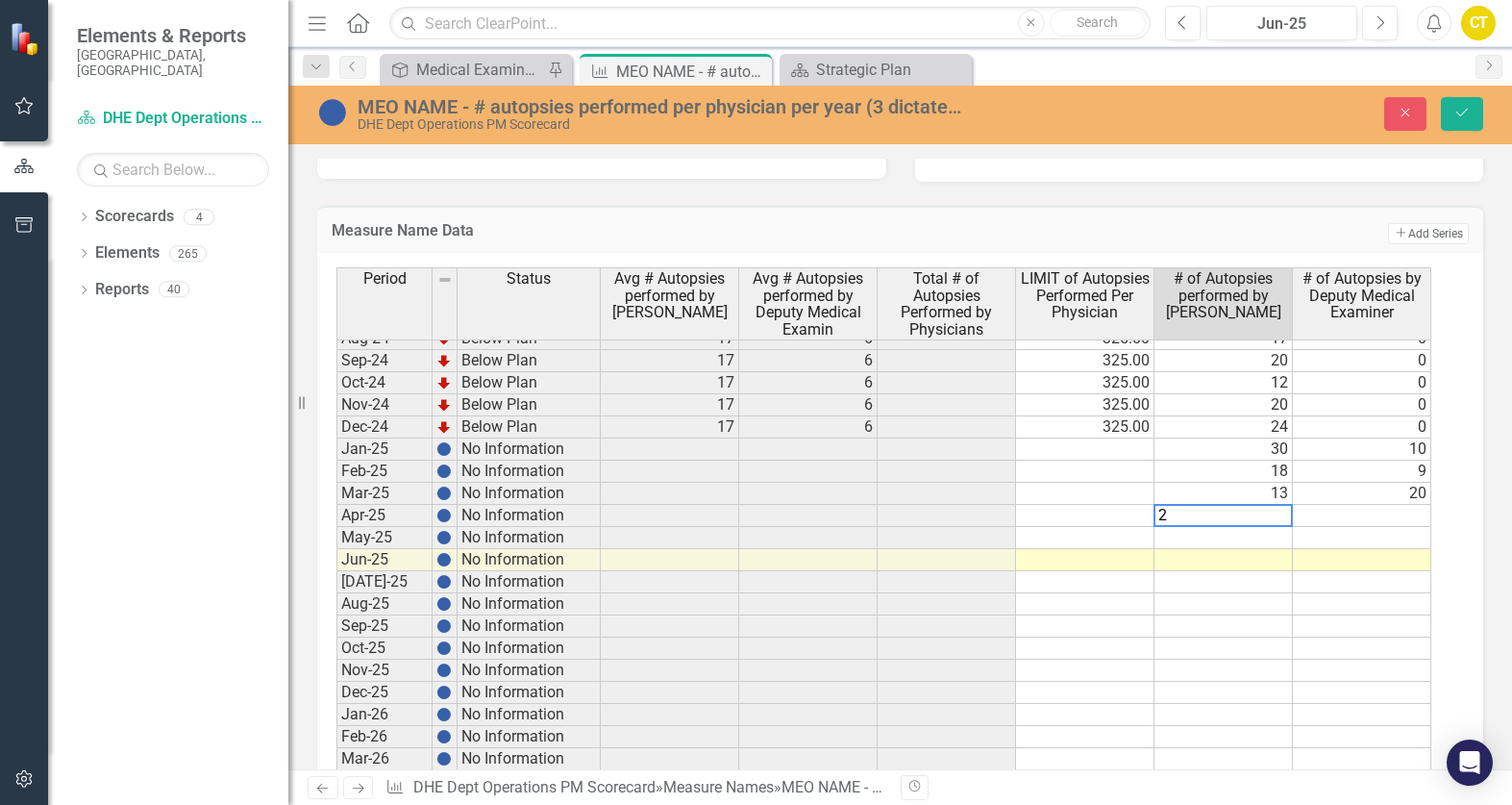 type on "21" 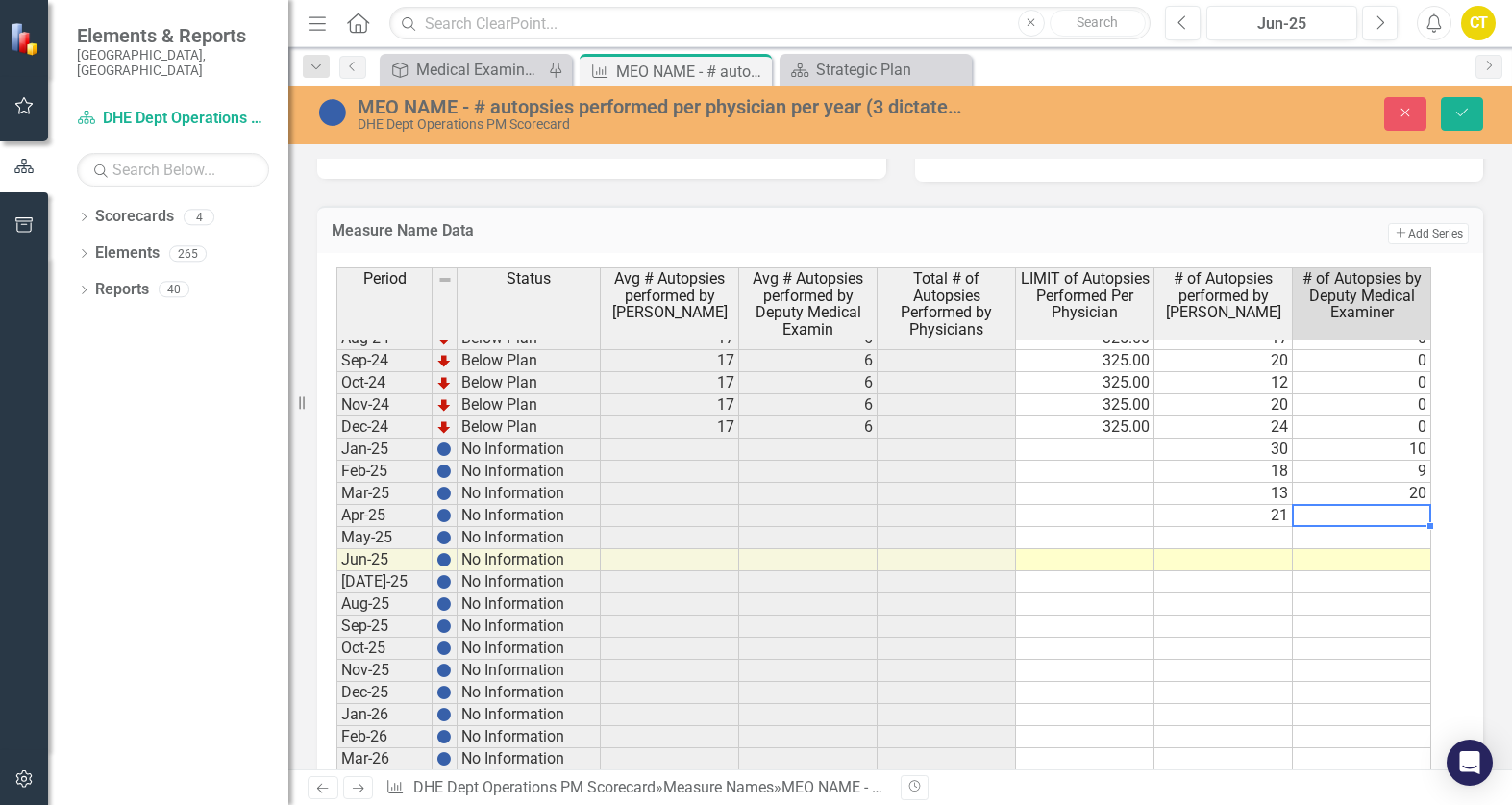 type on "8" 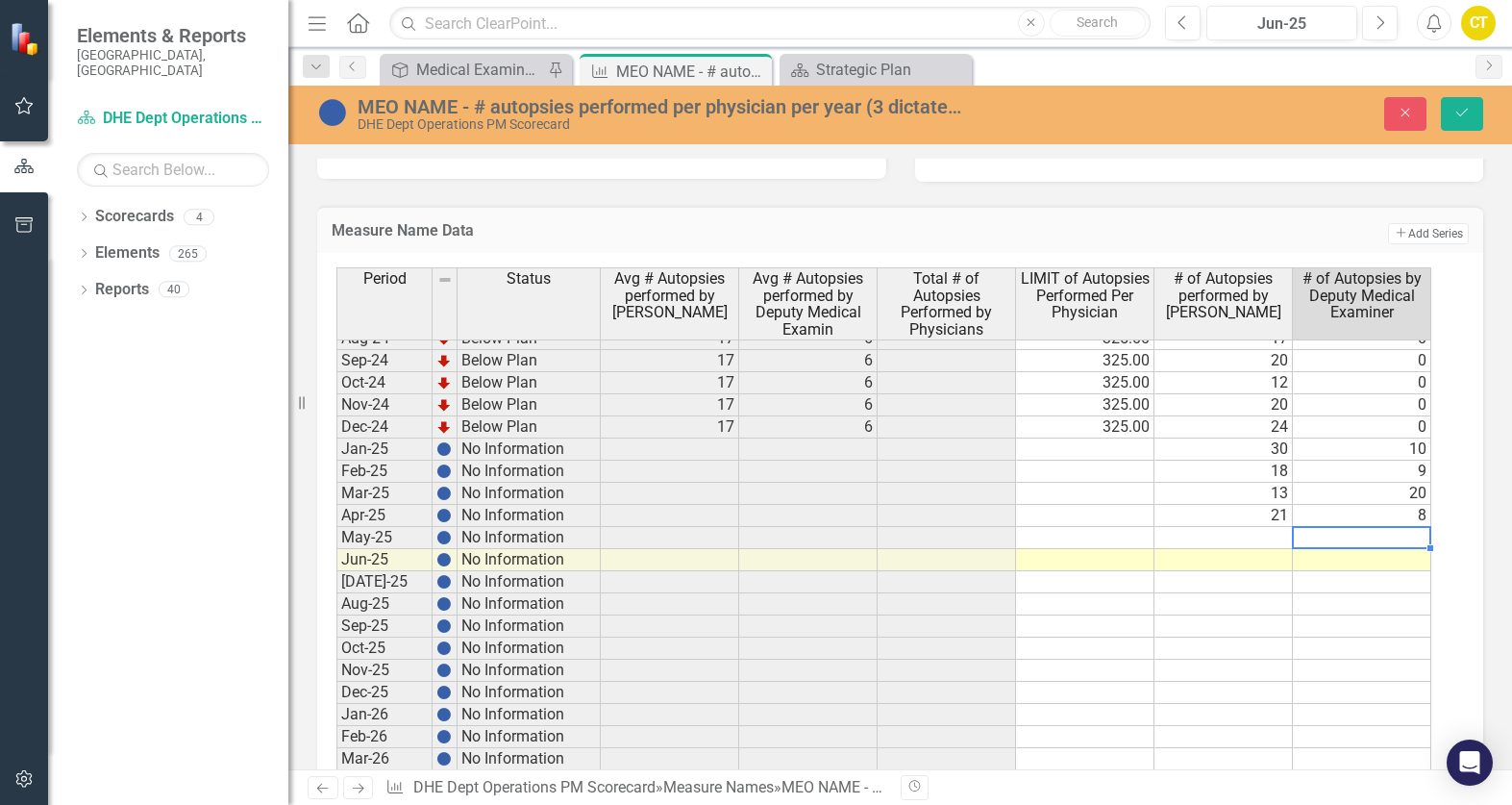 click at bounding box center (1224, 538) 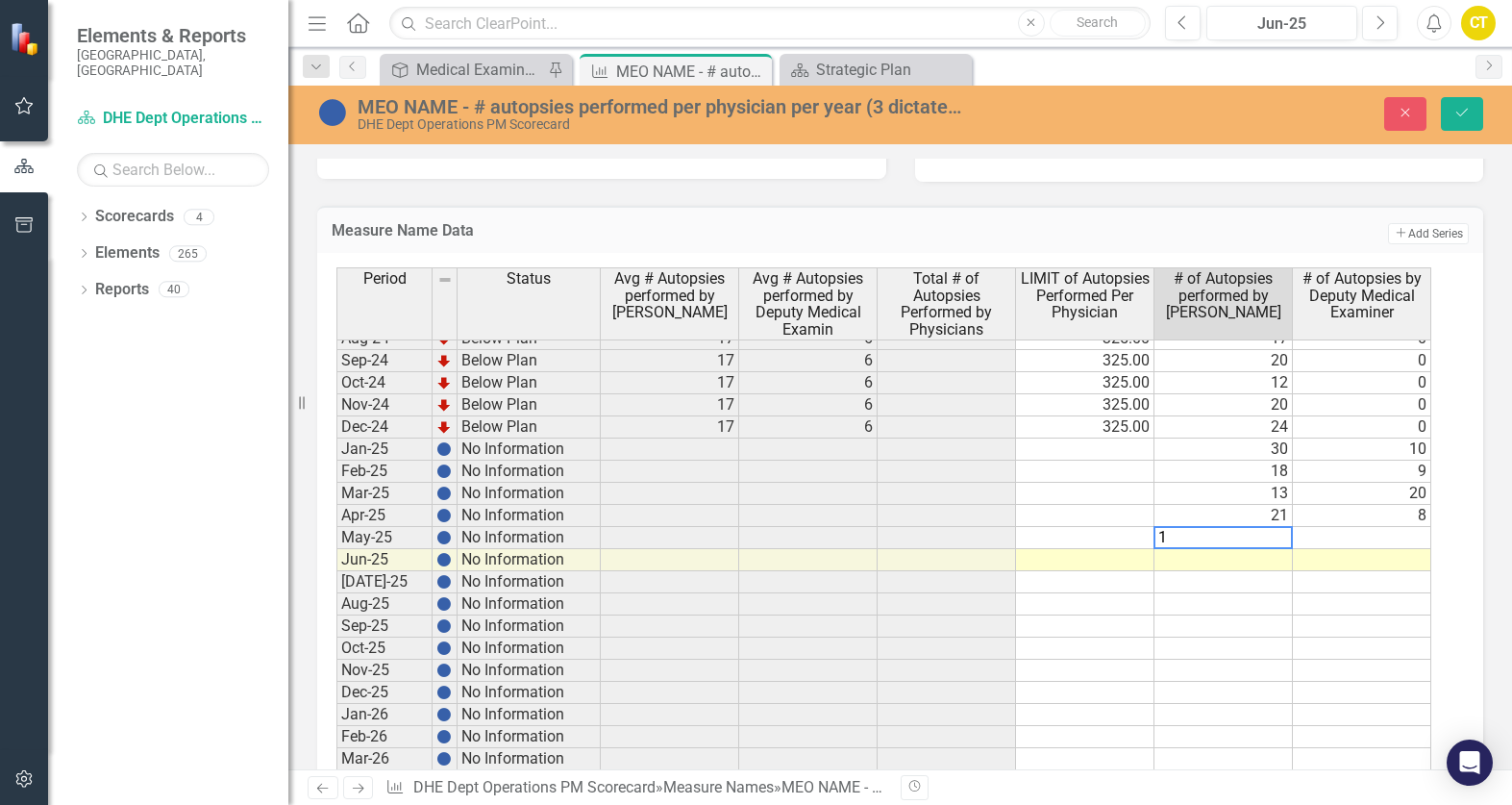type on "10" 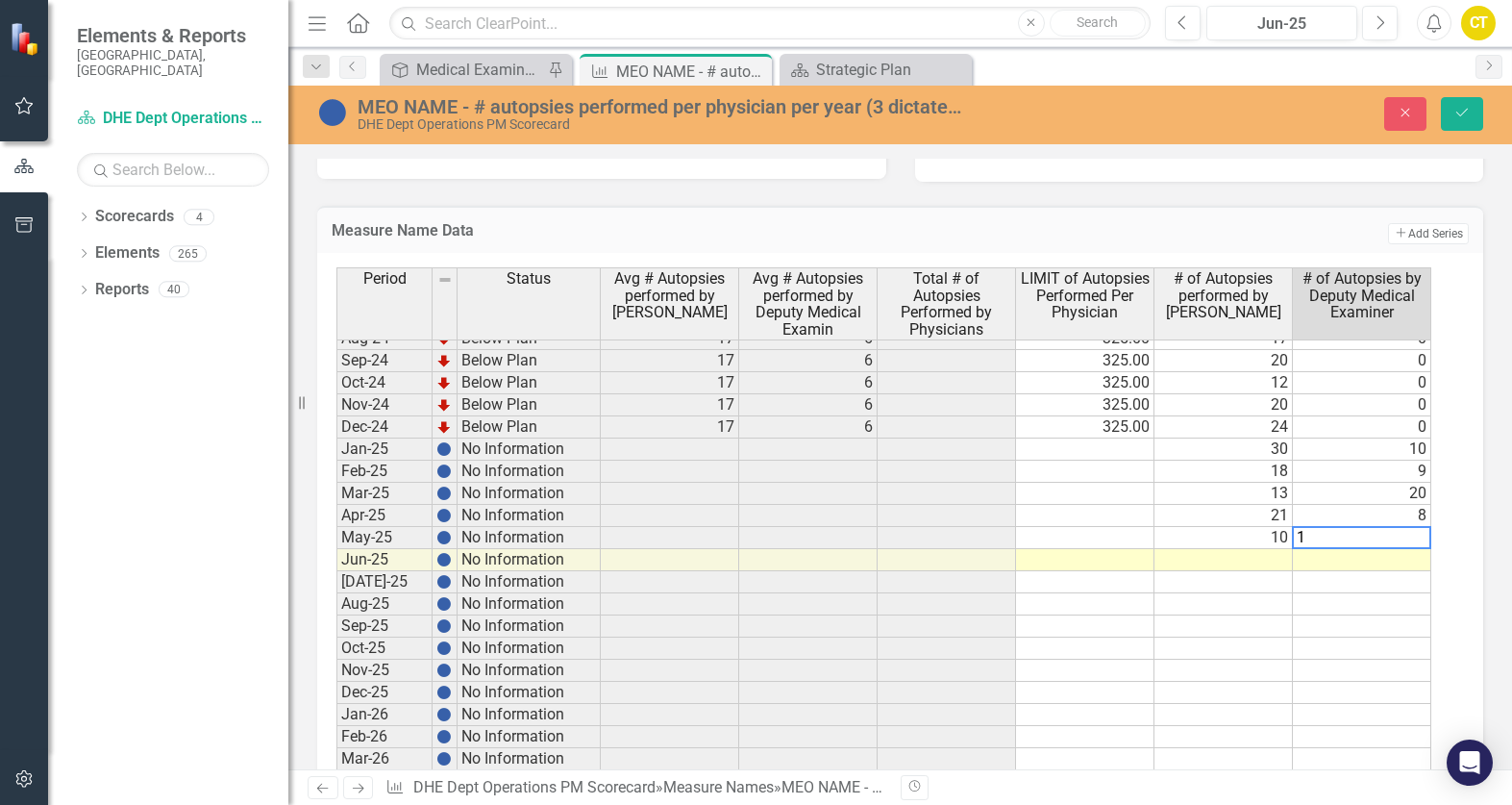 type on "18" 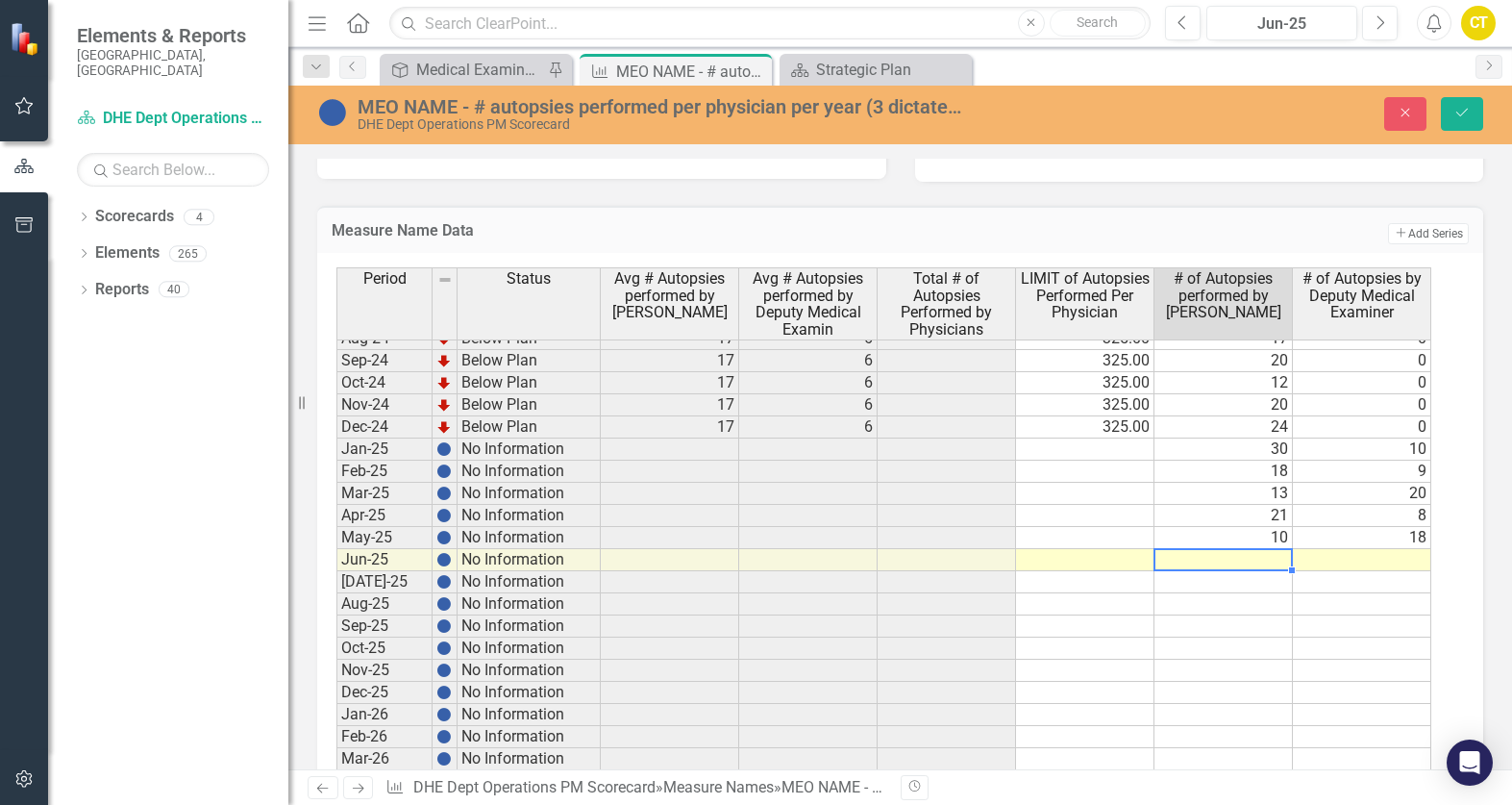 click at bounding box center [1224, 560] 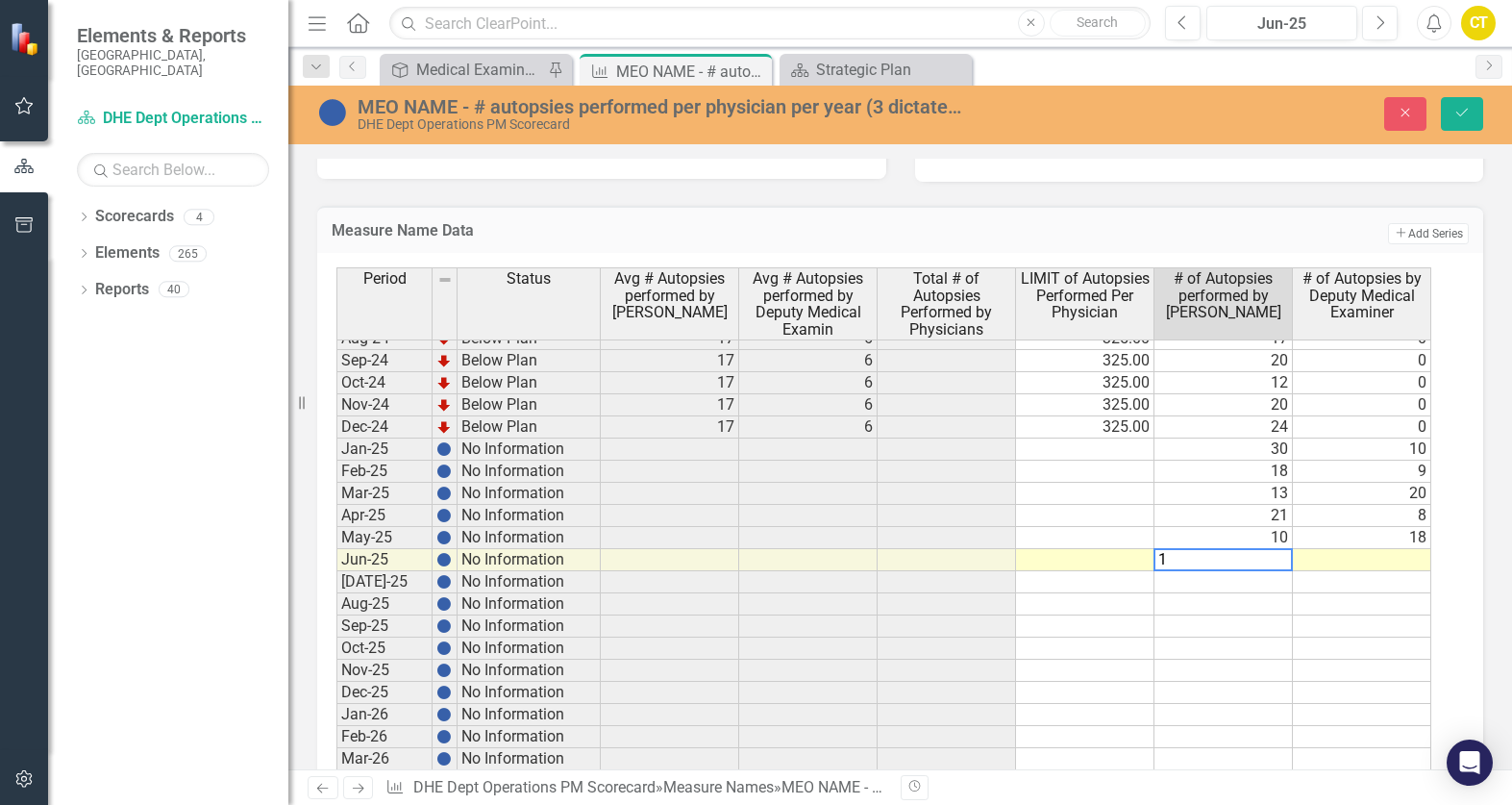 type on "10" 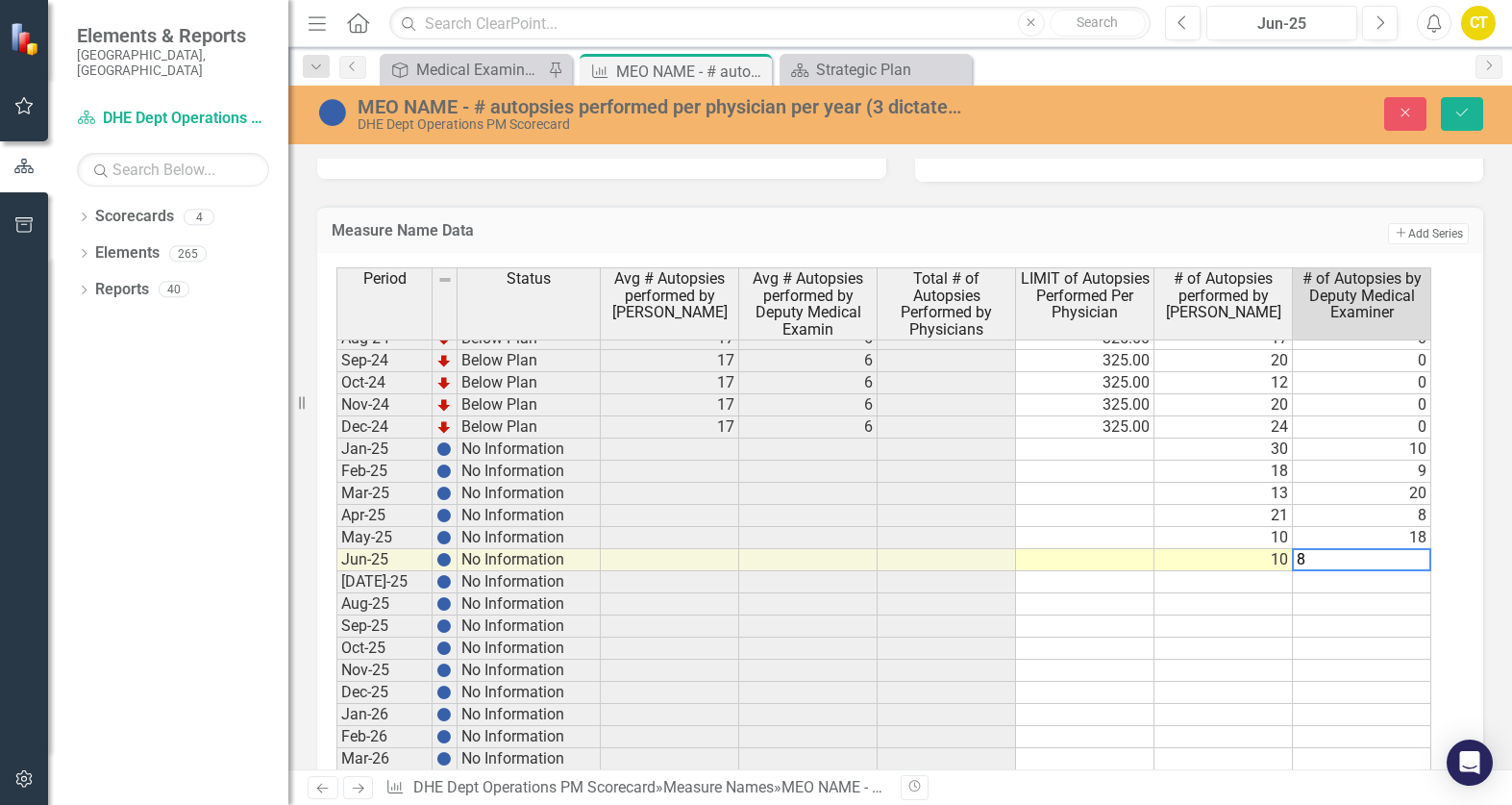 type on "8" 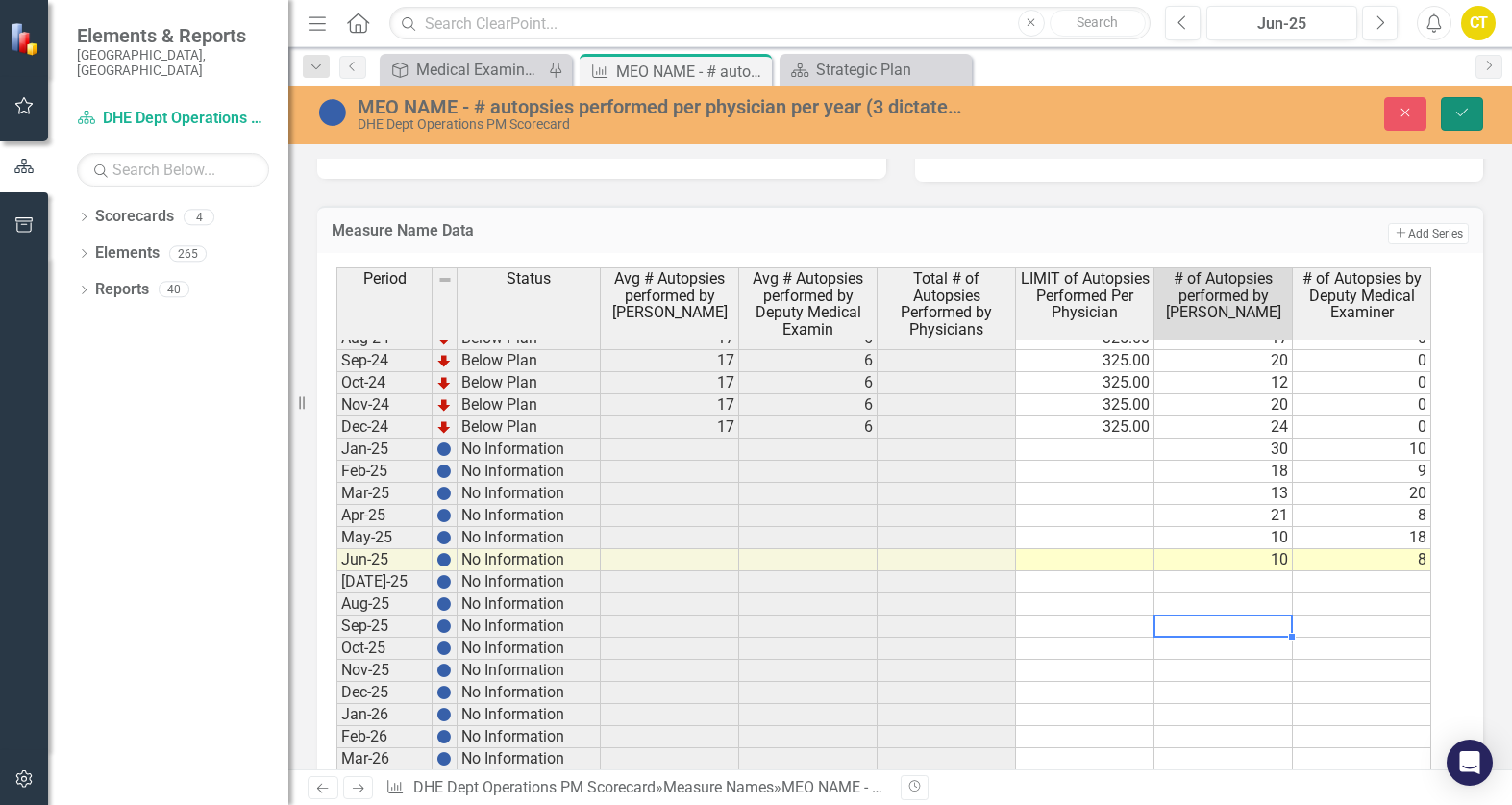 click on "Save" 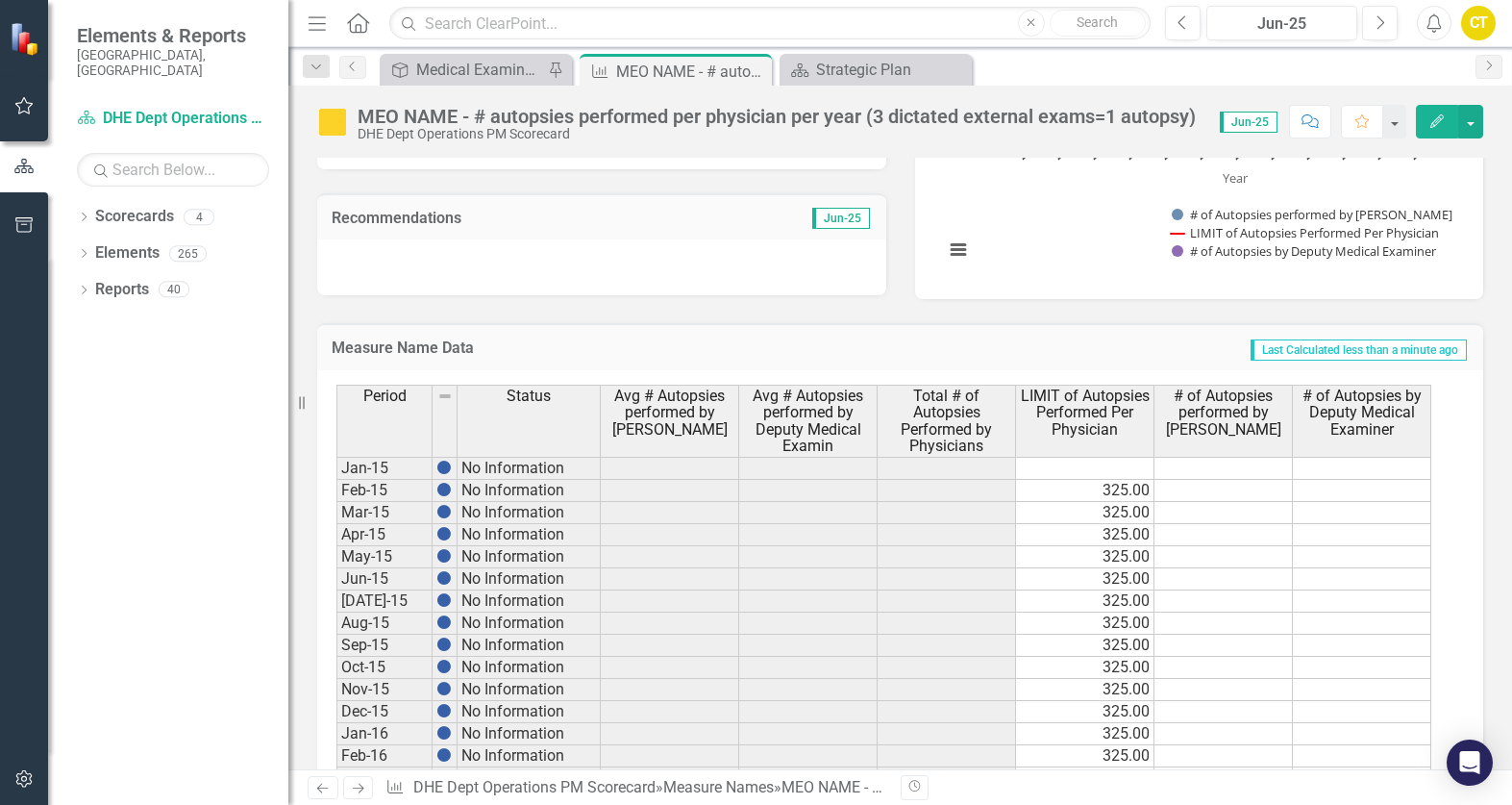 scroll, scrollTop: 481, scrollLeft: 0, axis: vertical 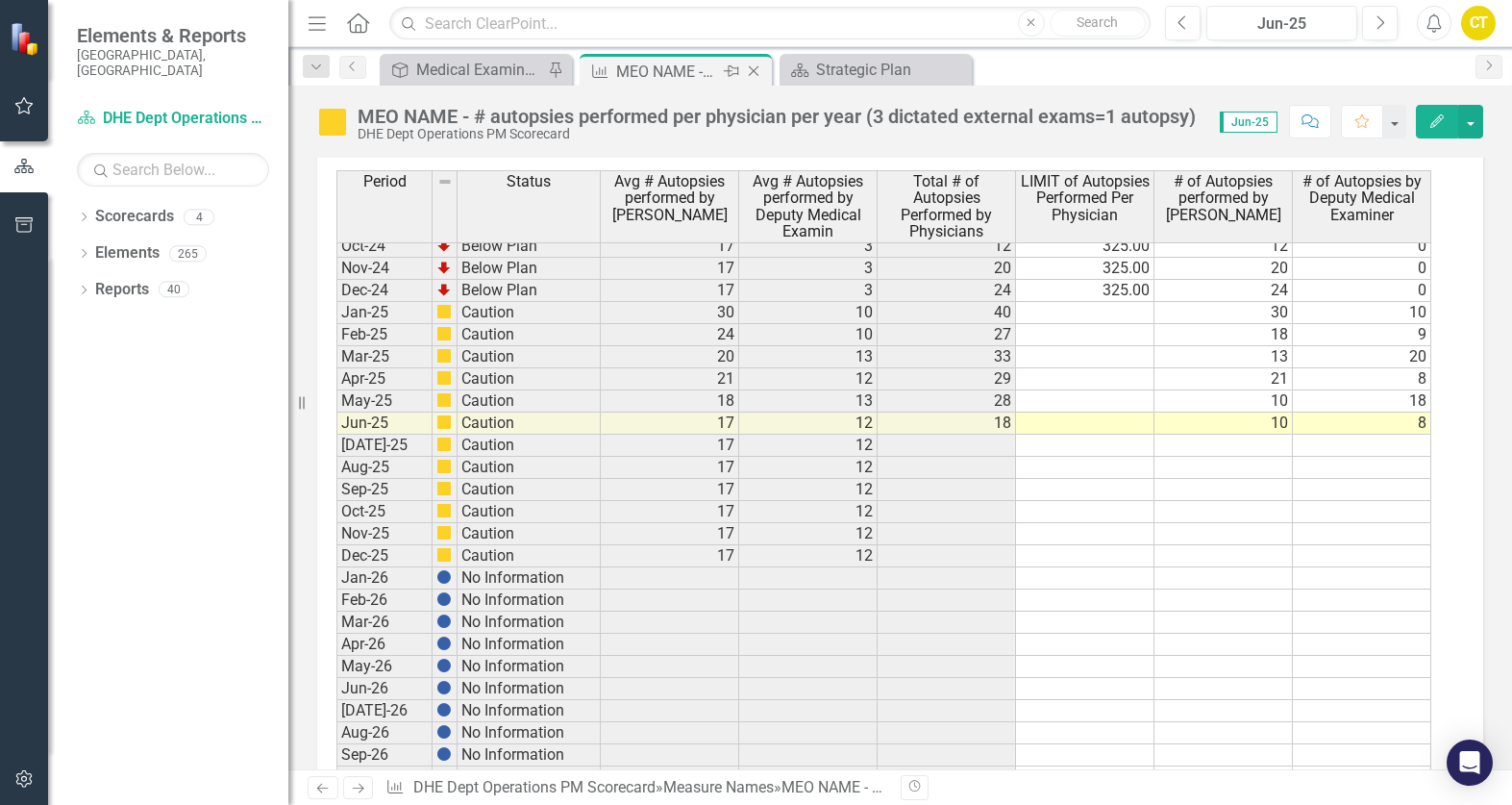 click on "Close" 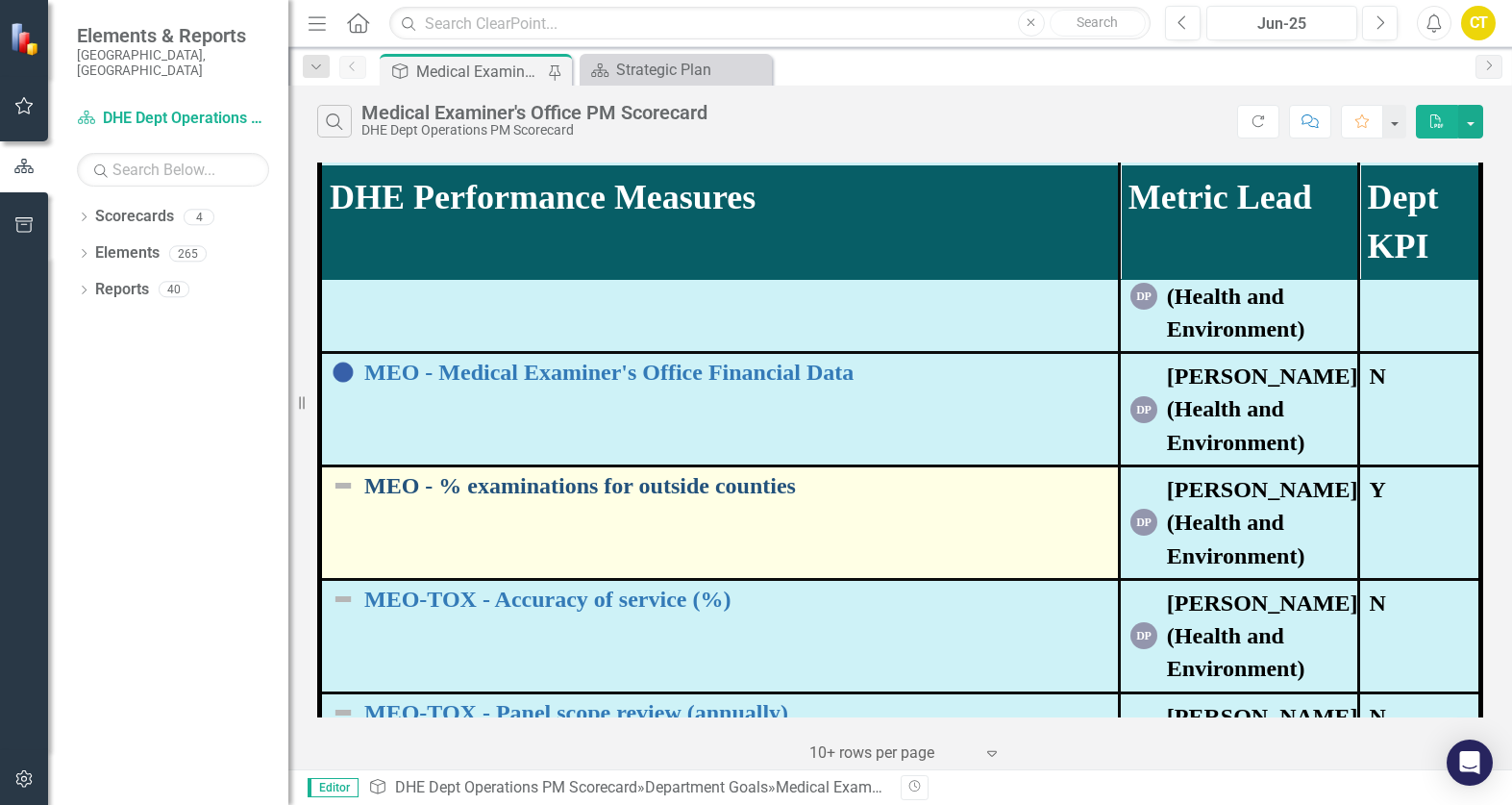 click on "MEO - % examinations for outside counties" at bounding box center [736, 486] 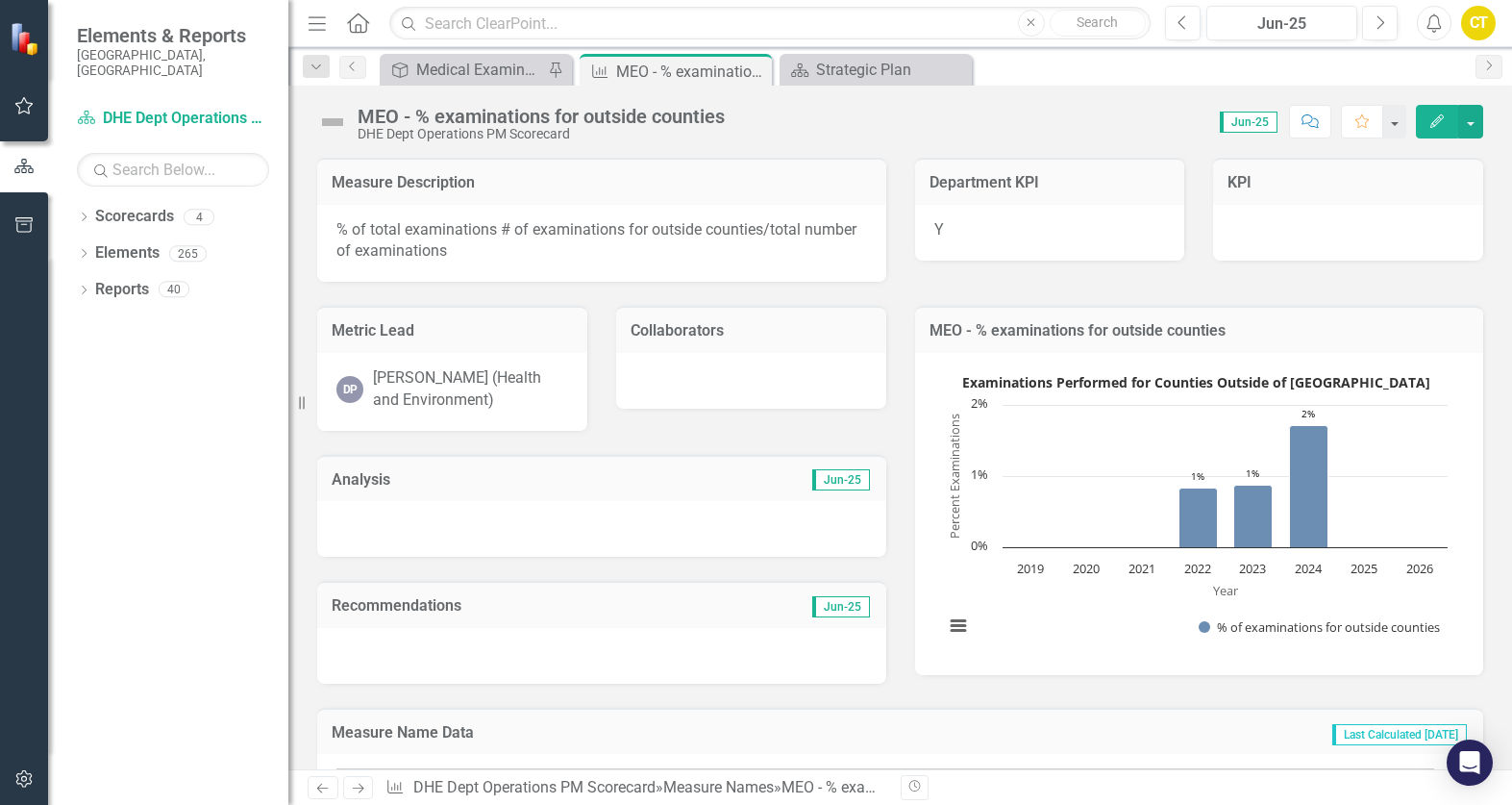 scroll, scrollTop: 0, scrollLeft: 0, axis: both 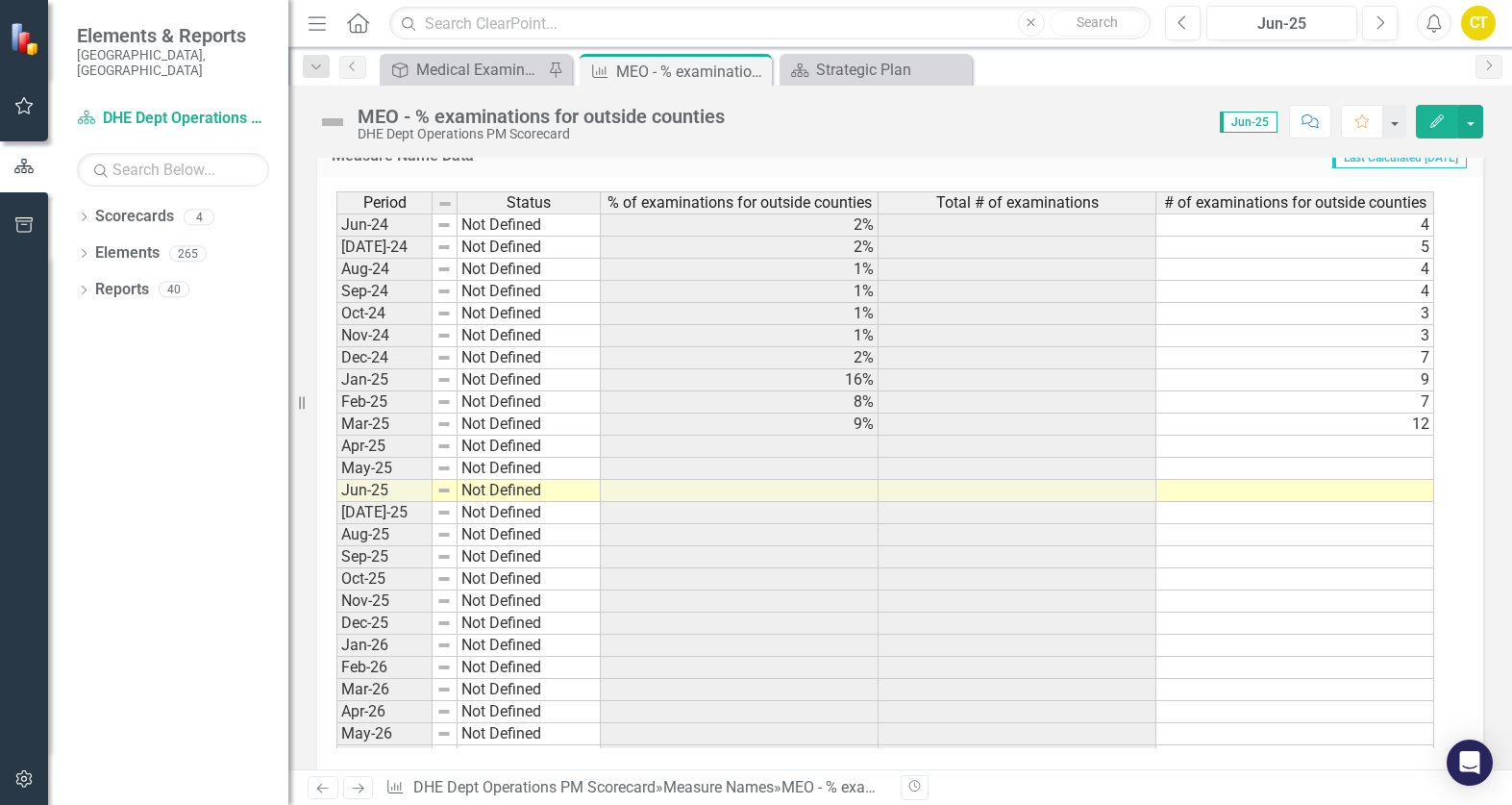 click on "Oct-22 Not Defined 6 Nov-22 Not Defined 5 Dec-22 Not Defined 1% 4 Jan-23 Not Defined 24% 9 Feb-23 Not Defined 10% 7 Mar-23 Not Defined 4% 5 Apr-23 Not Defined 2% 3 May-23 Not Defined 4% 7 Jun-23 Not Defined 2% 4 Jul-23 Not Defined 1% 3 Aug-23 Not Defined 4% 11 Sep-23 Not Defined 3% 12 Oct-23 Not Defined 2% 6 Nov-23 Not Defined 0% 2 Dec-23 Not Defined 1% 4 Jan-24 Not Defined 15% 6 Feb-24 Not Defined 4% 3 Mar-24 Not Defined 5% 6 Apr-24 Not Defined 4% 7 May-24 Not Defined 3% 5 Jun-24 Not Defined 2% 4 Jul-24 Not Defined 2% 5 Aug-24 Not Defined 1% 4 Sep-24 Not Defined 1% 4 Oct-24 Not Defined 1% 3 Nov-24 Not Defined 1% 3 Dec-24 Not Defined 2% 7 Jan-25 Not Defined 16% 9 Feb-25 Not Defined 8% 7 Mar-25 Not Defined 9% 12 Apr-25 Not Defined May-25 Not Defined Jun-25 Not Defined Jul-25 Not Defined Aug-25 Not Defined Sep-25 Not Defined Oct-25 Not Defined Nov-25 Not Defined Dec-25 Not Defined Jan-26 Not Defined Feb-26 Not Defined Mar-26 Not Defined Apr-26 Not Defined May-26 Not Defined Jun-26 Not Defined Jul-26 Not Defined" at bounding box center [885, 291] 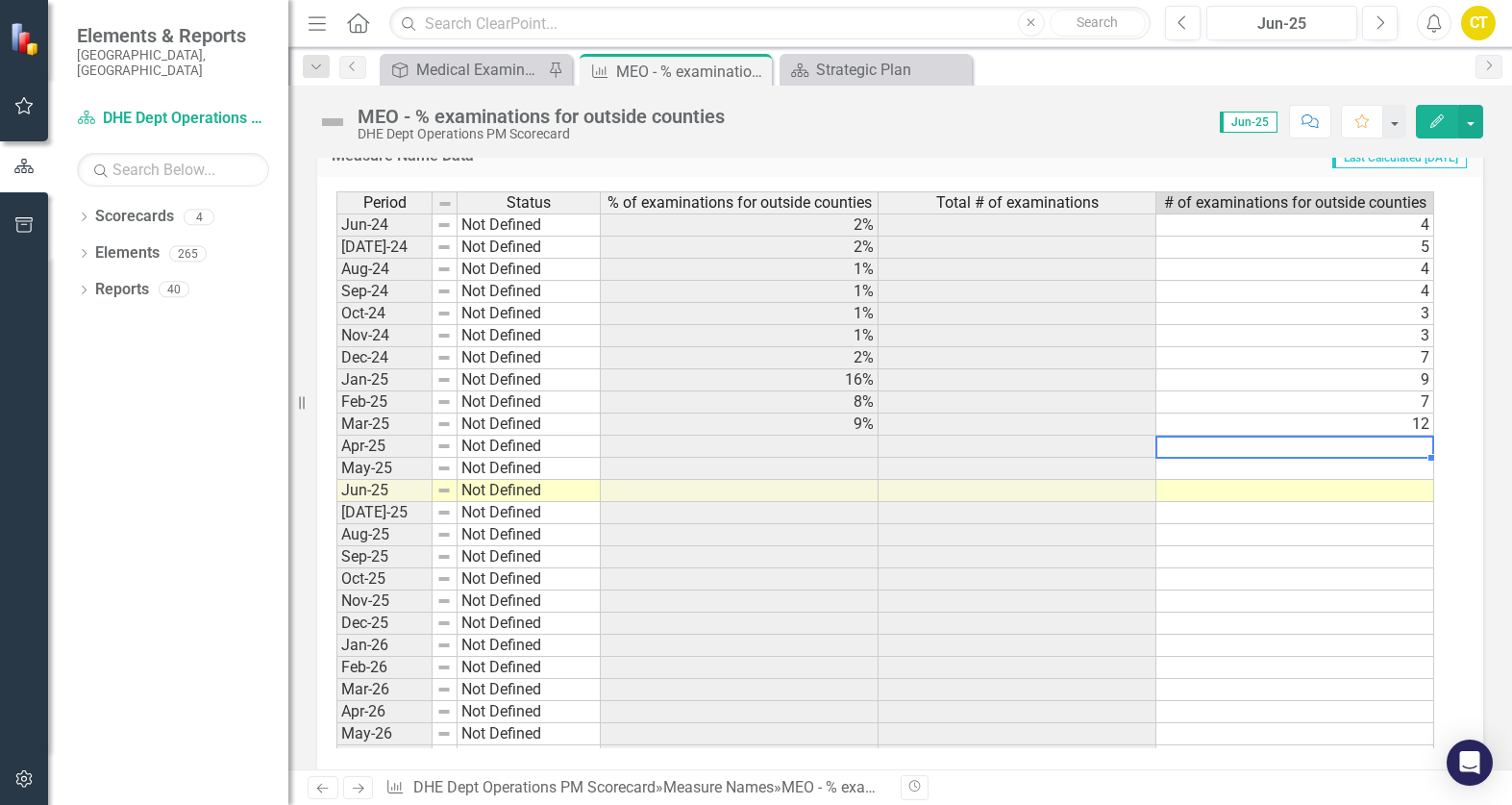 type on "2" 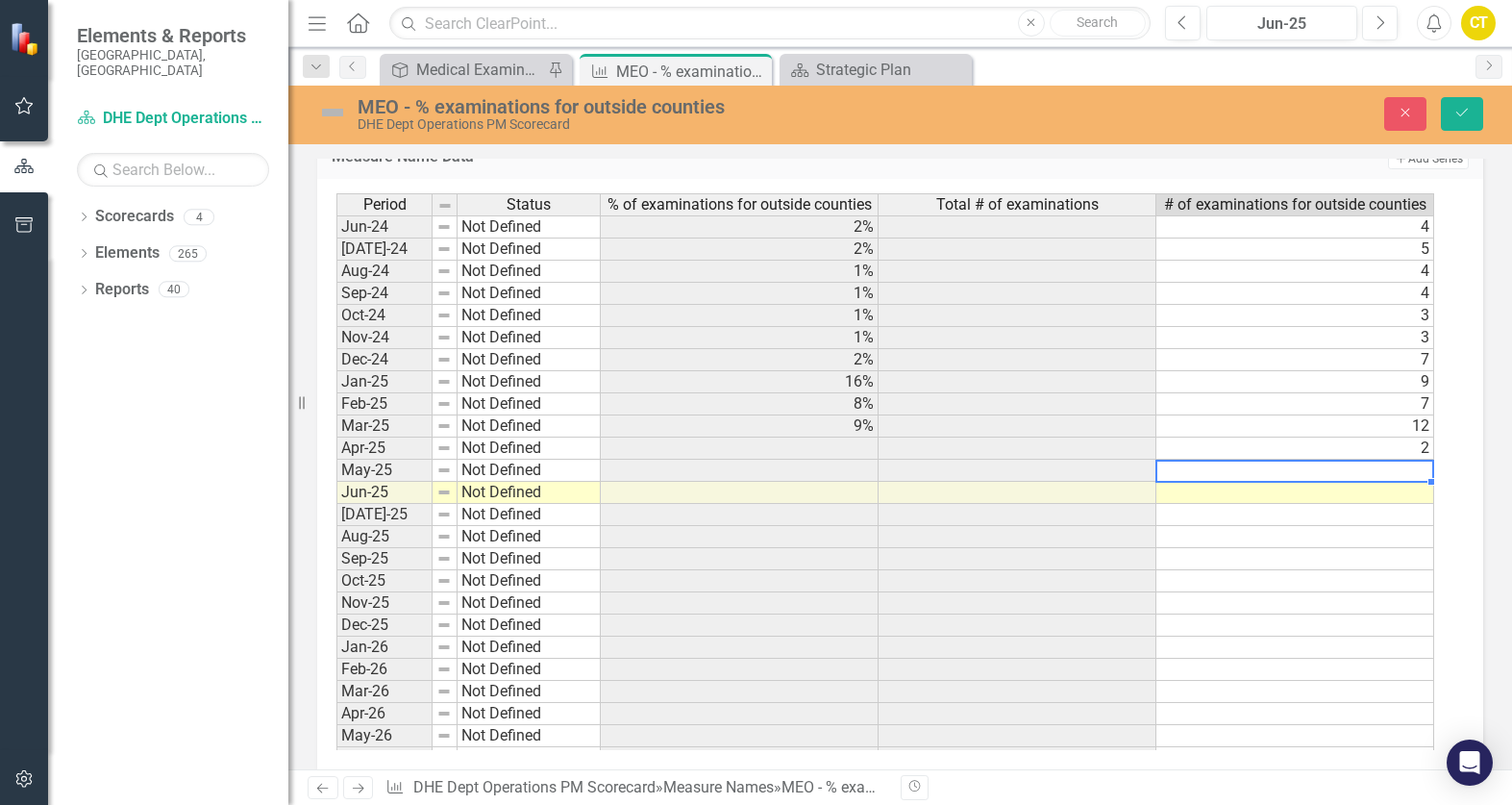 click at bounding box center (1295, 470) 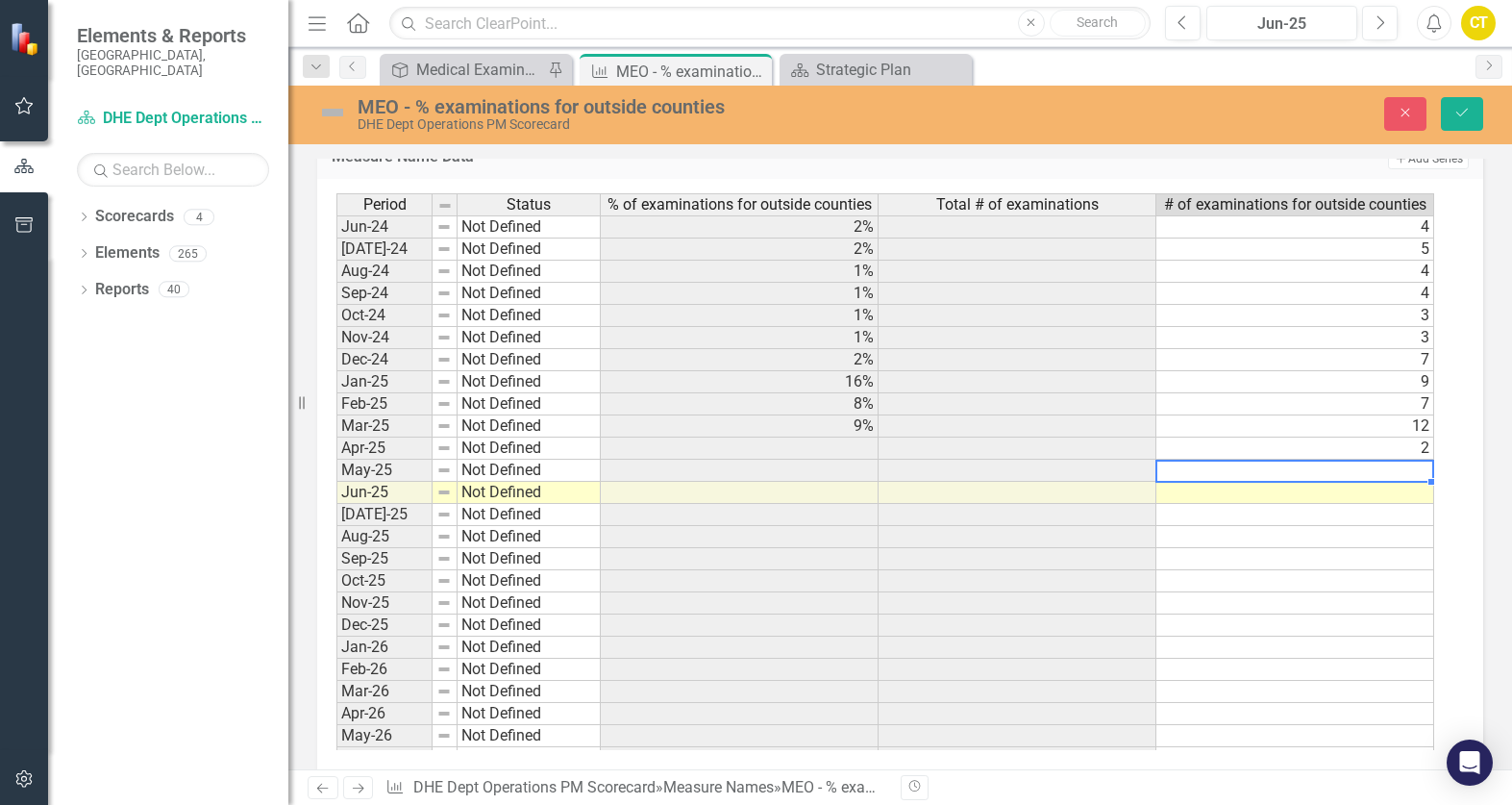 type on "2" 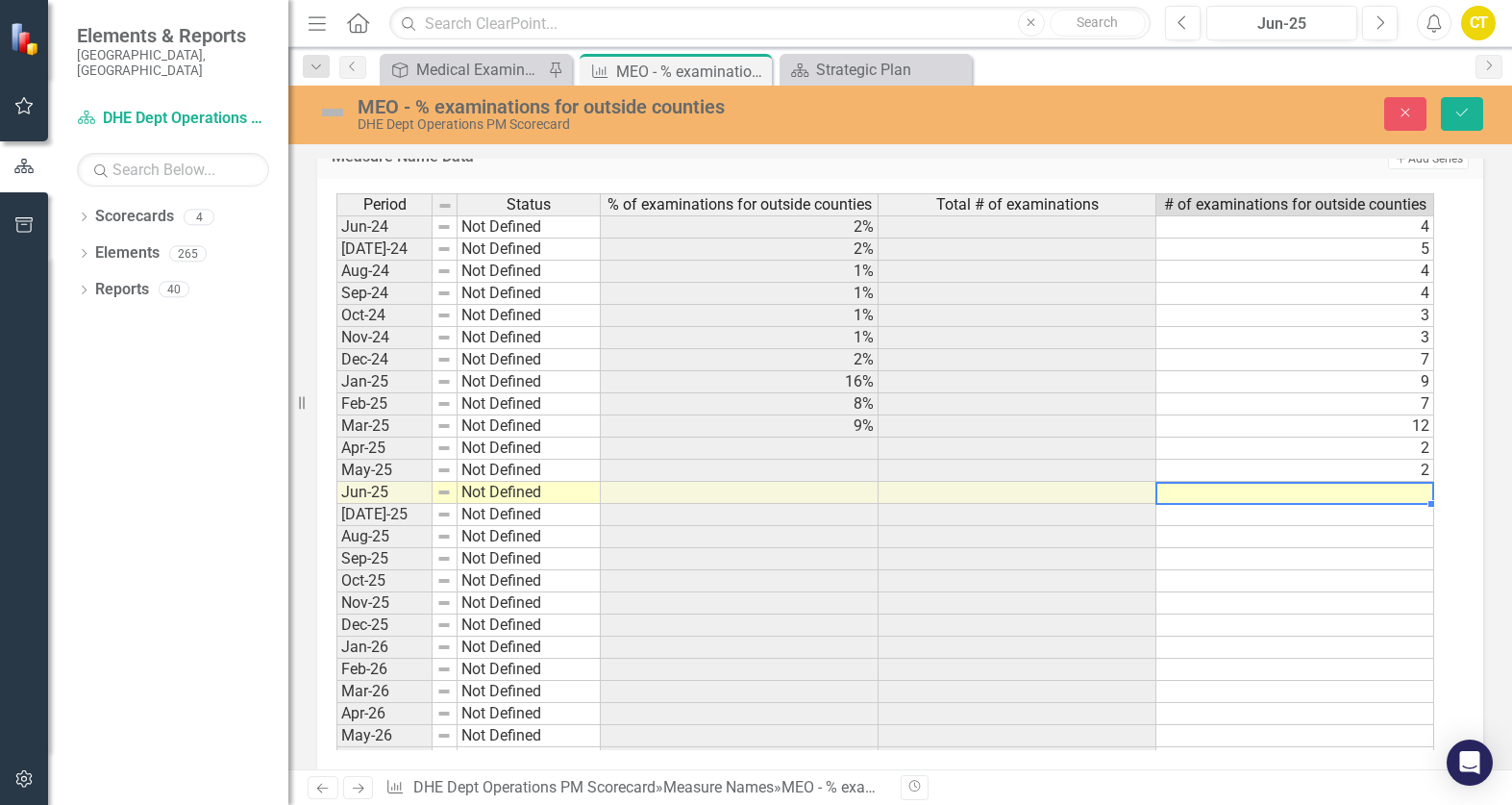 click at bounding box center [1295, 492] 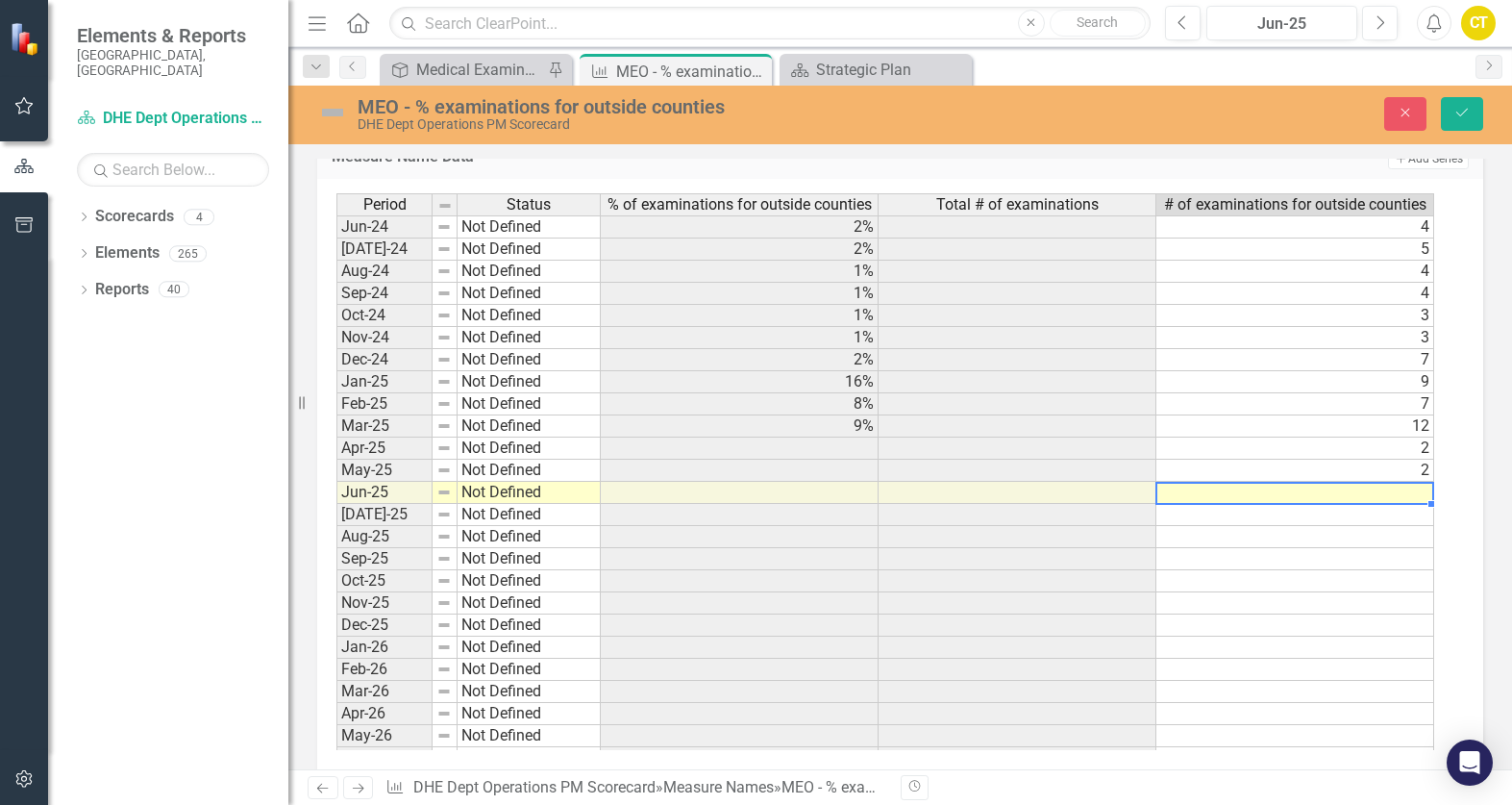 type on "5" 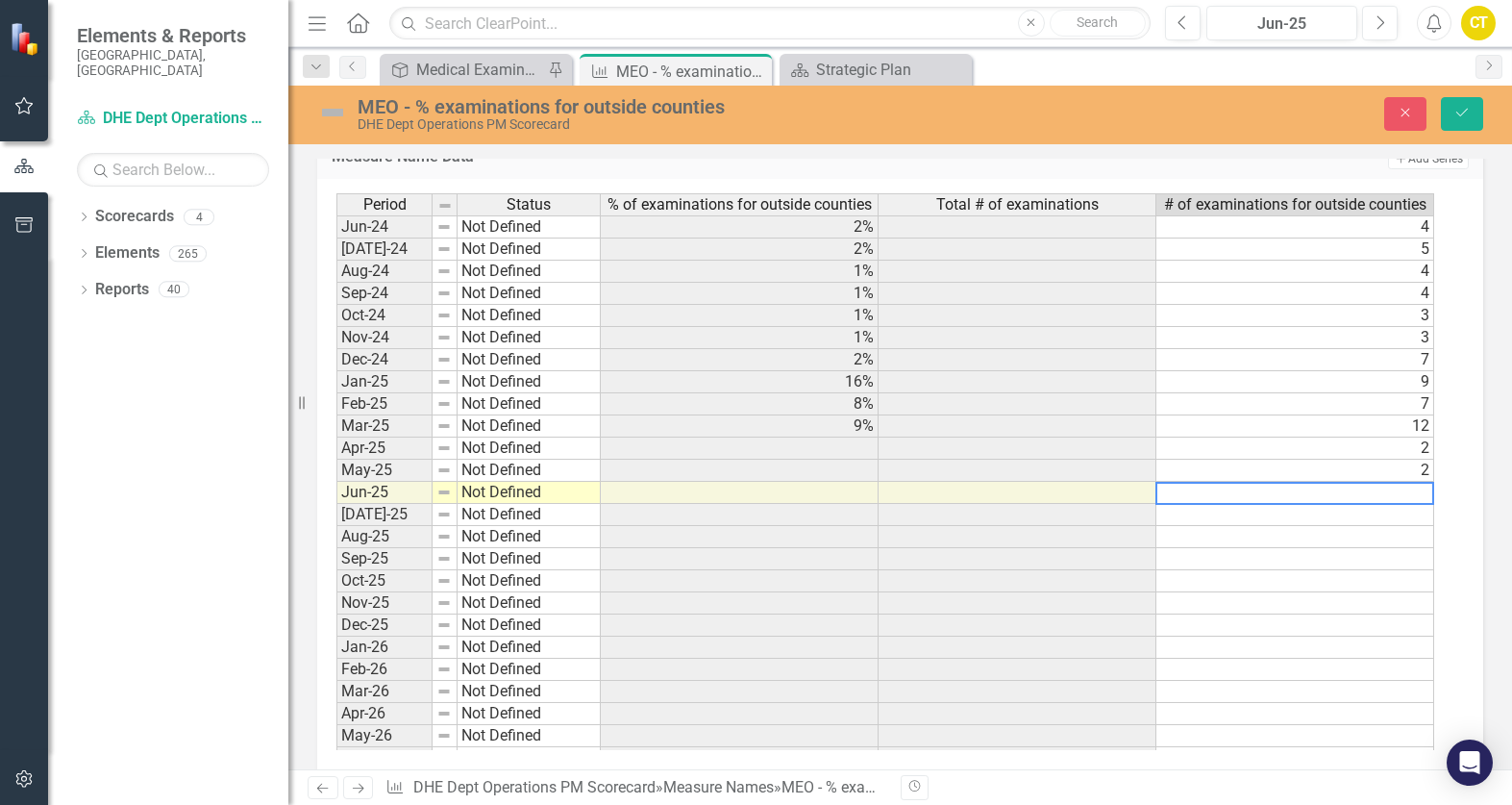 type 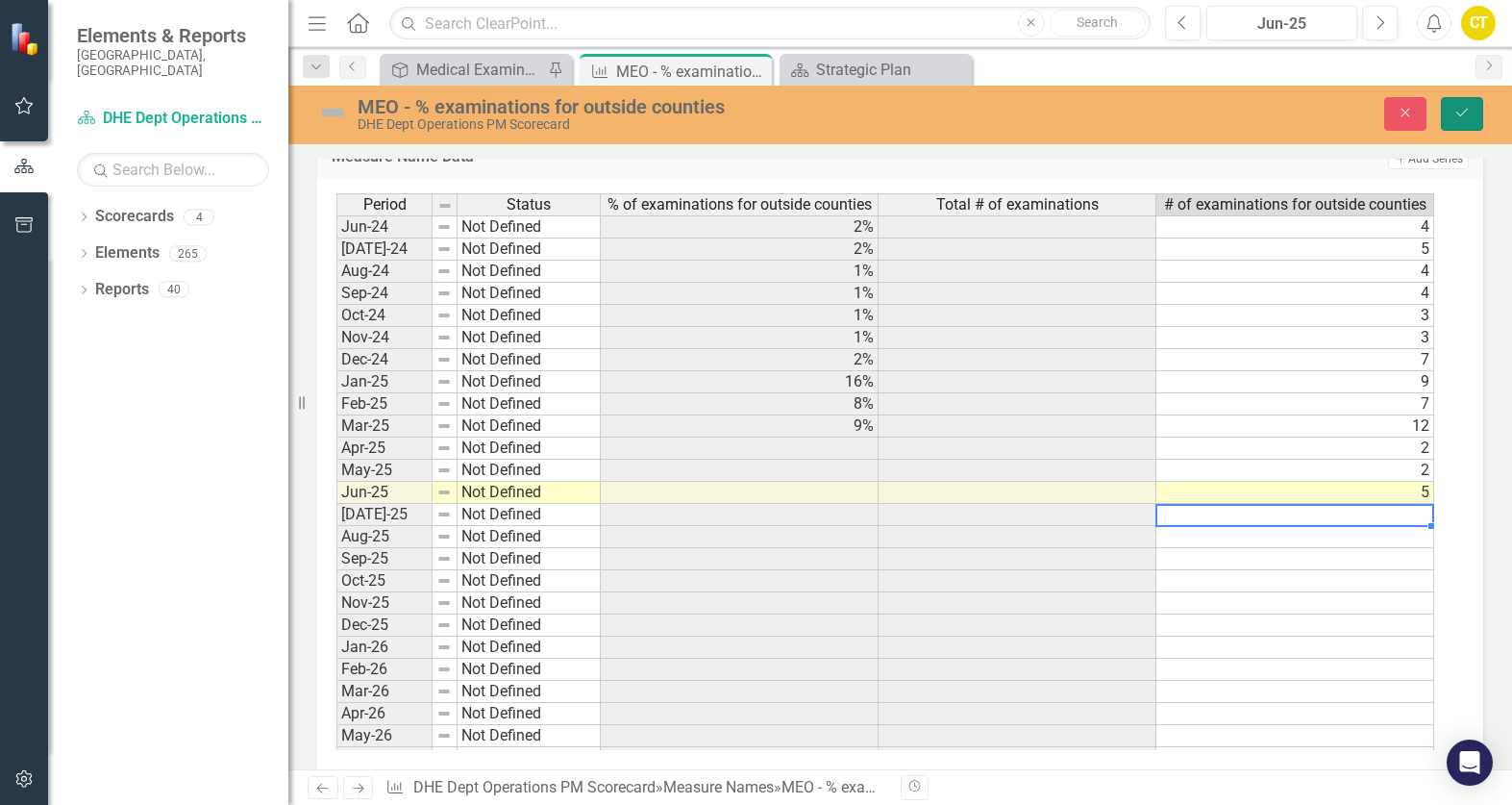 click on "Save" 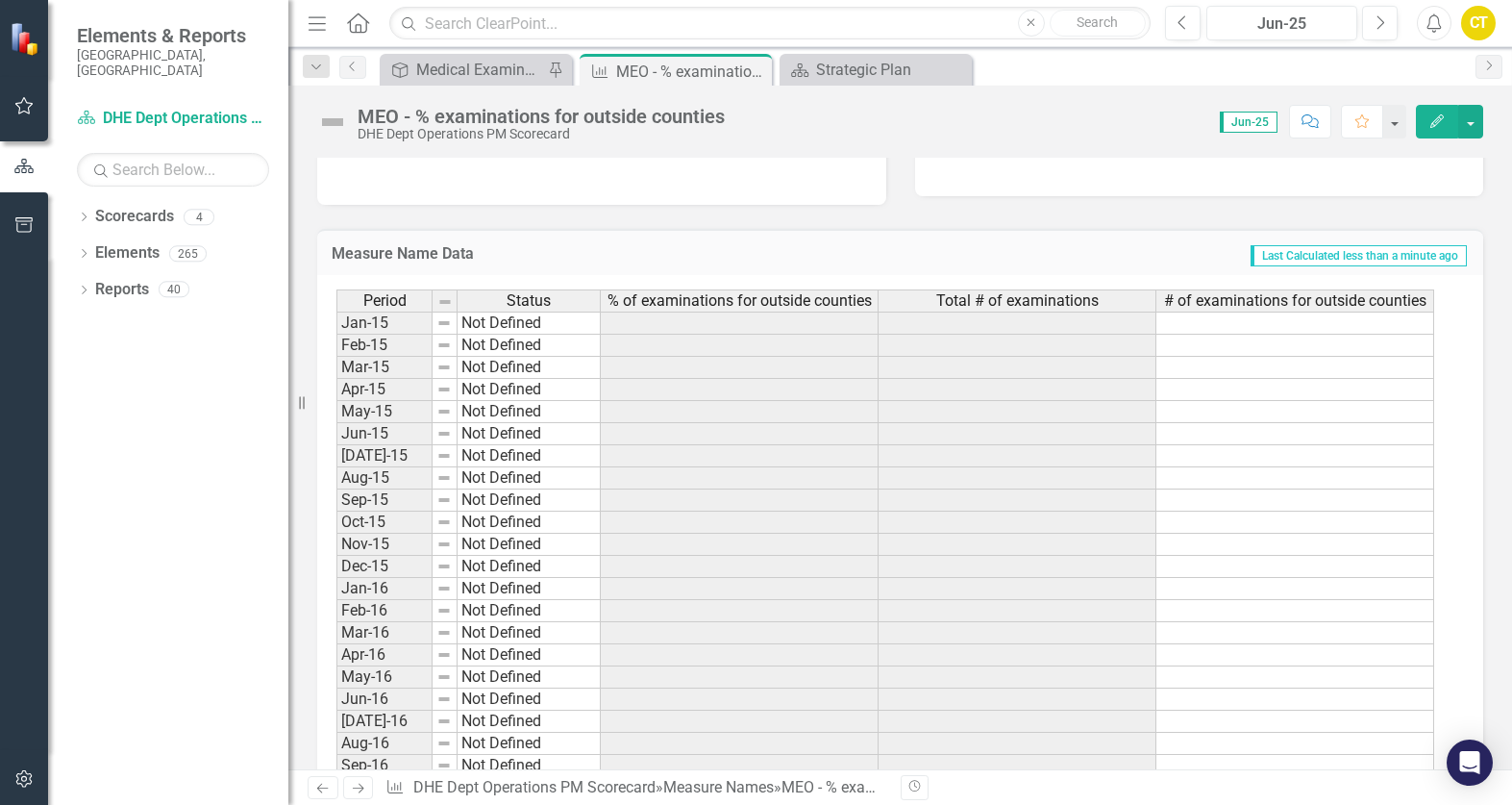 scroll, scrollTop: 481, scrollLeft: 0, axis: vertical 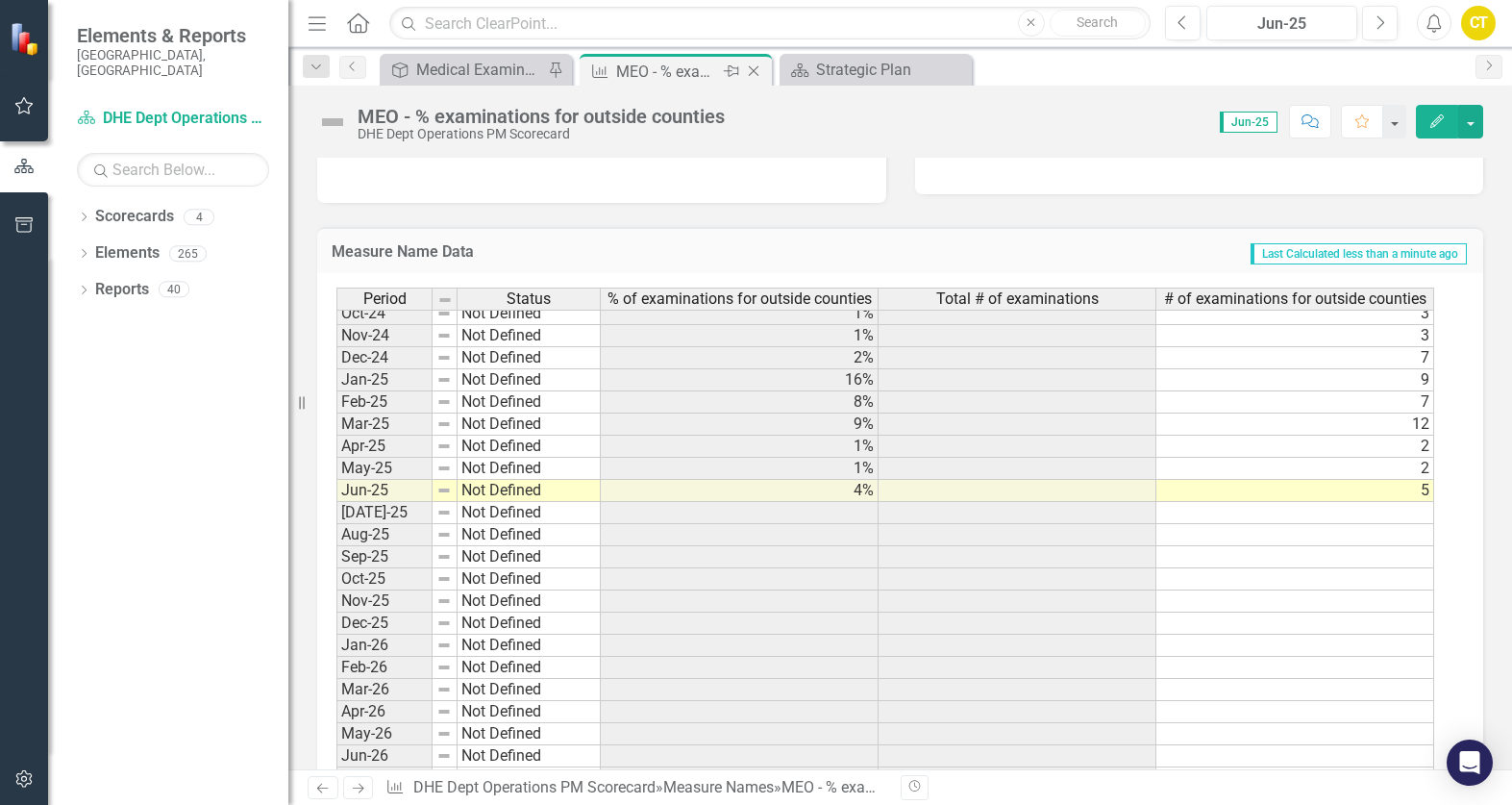 click on "Close" 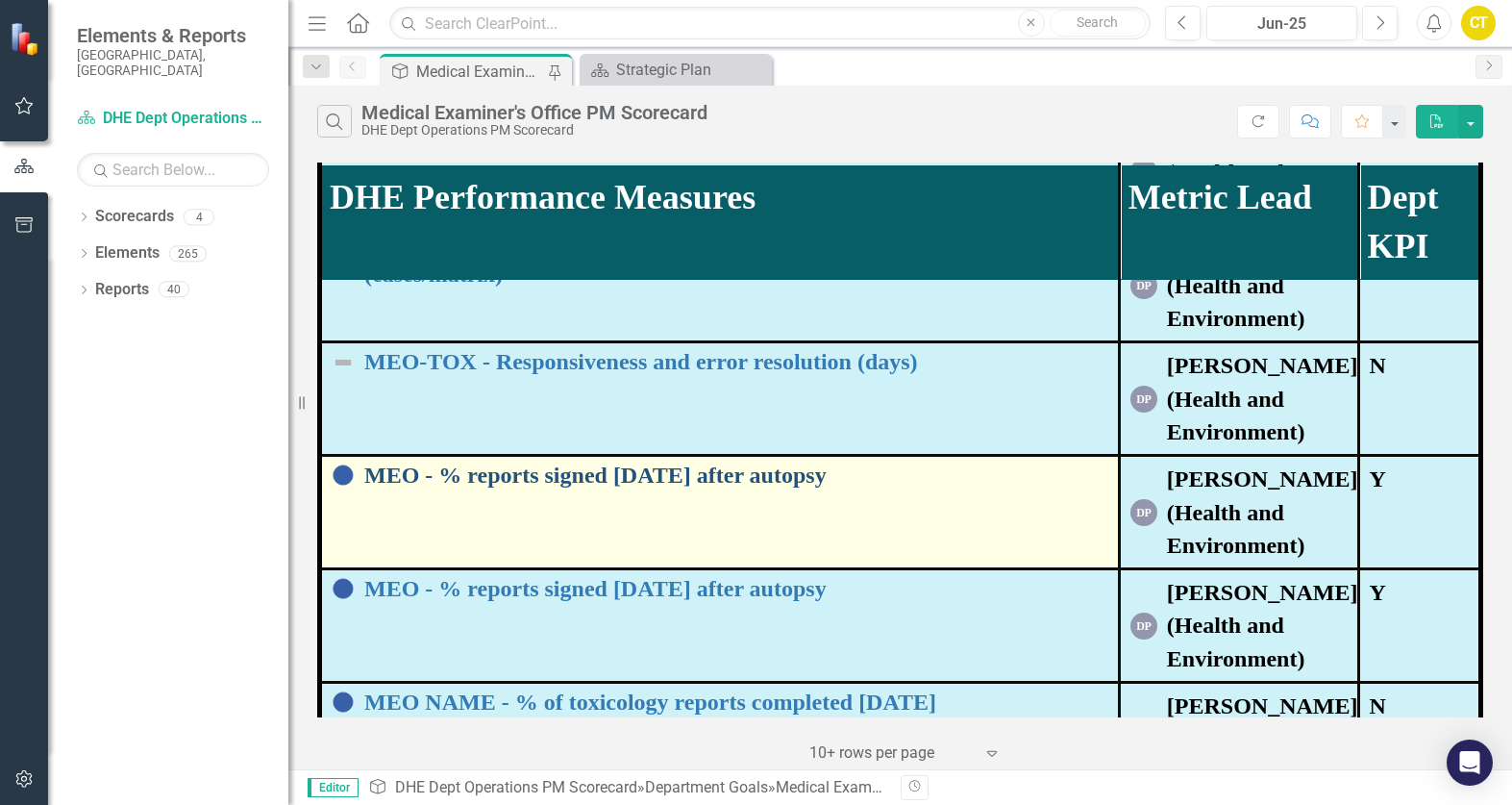 click on "MEO - % reports signed [DATE] after autopsy" at bounding box center [736, 475] 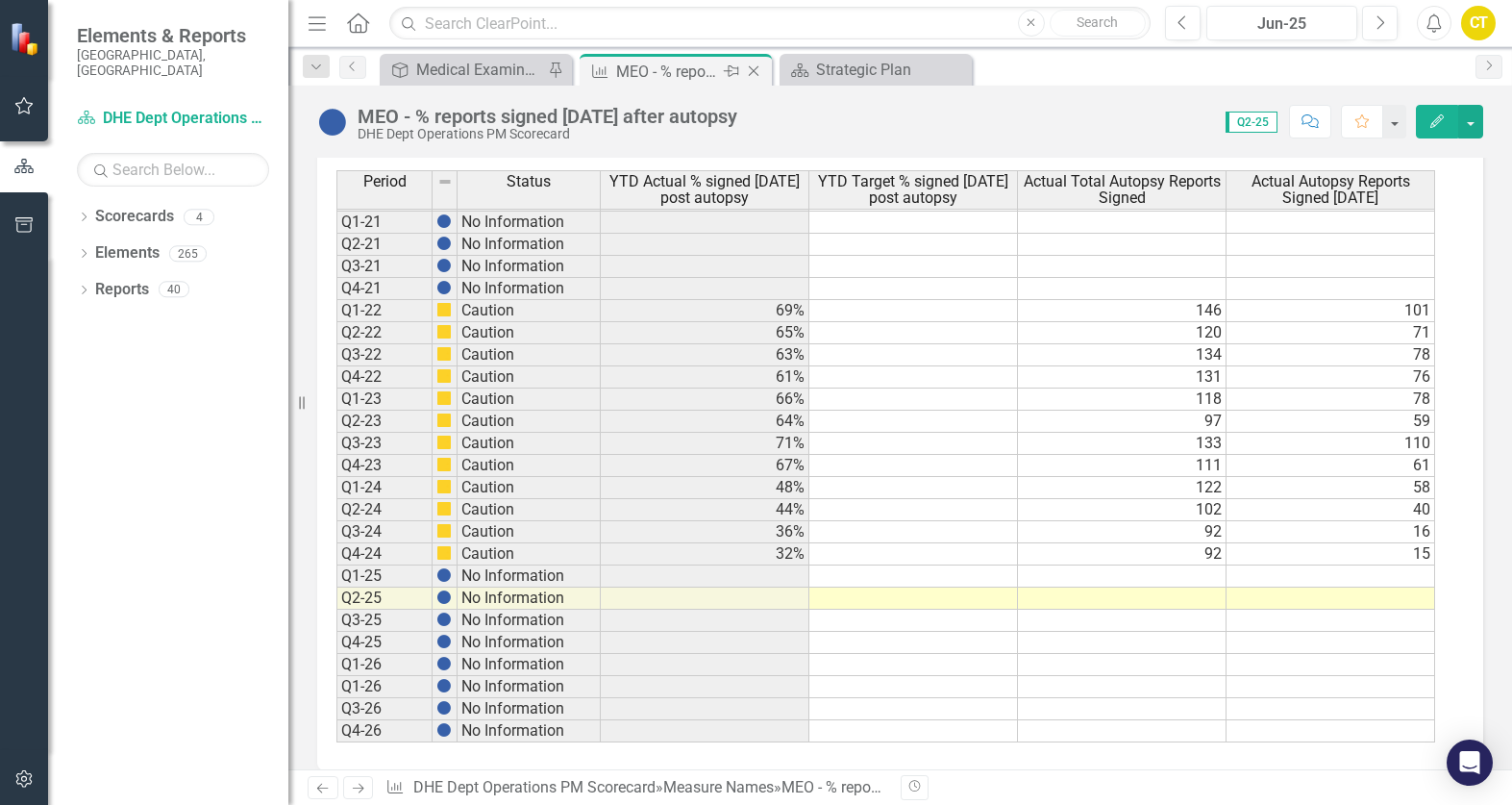 click on "Close" 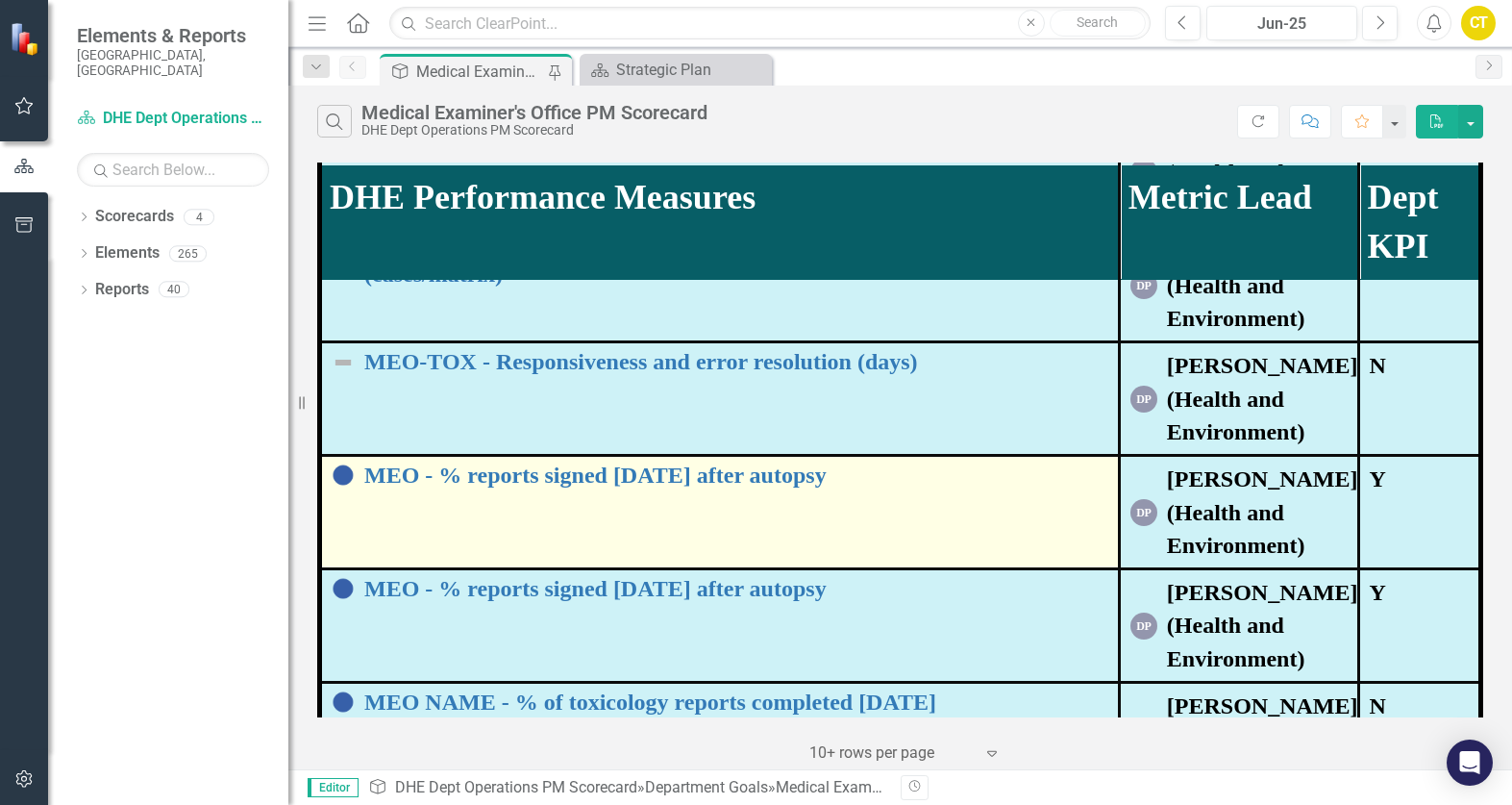 scroll, scrollTop: 1813, scrollLeft: 0, axis: vertical 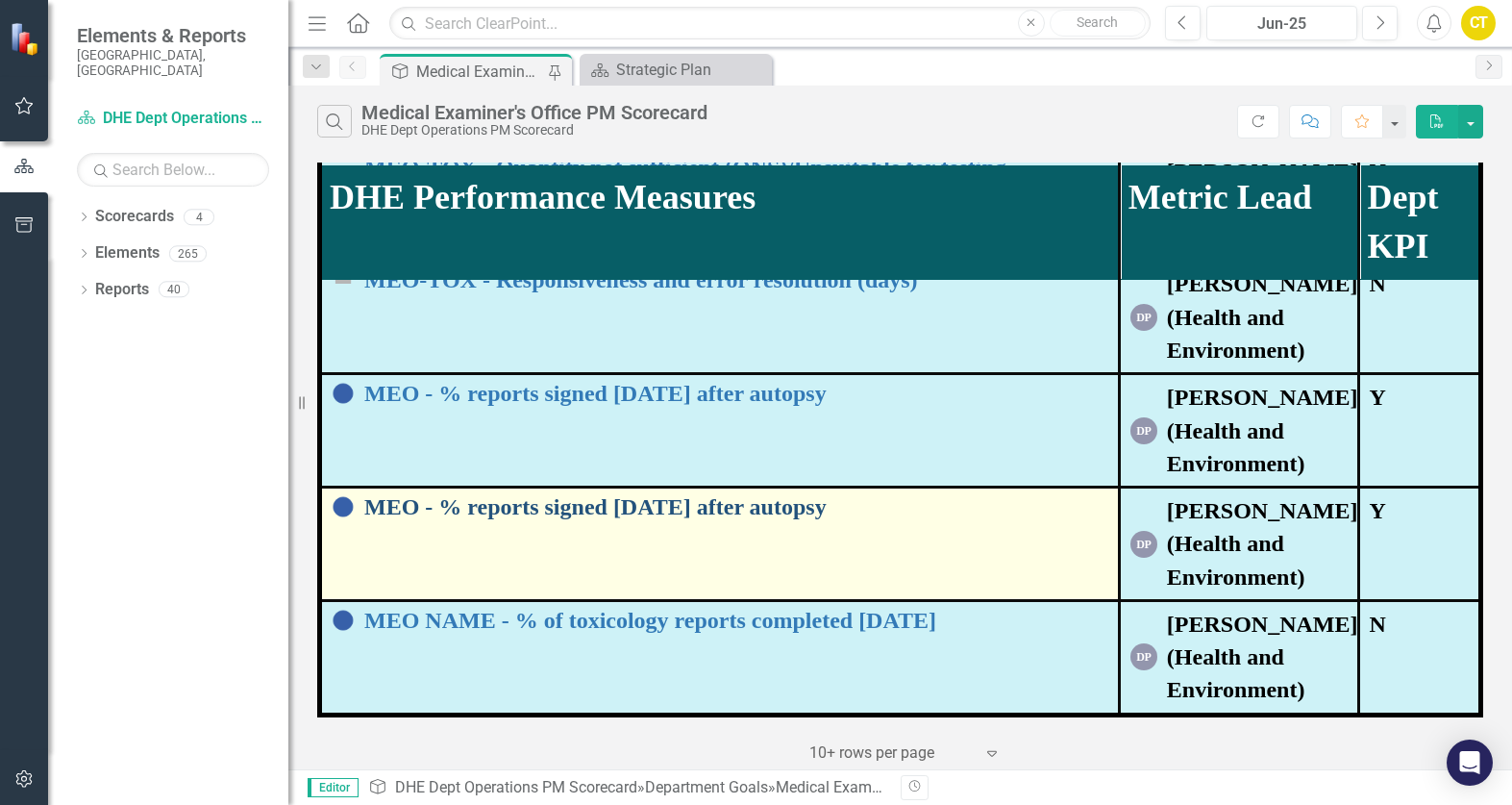 click on "MEO - % reports signed [DATE] after autopsy" at bounding box center [736, 507] 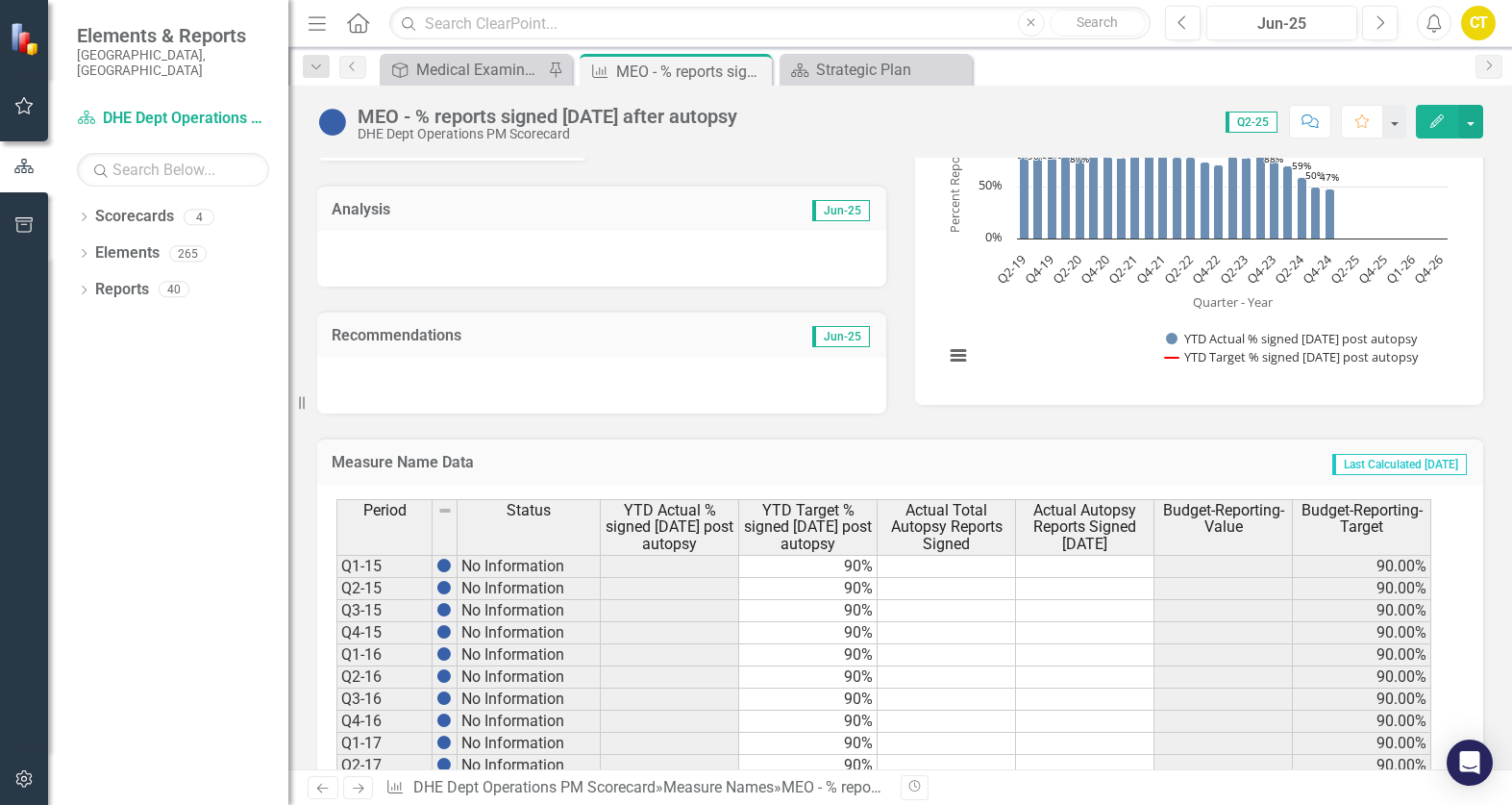 scroll, scrollTop: 385, scrollLeft: 0, axis: vertical 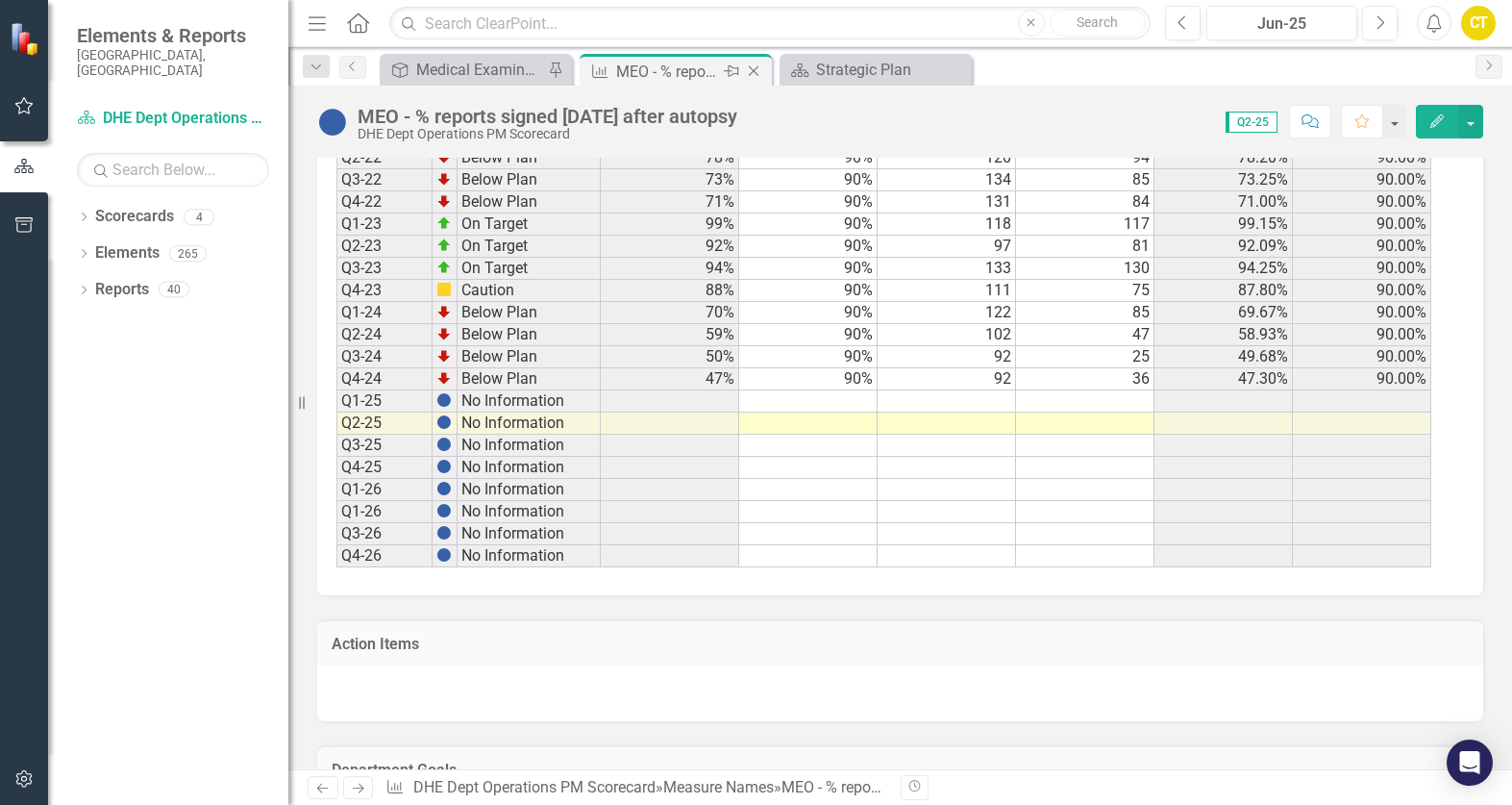 click on "Close" 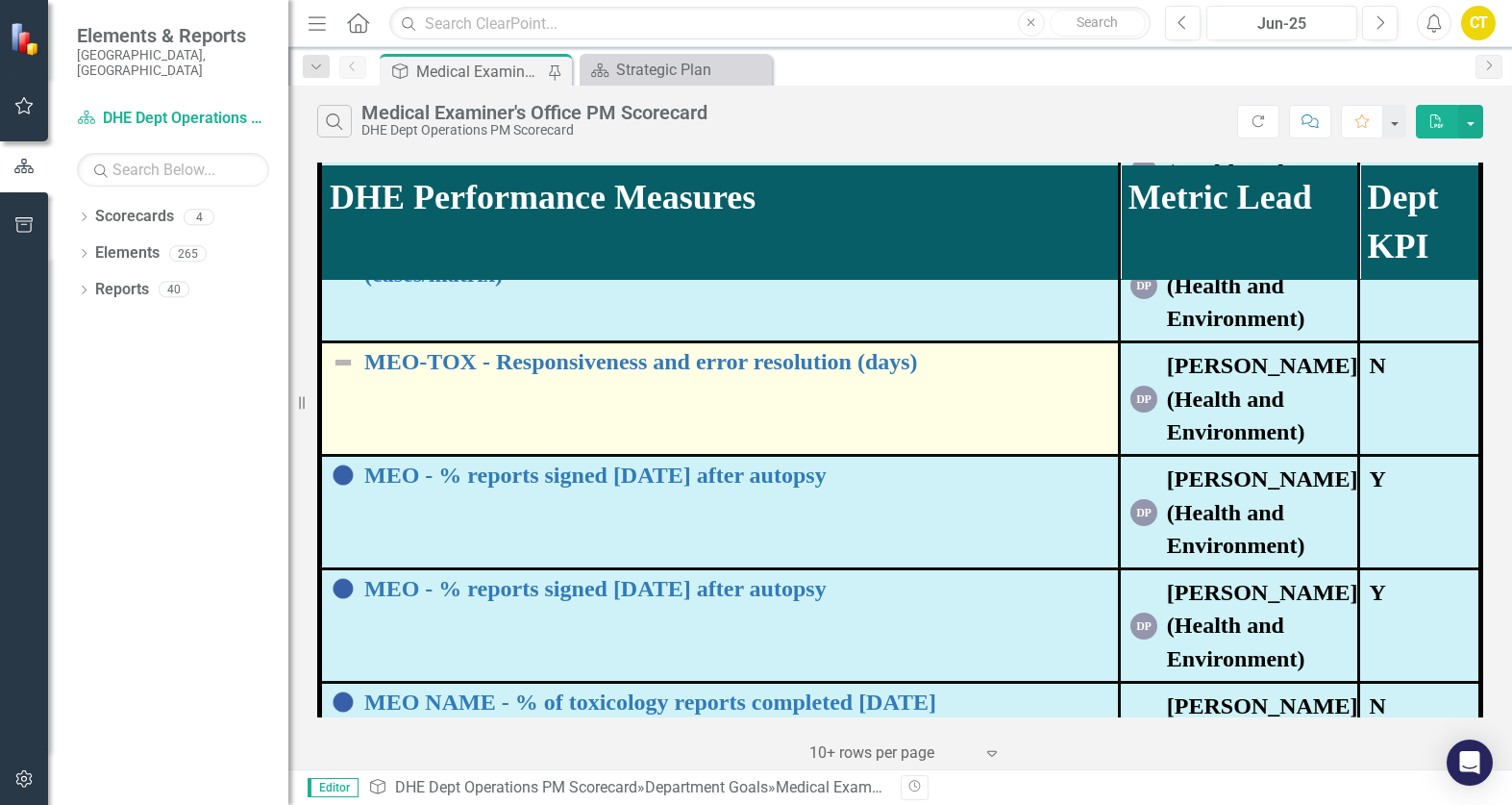 scroll, scrollTop: 1813, scrollLeft: 0, axis: vertical 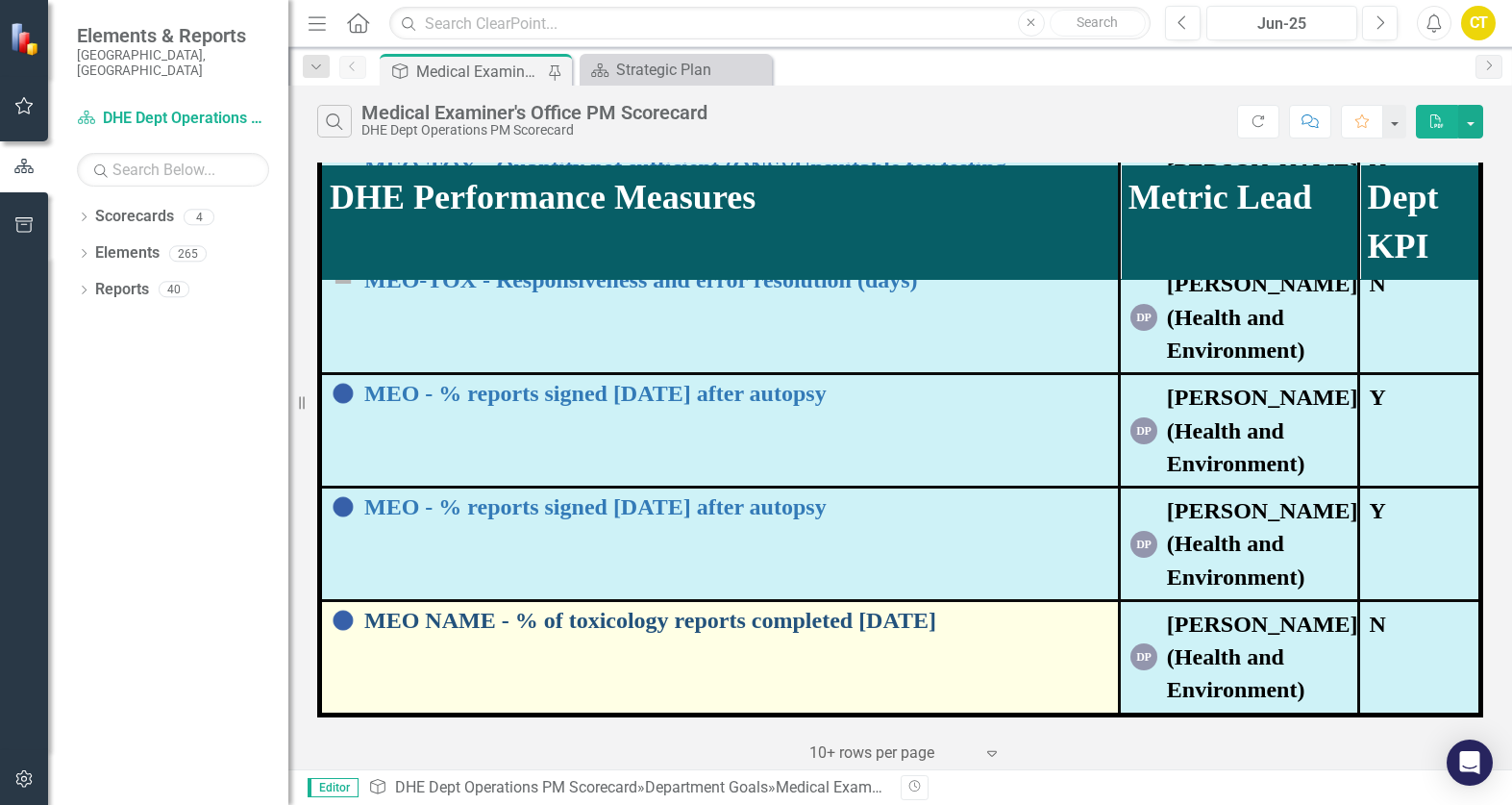 click on "MEO NAME - % of toxicology reports completed [DATE]" at bounding box center (736, 620) 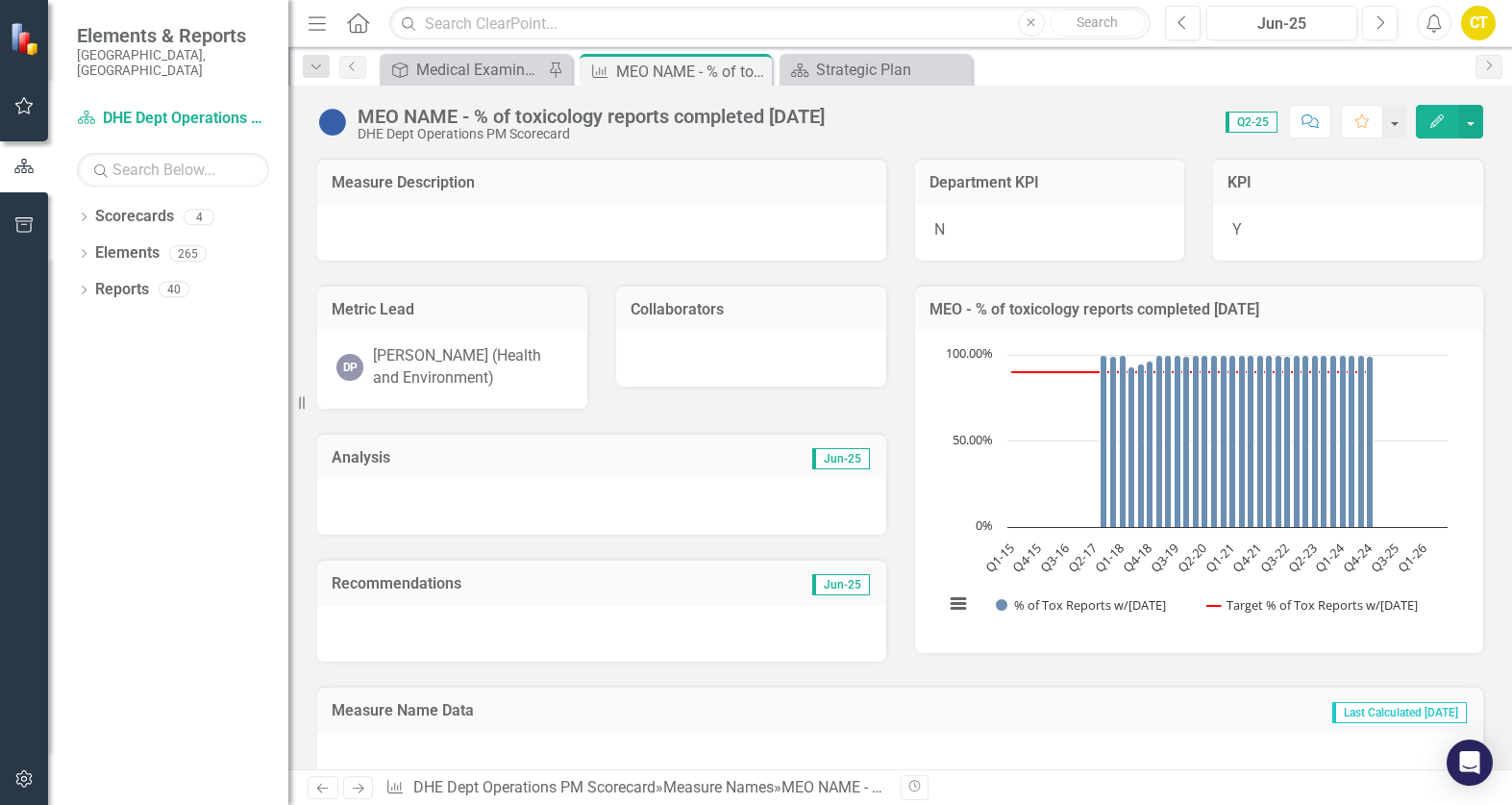 scroll, scrollTop: 385, scrollLeft: 0, axis: vertical 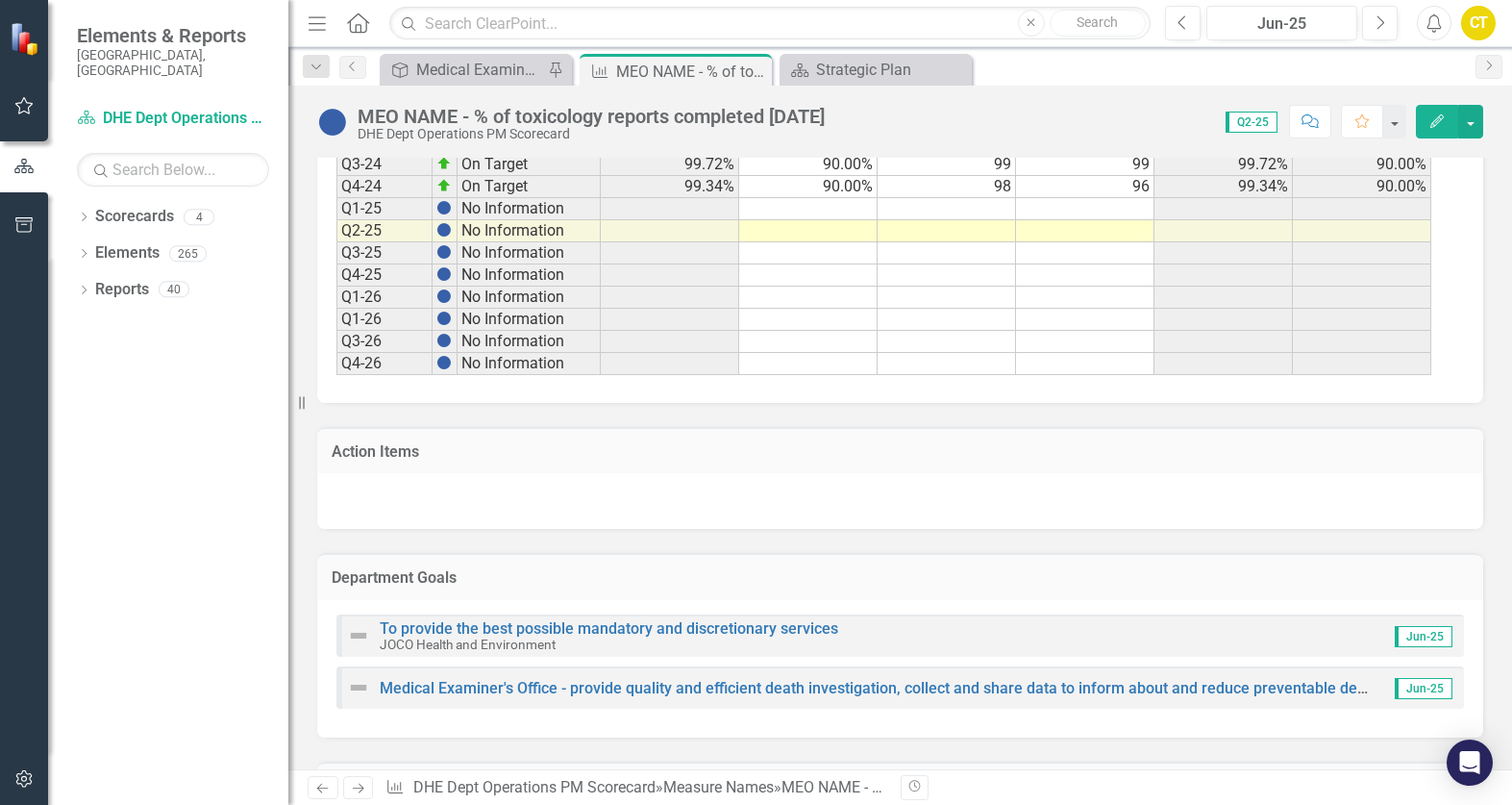 click on "Q3-17 On Target 100.00% 90.00% 68 68 100.00% 90.00% Q4-17 On Target 99.32% 90.00% 78 77 99.32% 90.00% Q1-18 On Target 100.00% 90.00% 68 68 100.00% 90.00% Q2-18 On Target 93.15% 90.00% 78 68 93.15% 90.00% Q3-18 On Target 94.86% 90.00% 68 67 94.86% 90.00% Q4-18 On Target 96.30% 90.00% 83 83 96.30% 90.00% Q1-19 On Target 100.00% 90.00% 80 80 100.00% 90.00% Q2-19 On Target 100.00% 90.00% 92 92 100.00% 90.00% Q3-19 On Target 99.63% 90.00% 96 95 99.63% 90.00% Q4-19 On Target 99.42% 90.00% 76 75 99.42% 90.00% Q1-20 On Target 100.00% 90.00% 77 77 100.00% 90.00% Q2-20 On Target 100.00% 90.00% 91 91 100.00% 90.00% Q3-20 On Target 100.00% 90.00% 118 118 100.00% 90.00% Q4-20 On Target 100.00% 90.00% 99 99 100.00% 90.00% Q1-21 On Target 100.00% 90.00% 109 109 100.00% 90.00% Q2-21 On Target 99.51% 90.00% 94 93 99.51% 90.00% Q3-21 On Target 99.69% 90.00% 122 122 99.69% 90.00% Q4-21 On Target 99.77% 90.00% 109 109 99.77% 90.00% Q1-22 On Target 100.00% 90.00% 152 152 100.00% 90.00% Q2-22 On Target 100.00% 90.00% 132 132 Q3-22" at bounding box center [883, -46] 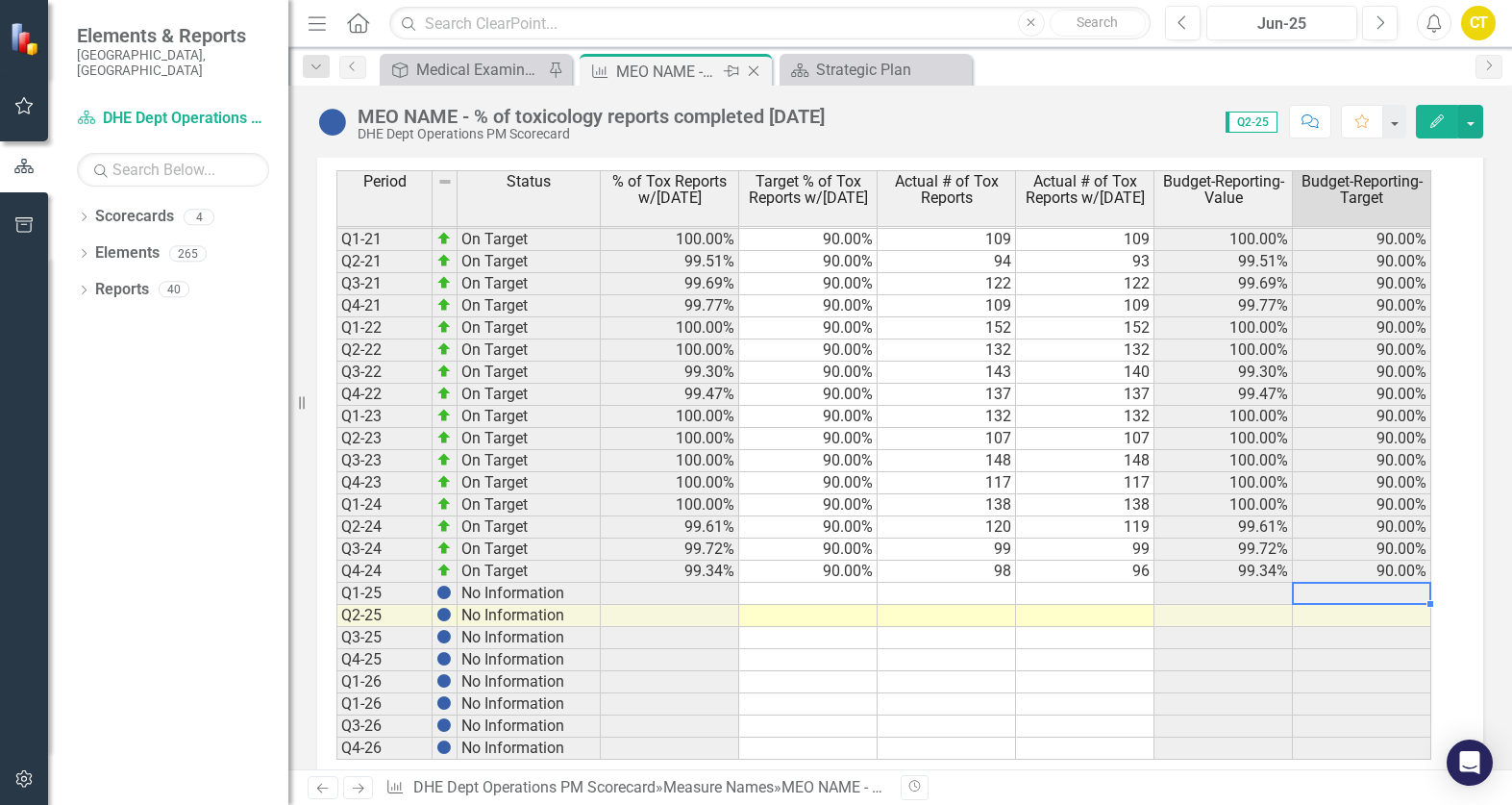 click 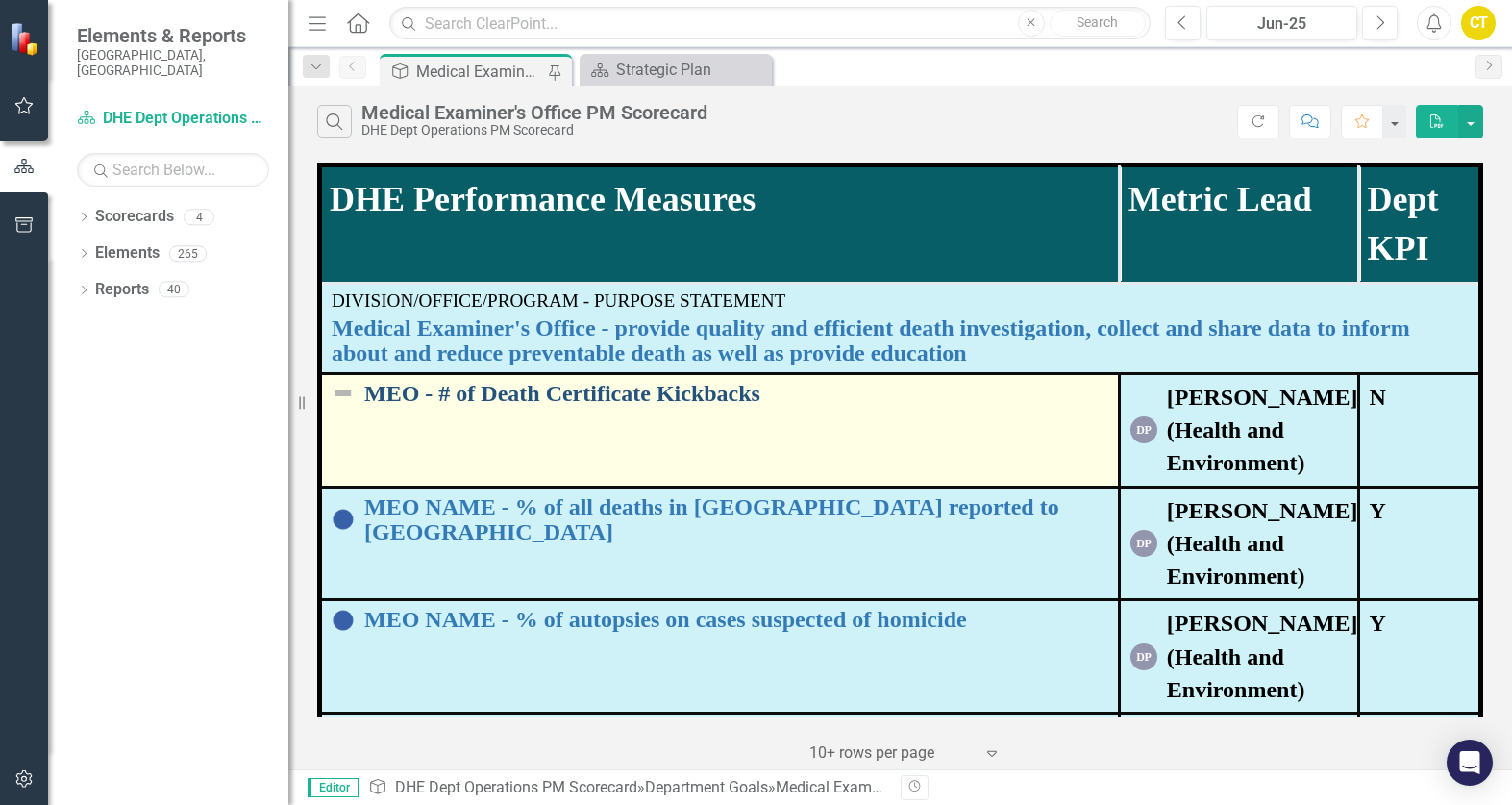 click on "MEO - # of Death Certificate Kickbacks" at bounding box center [736, 393] 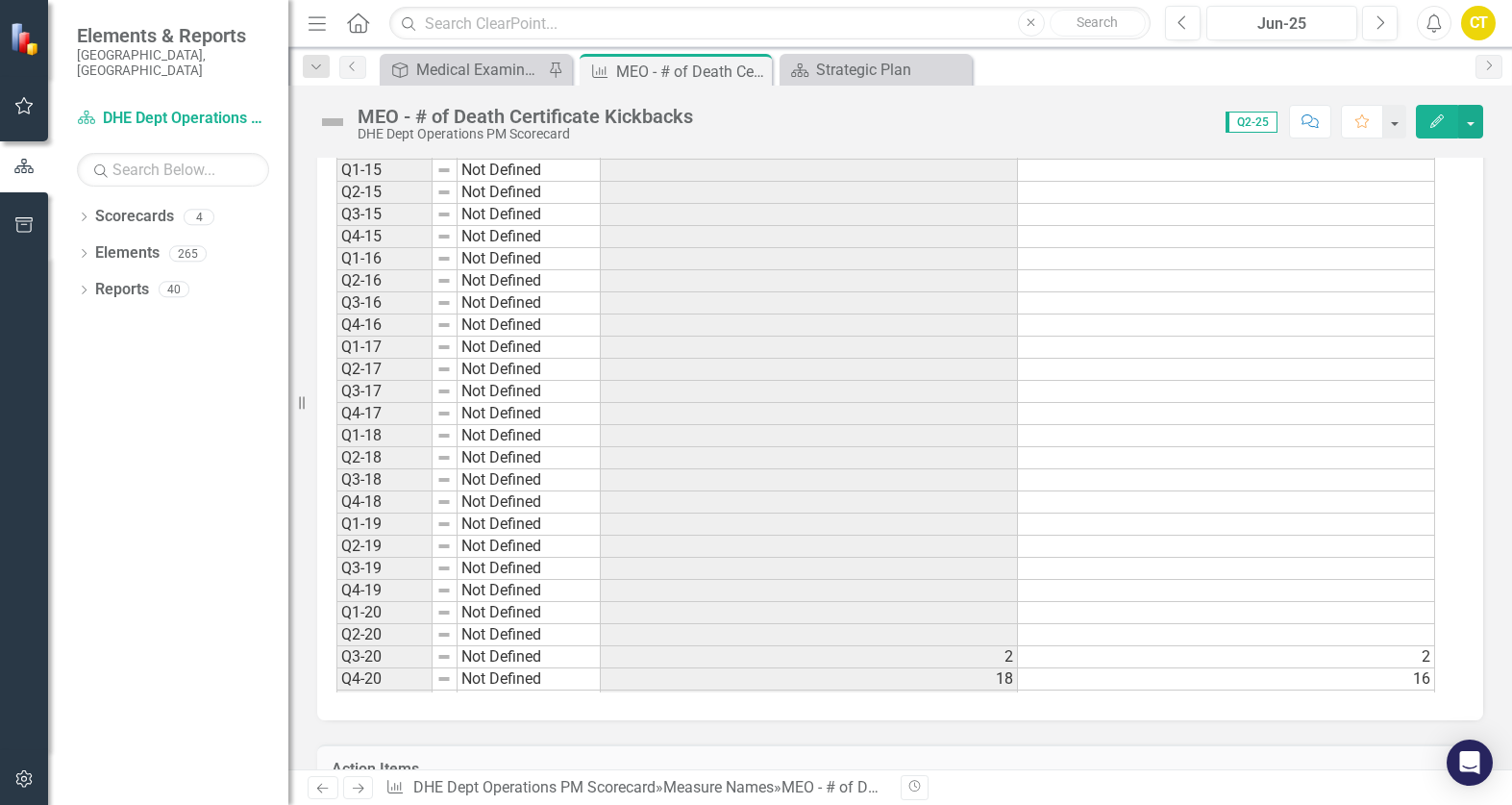scroll, scrollTop: 673, scrollLeft: 0, axis: vertical 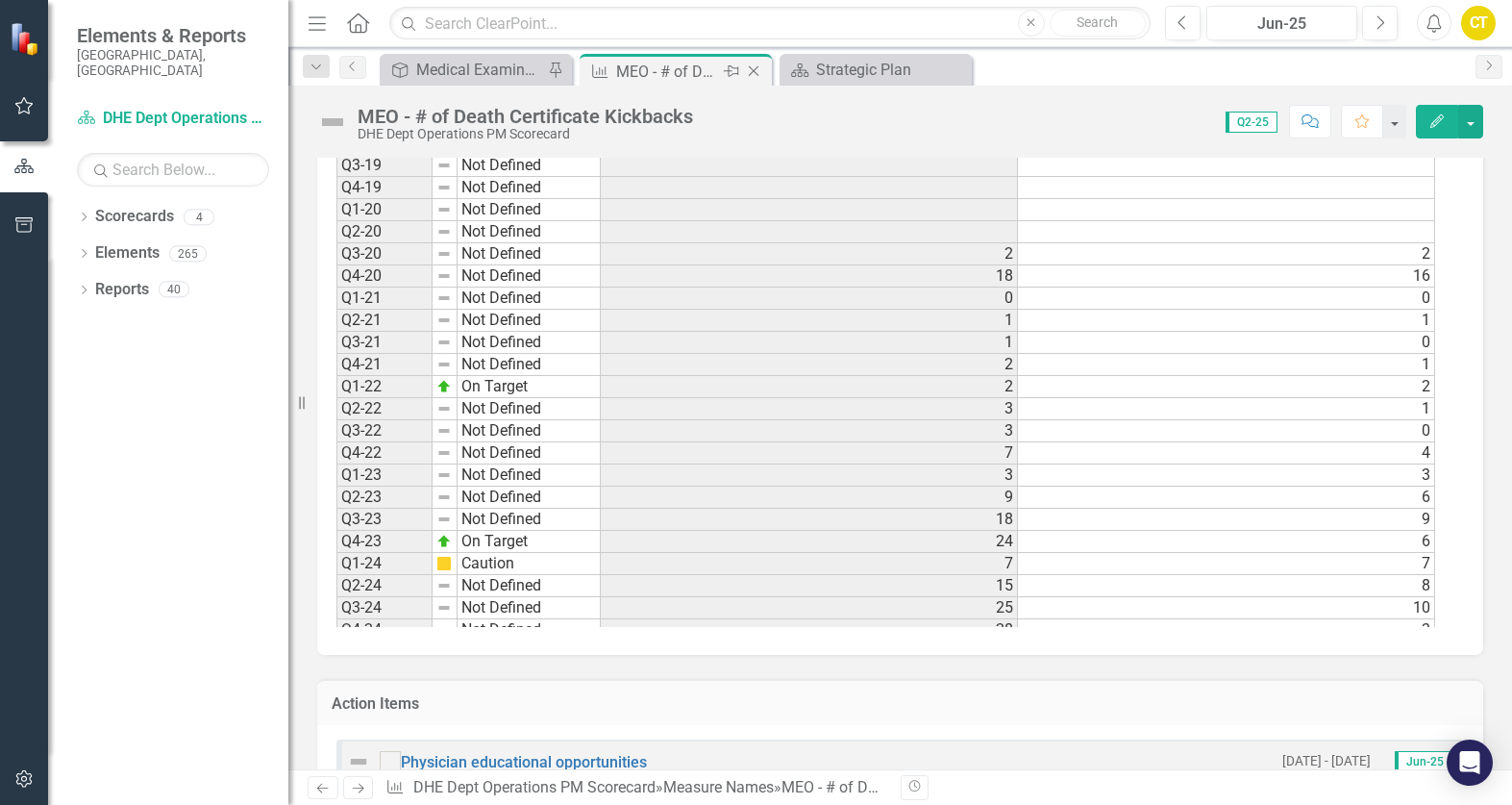 click on "Close" 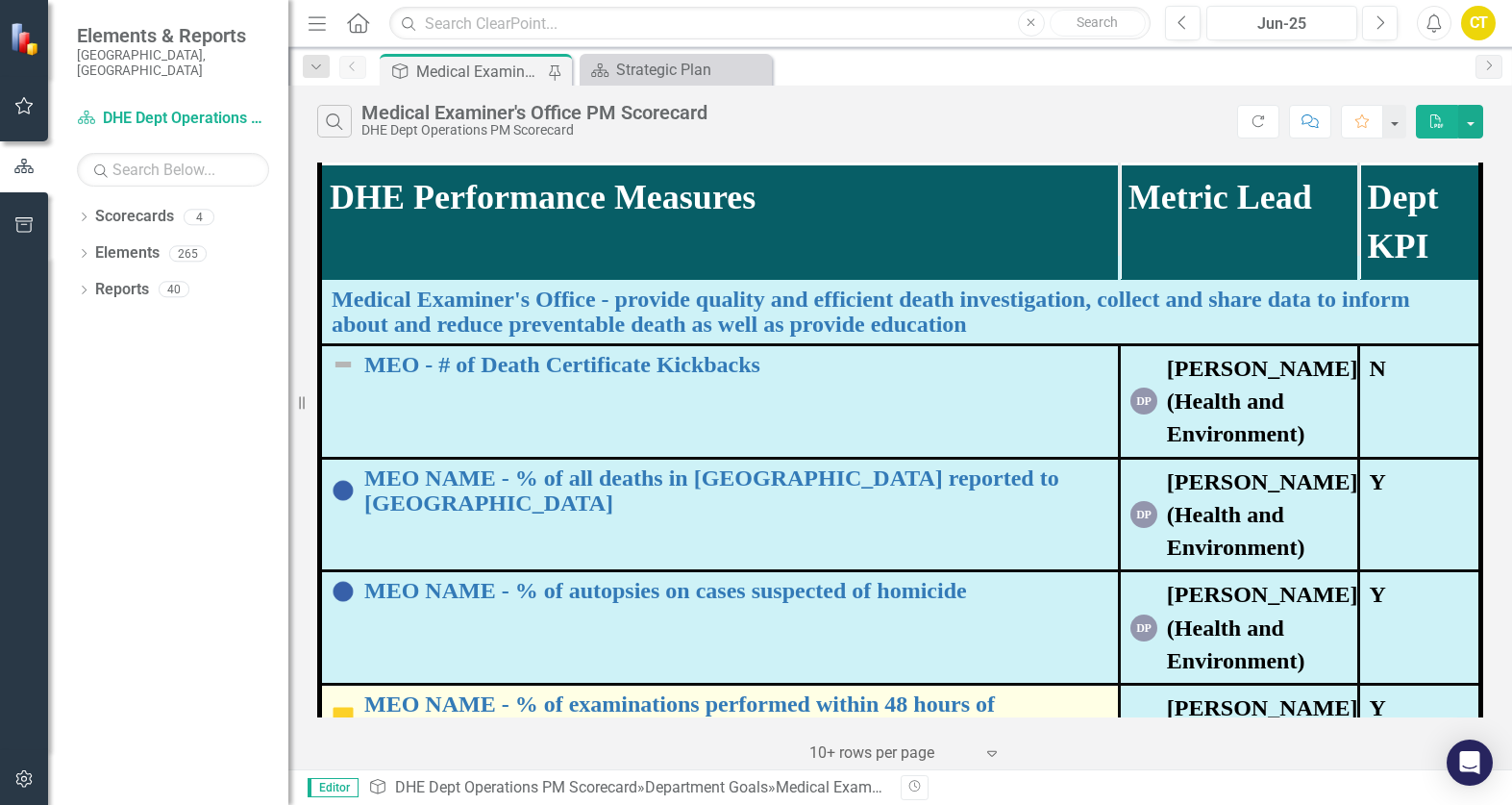 scroll, scrollTop: 0, scrollLeft: 0, axis: both 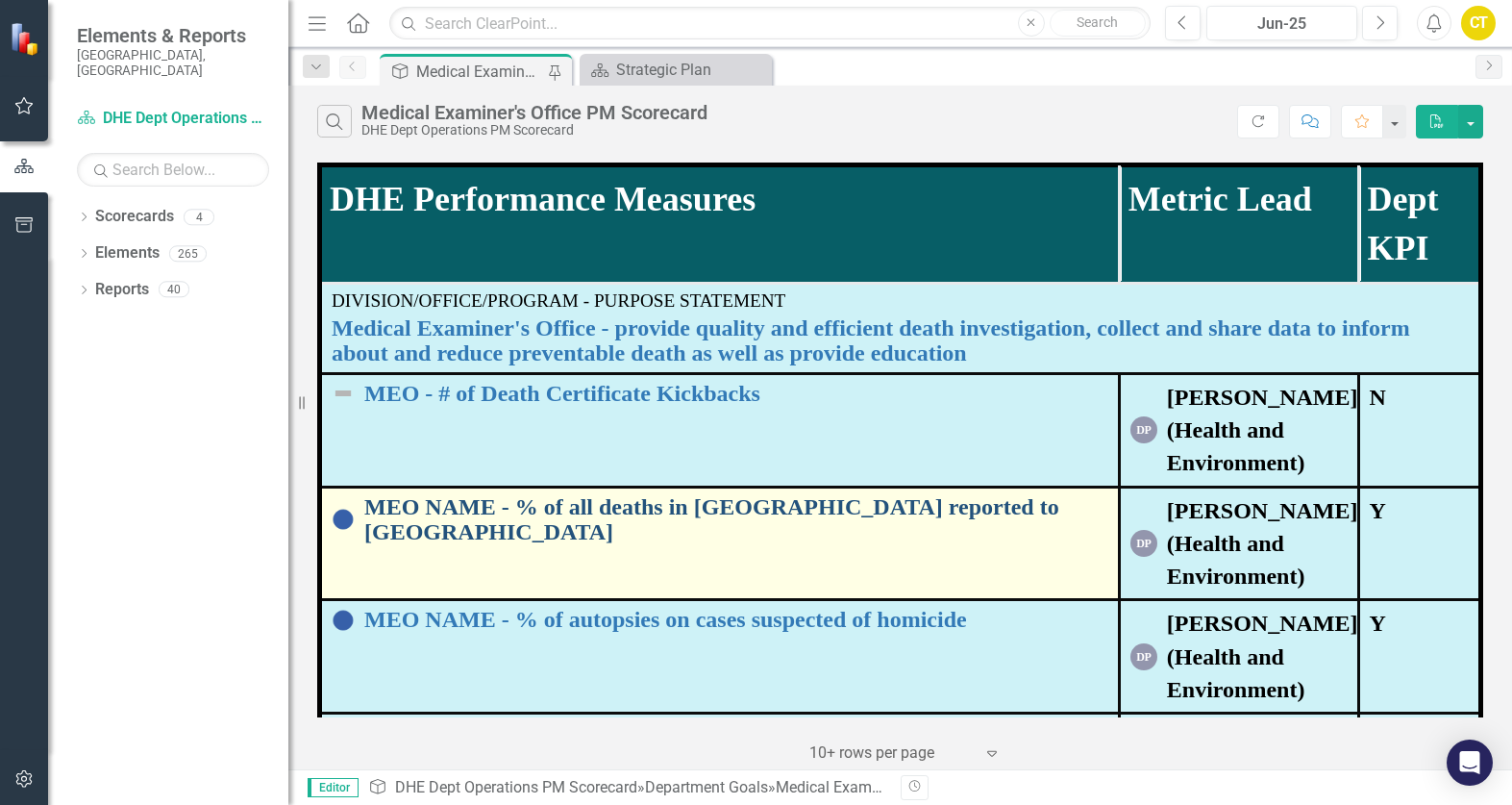 click on "MEO NAME - % of all deaths in [GEOGRAPHIC_DATA] reported to [GEOGRAPHIC_DATA]" at bounding box center [736, 519] 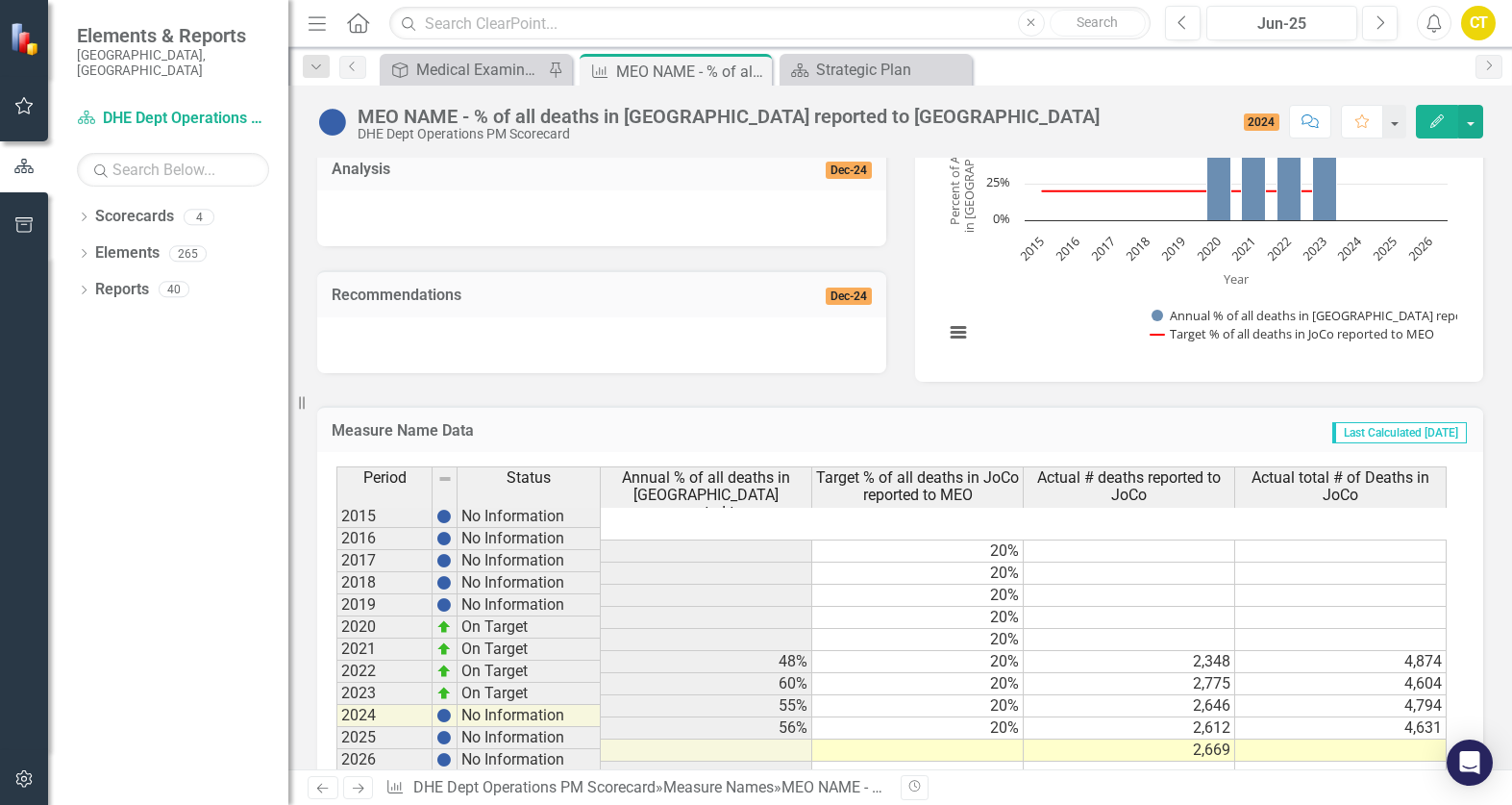 scroll, scrollTop: 481, scrollLeft: 0, axis: vertical 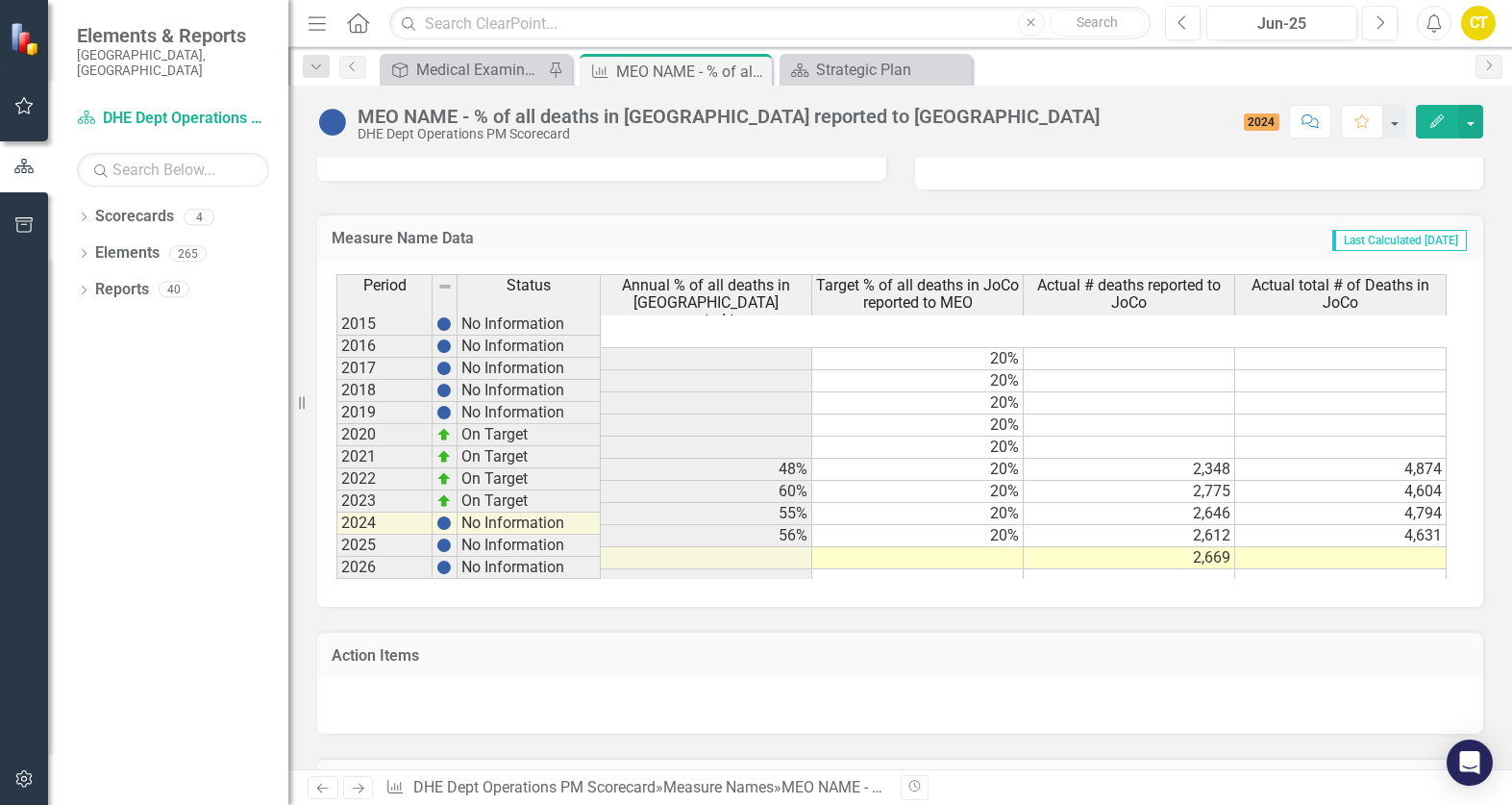 click at bounding box center (1341, 558) 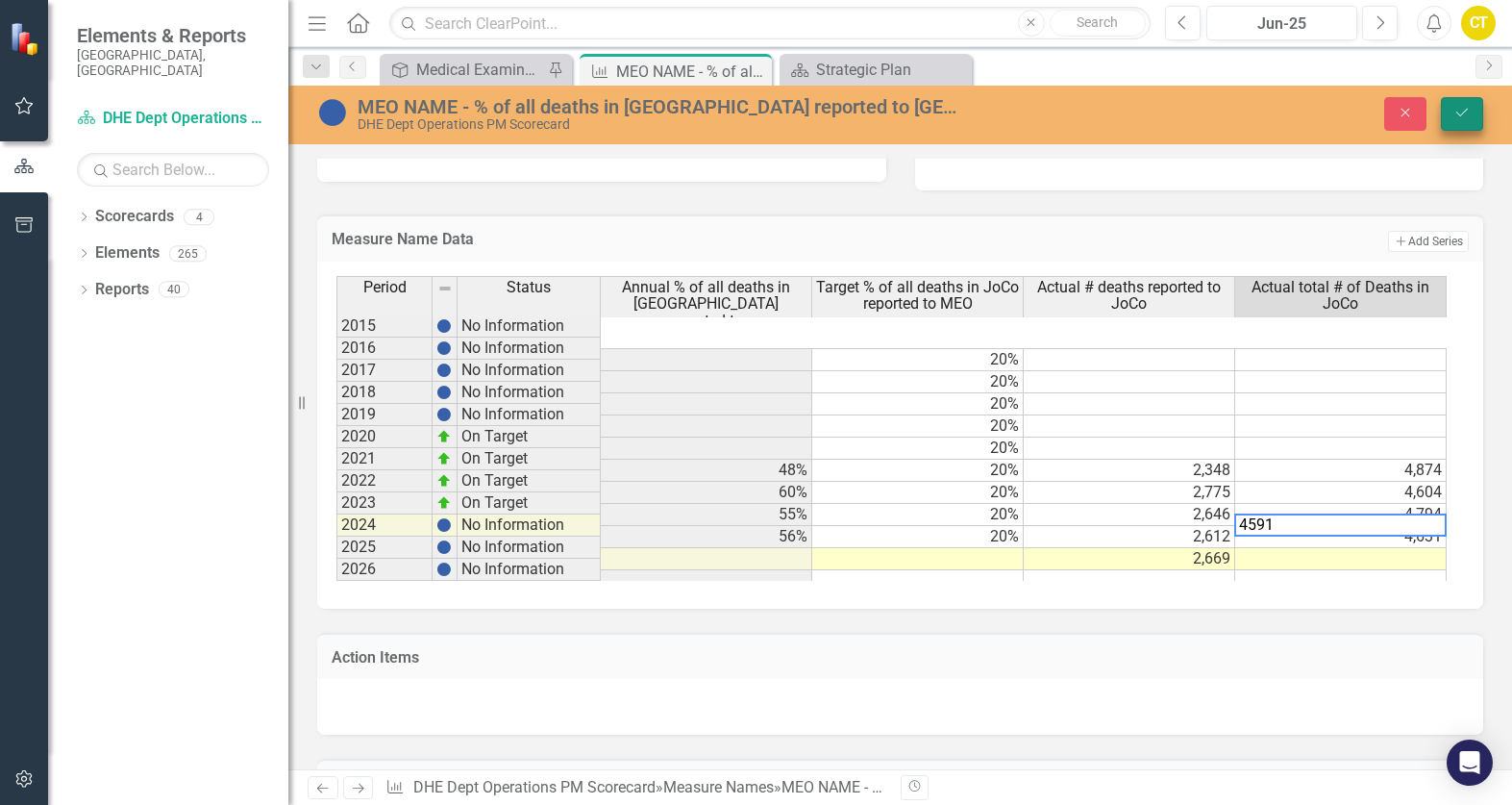 type on "4591" 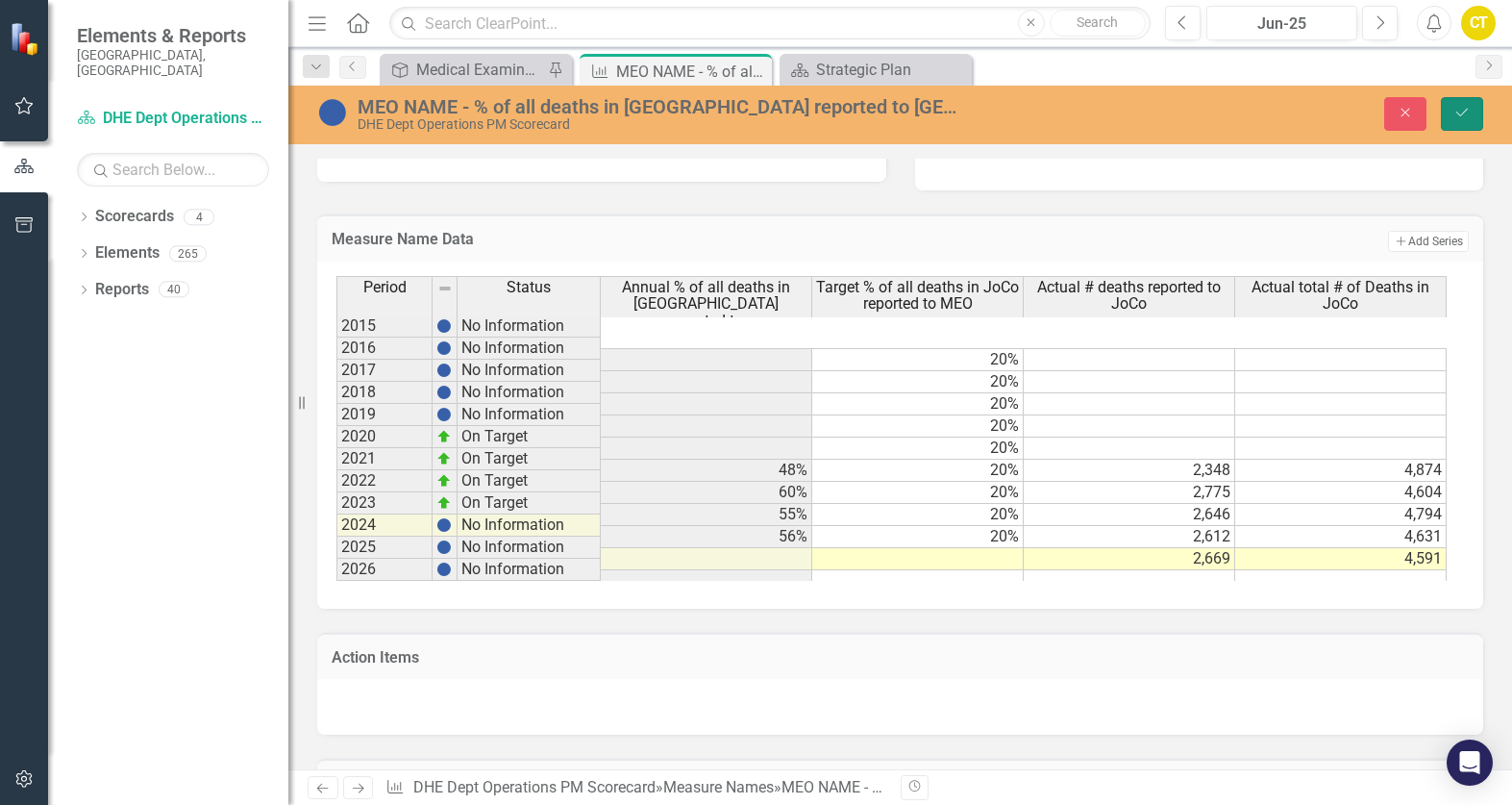 click 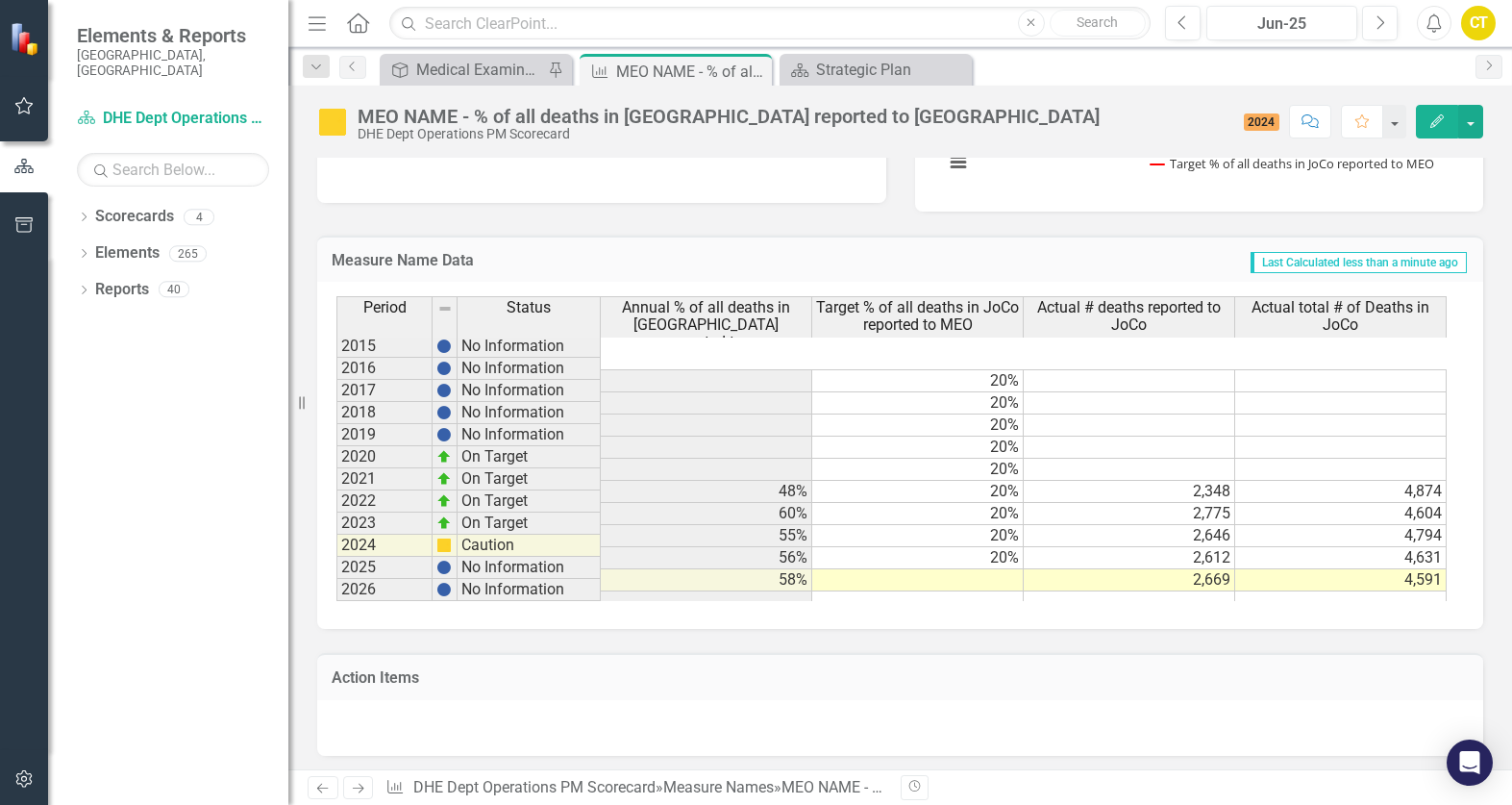 scroll, scrollTop: 481, scrollLeft: 0, axis: vertical 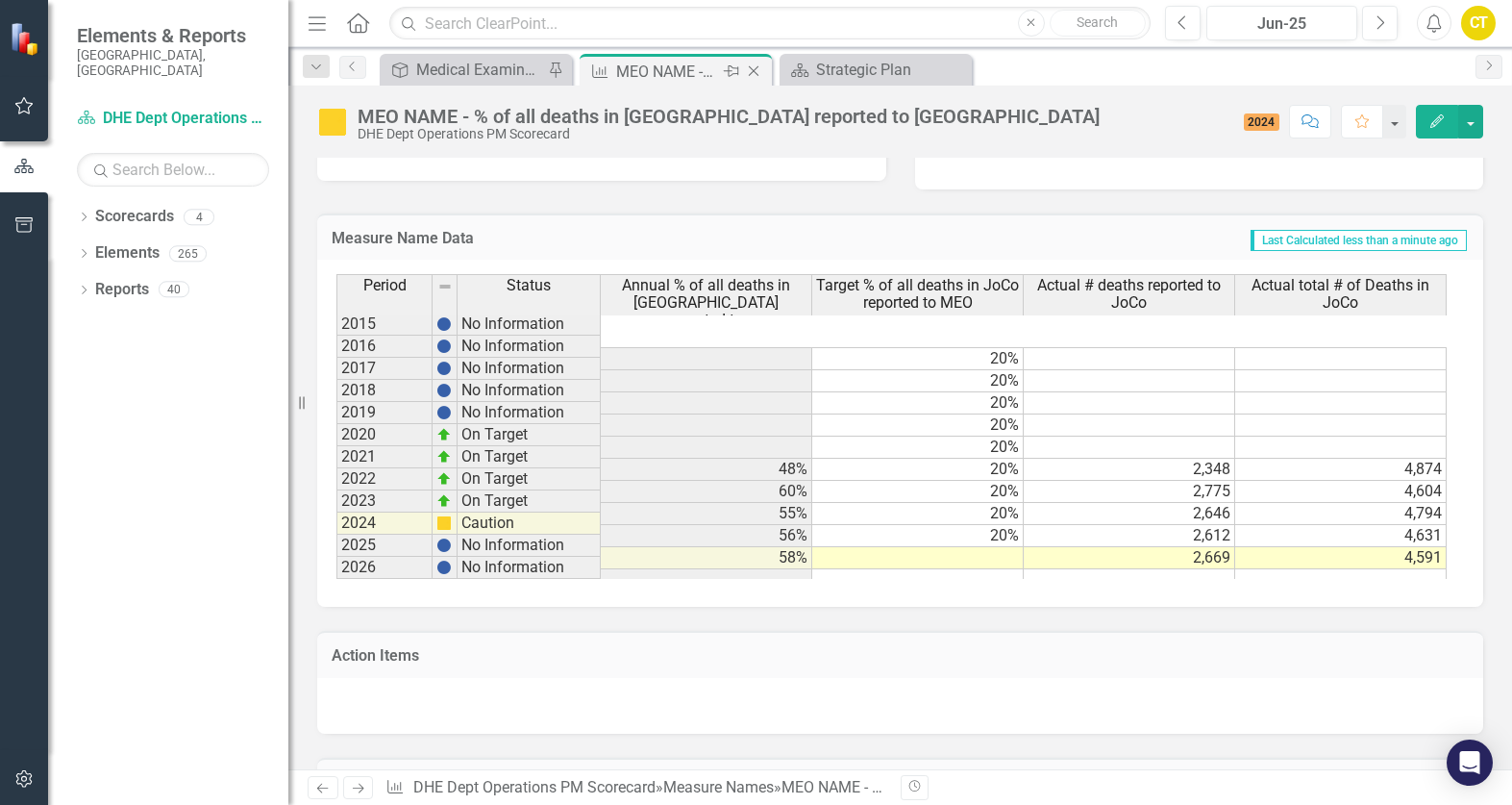 click on "Close" 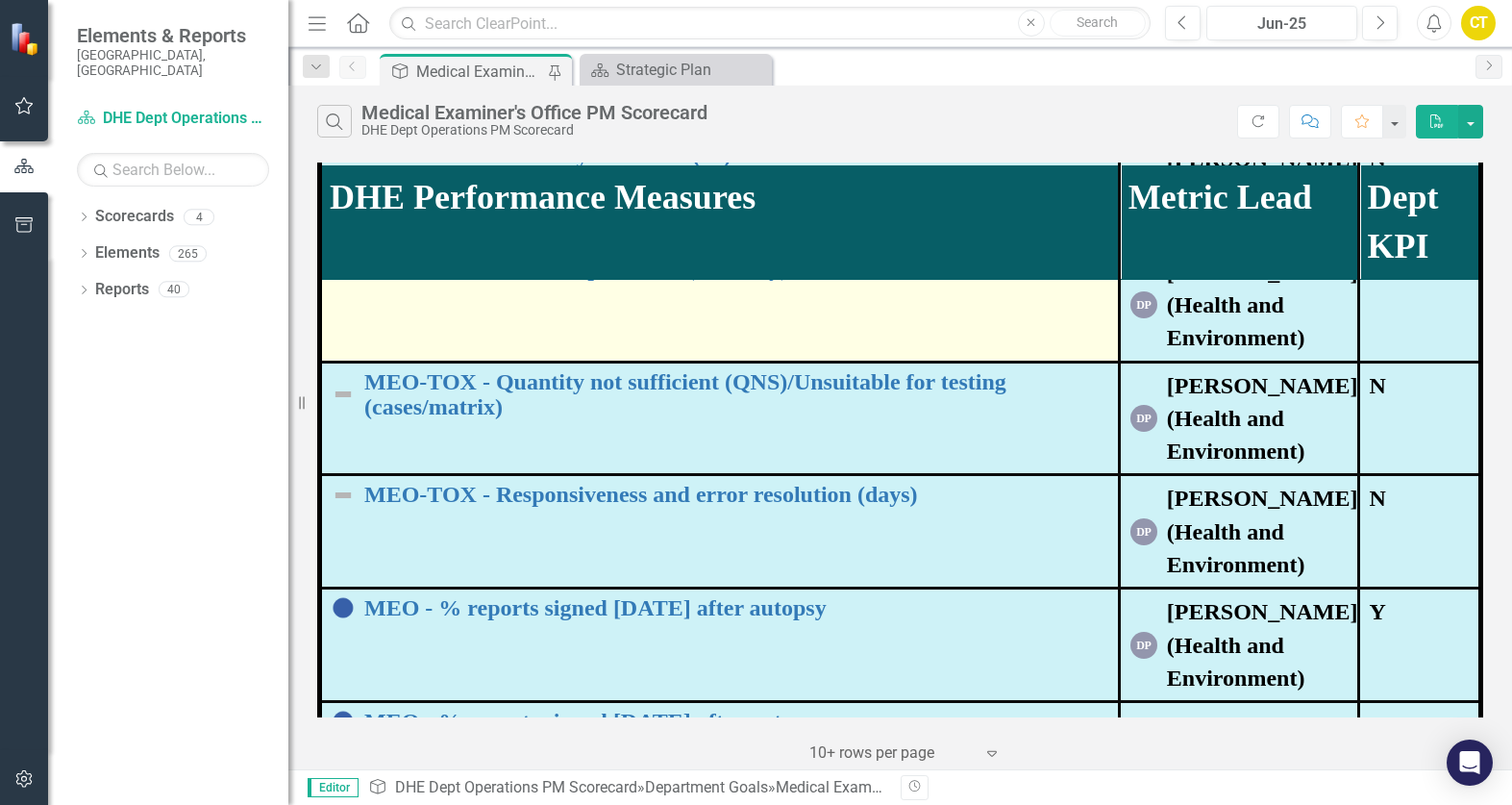 scroll, scrollTop: 1524, scrollLeft: 0, axis: vertical 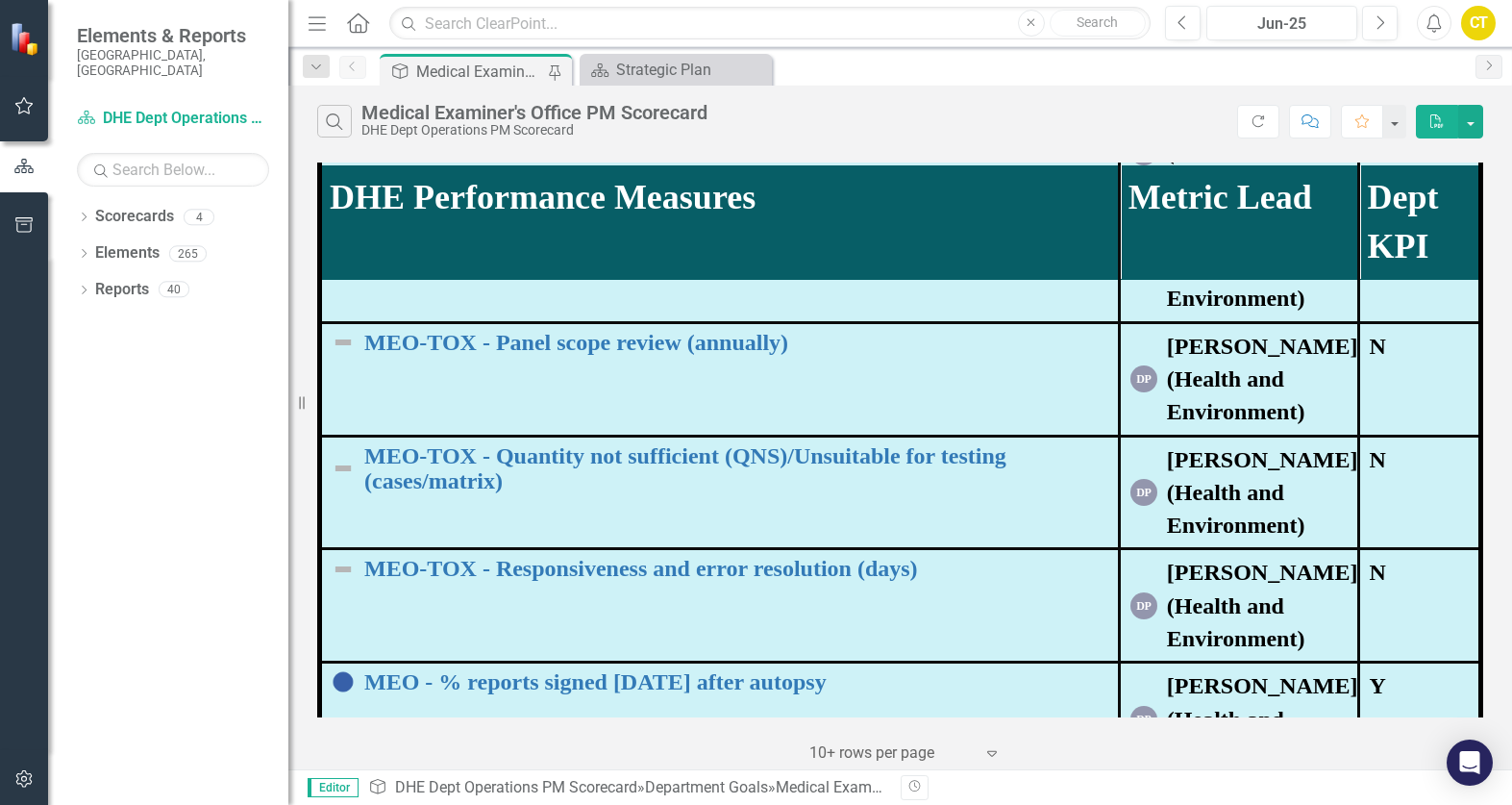 click on "CT" at bounding box center (1478, 23) 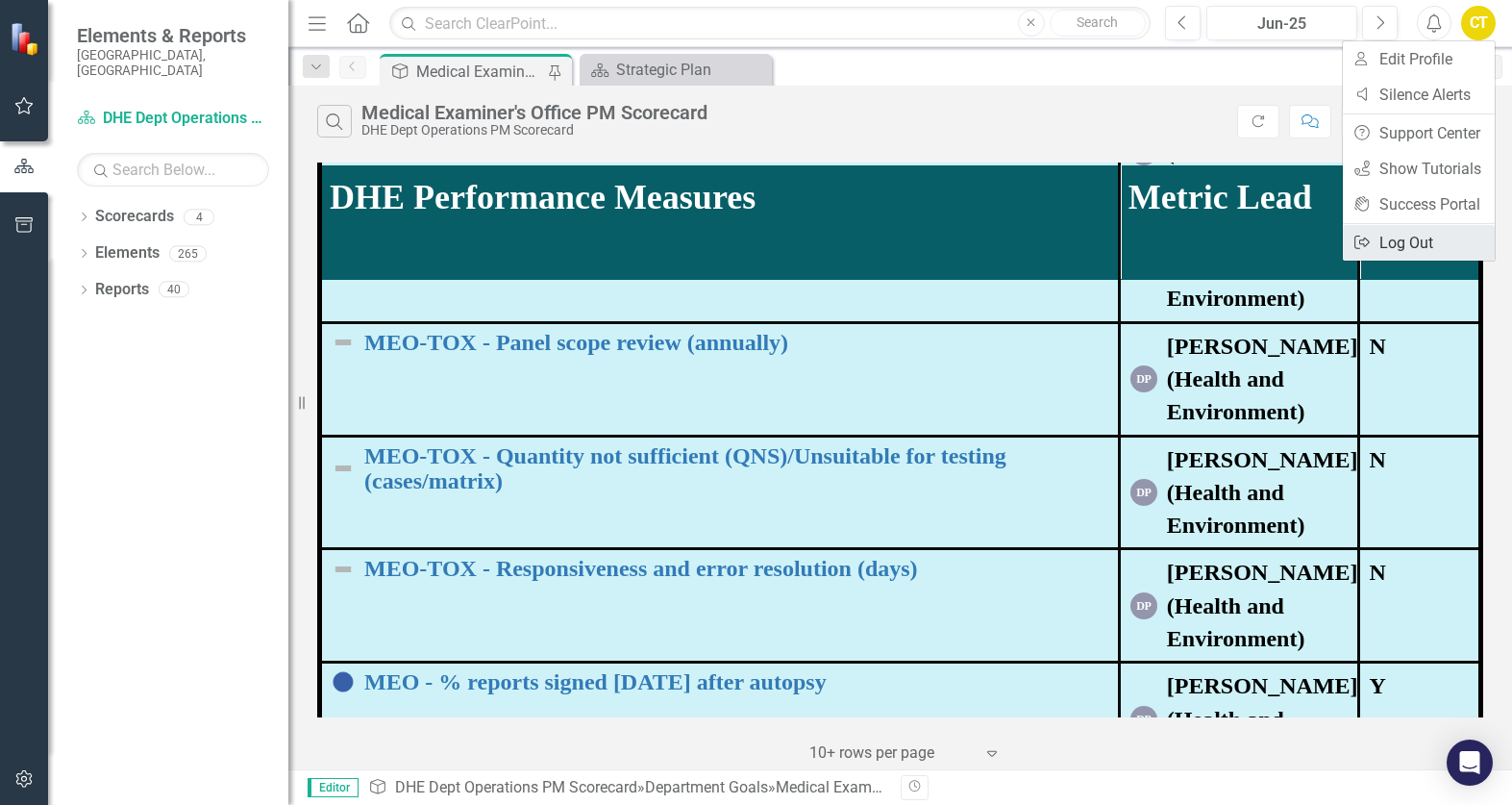 click on "Logout Log Out" at bounding box center [1419, 242] 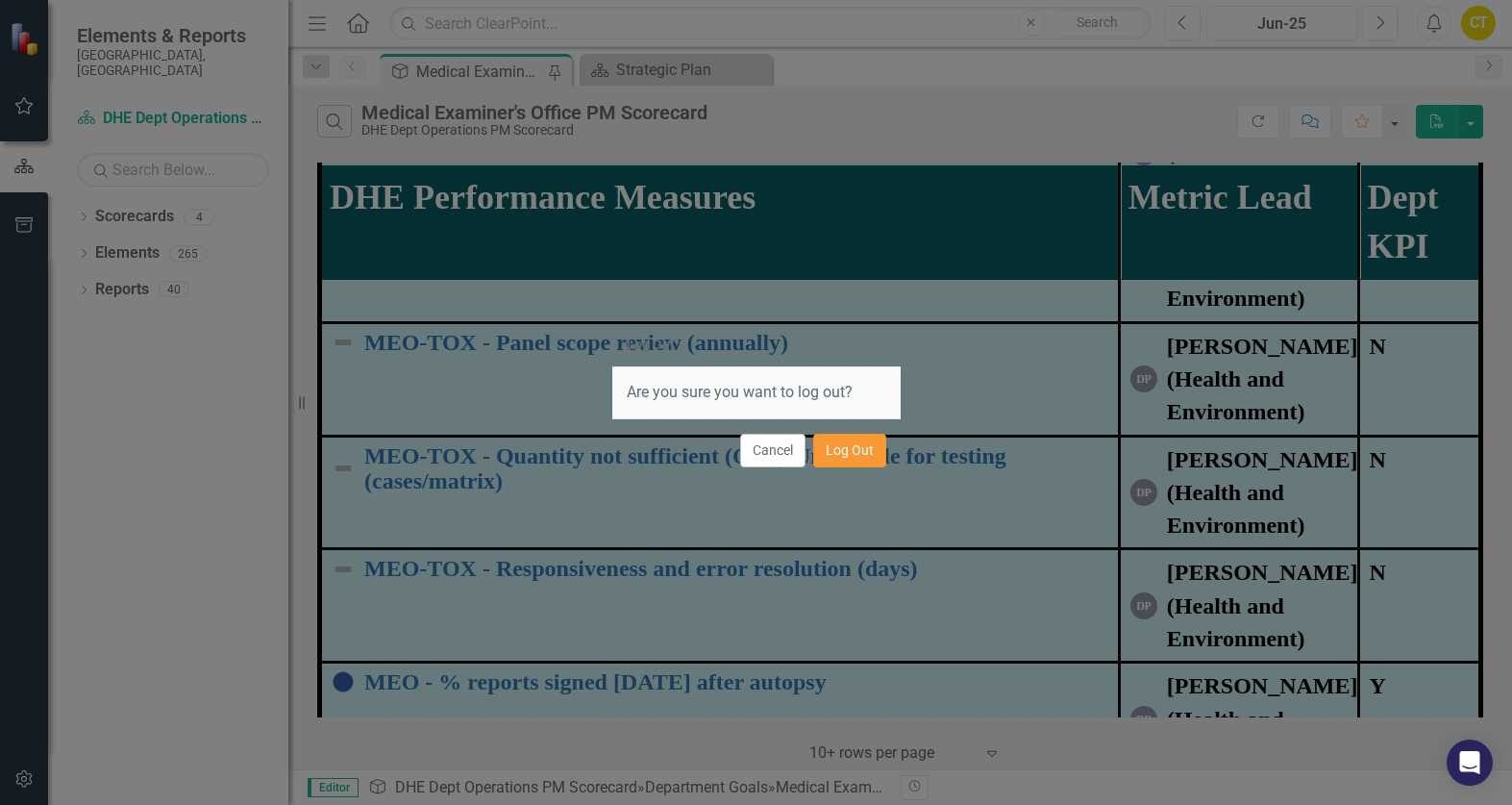 click on "Log Out" at bounding box center [850, 450] 